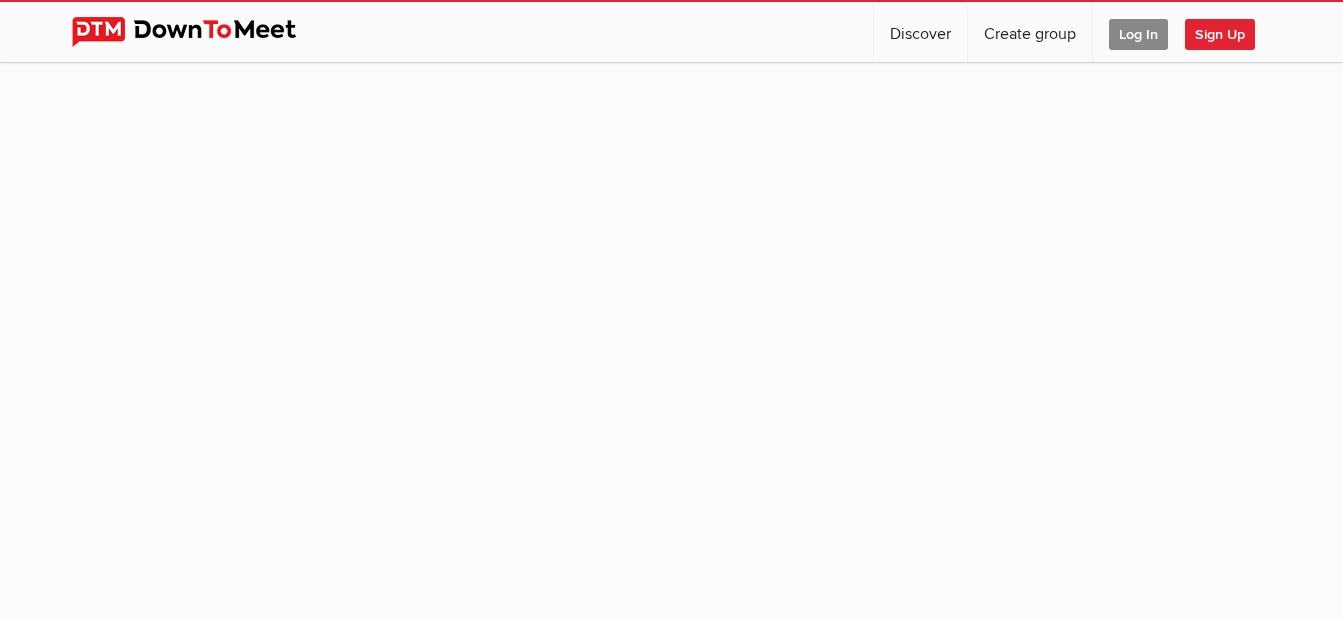 scroll, scrollTop: 61, scrollLeft: 0, axis: vertical 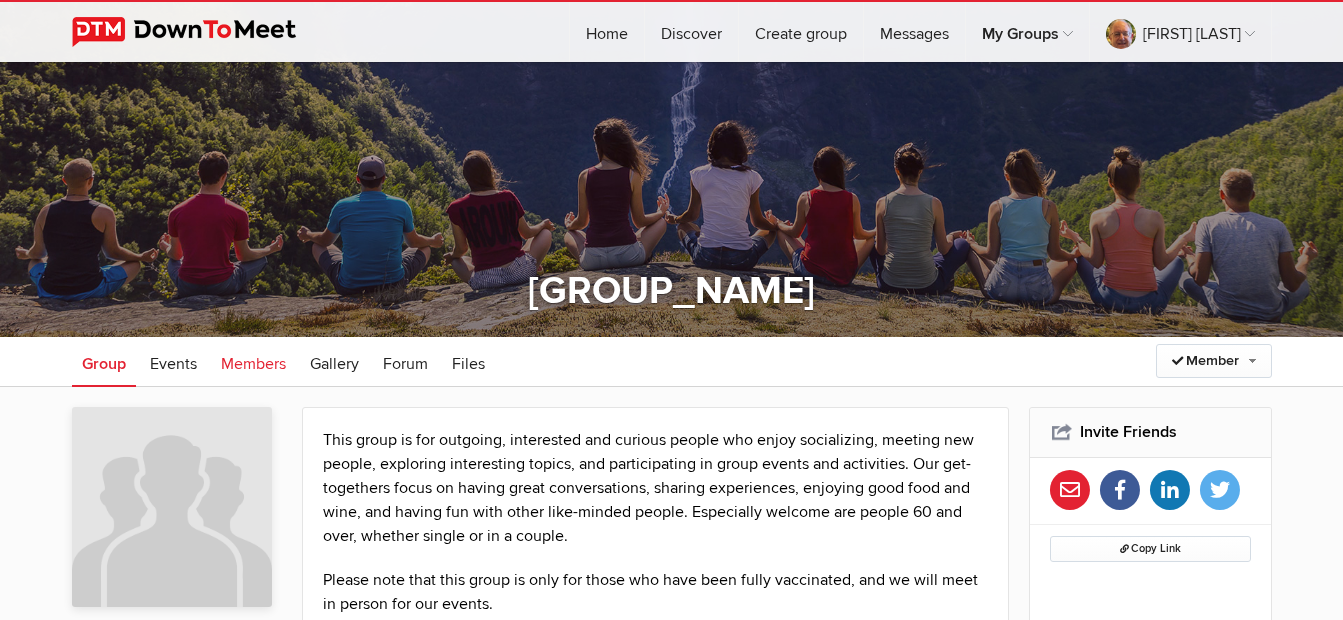 click on "Members" 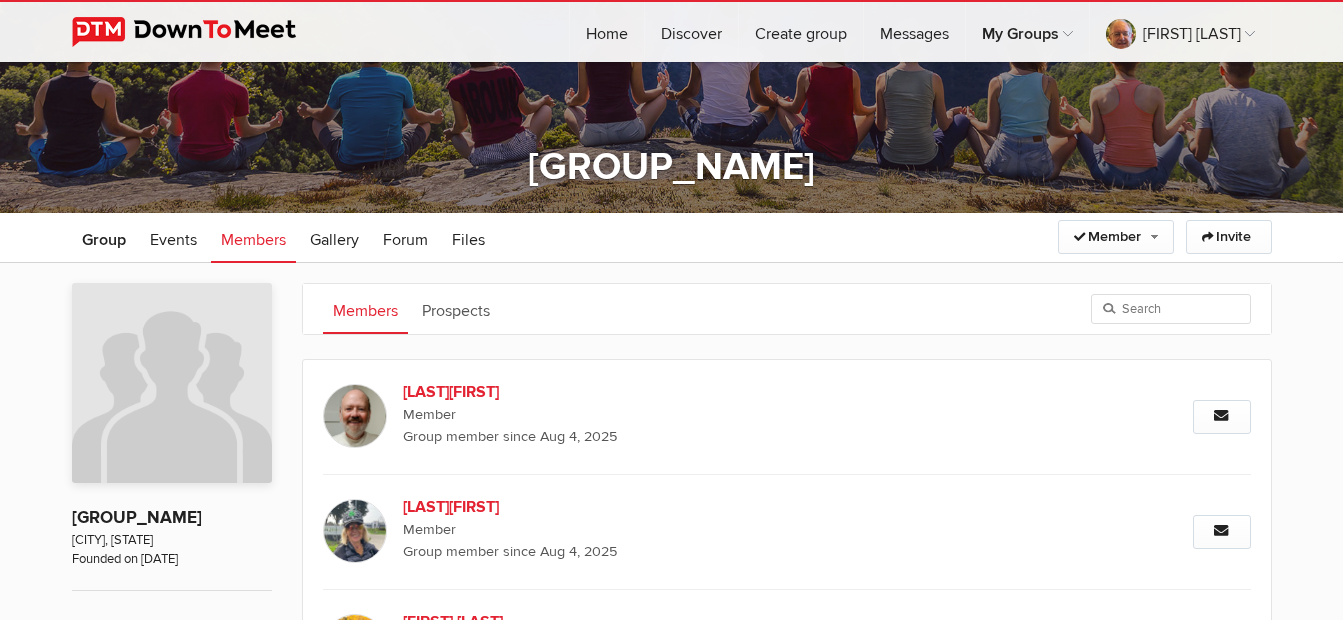 scroll, scrollTop: 161, scrollLeft: 0, axis: vertical 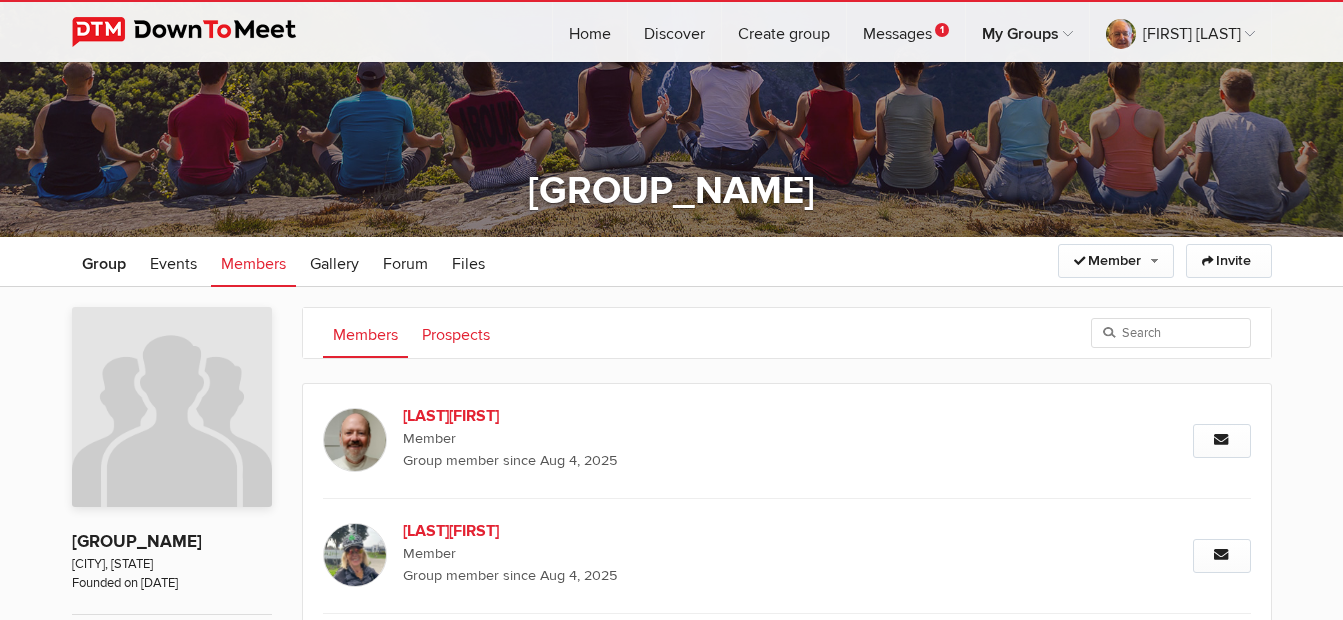 click on "Prospects" 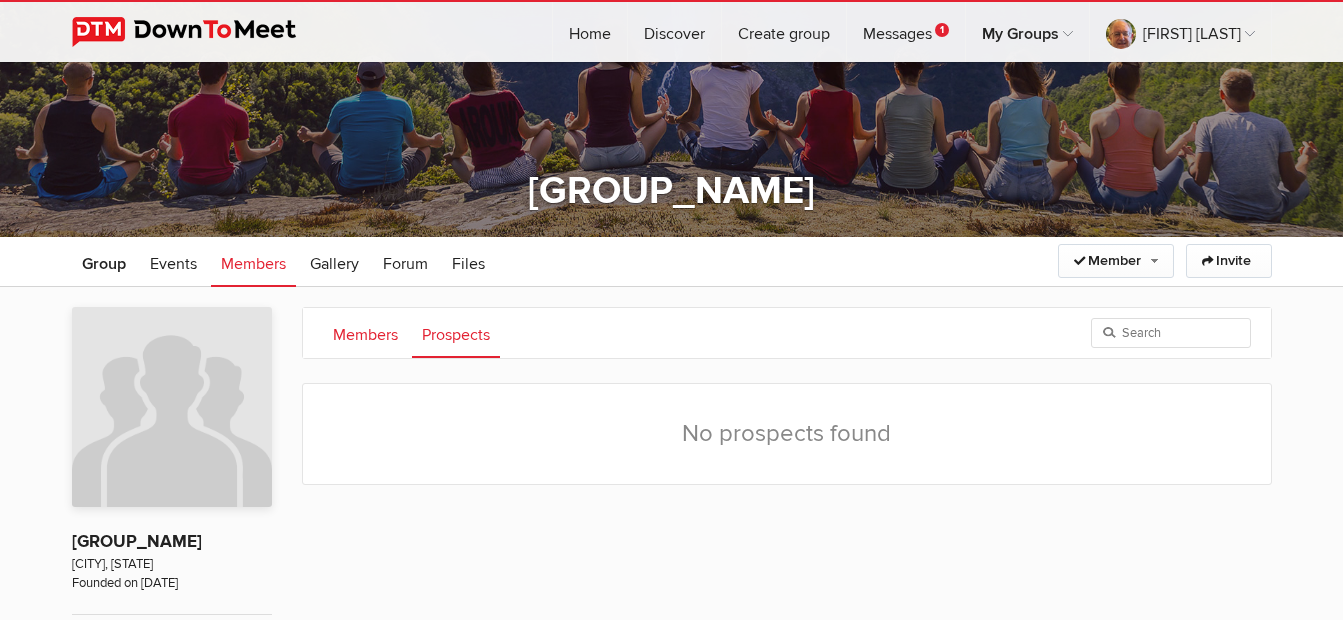 click on "Members" 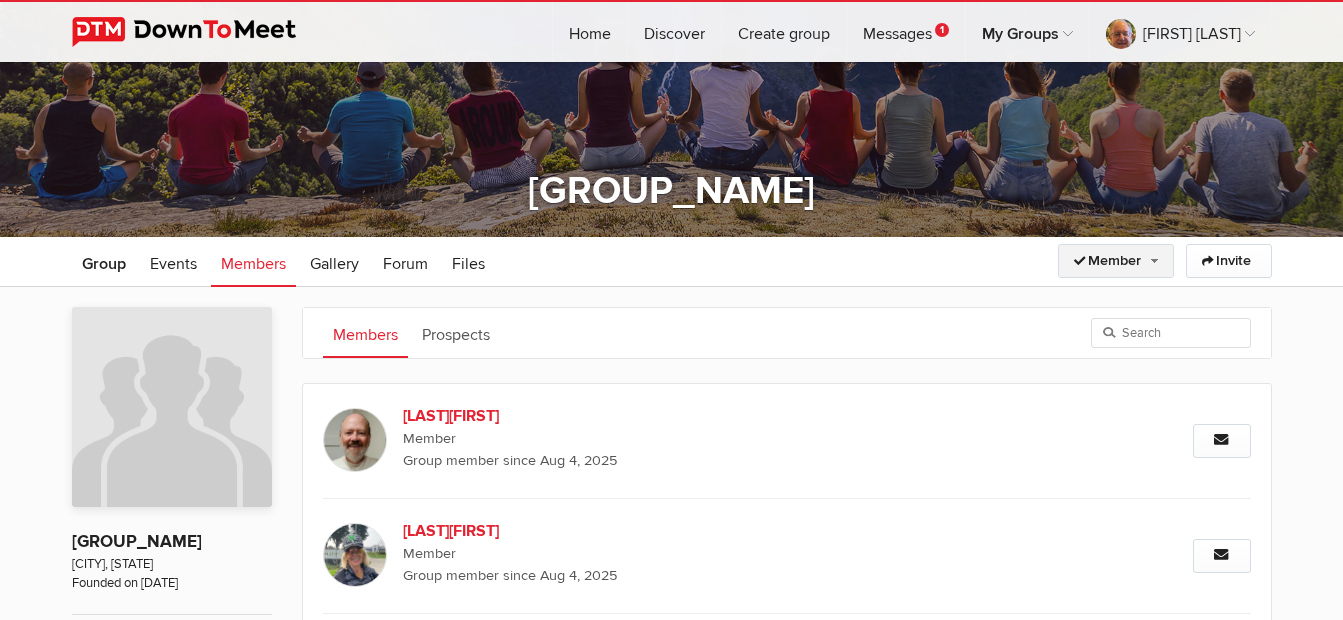 click on "Member" 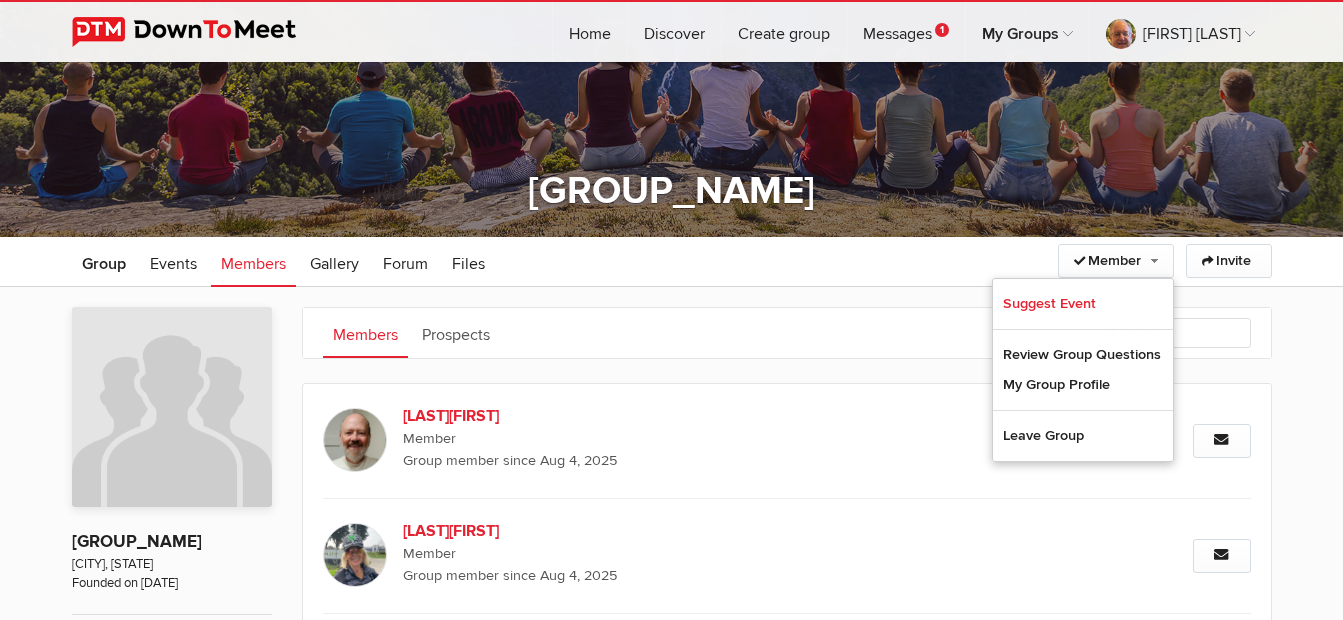 click on "Group
Events
Members
Gallery
More
Forum
Files
Forum
Files" 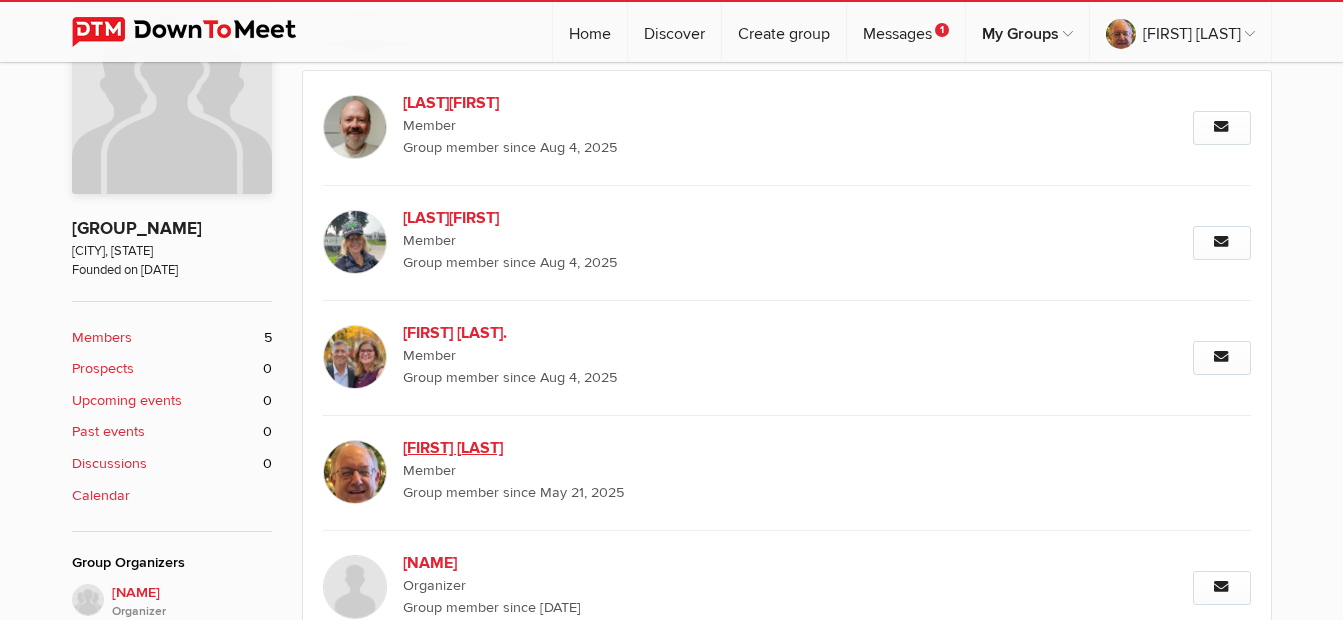 scroll, scrollTop: 461, scrollLeft: 0, axis: vertical 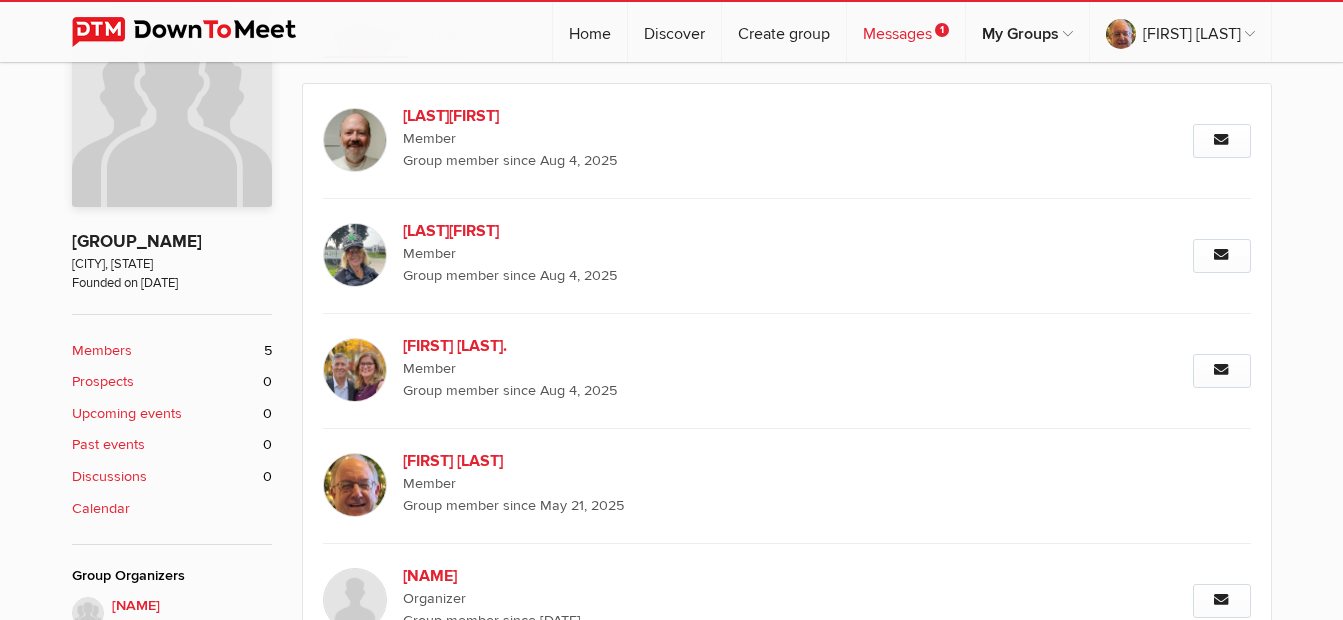 click on "Messages
1" 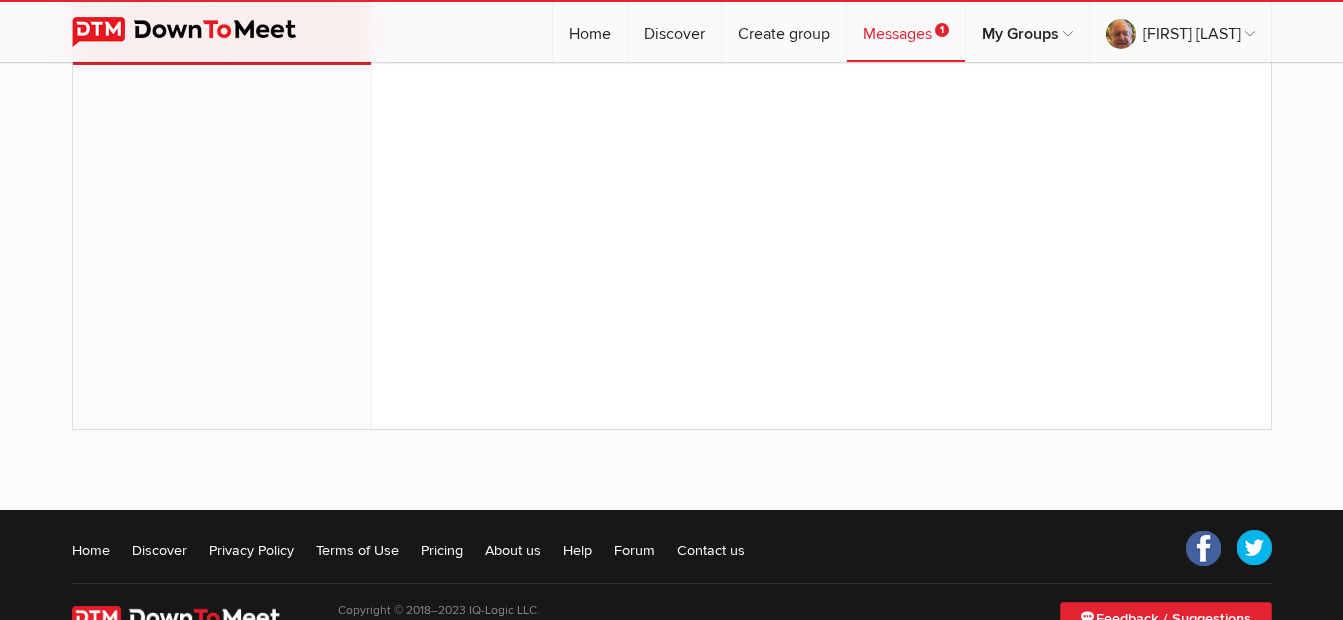 scroll, scrollTop: 246, scrollLeft: 0, axis: vertical 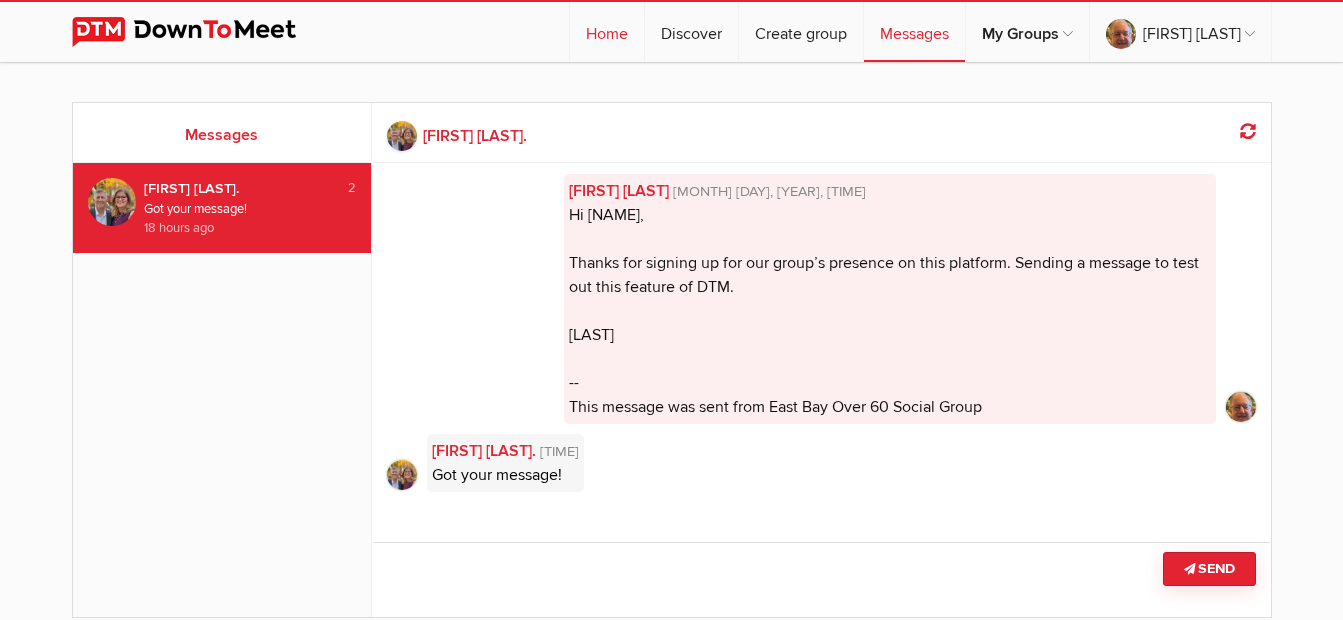 click on "Home" 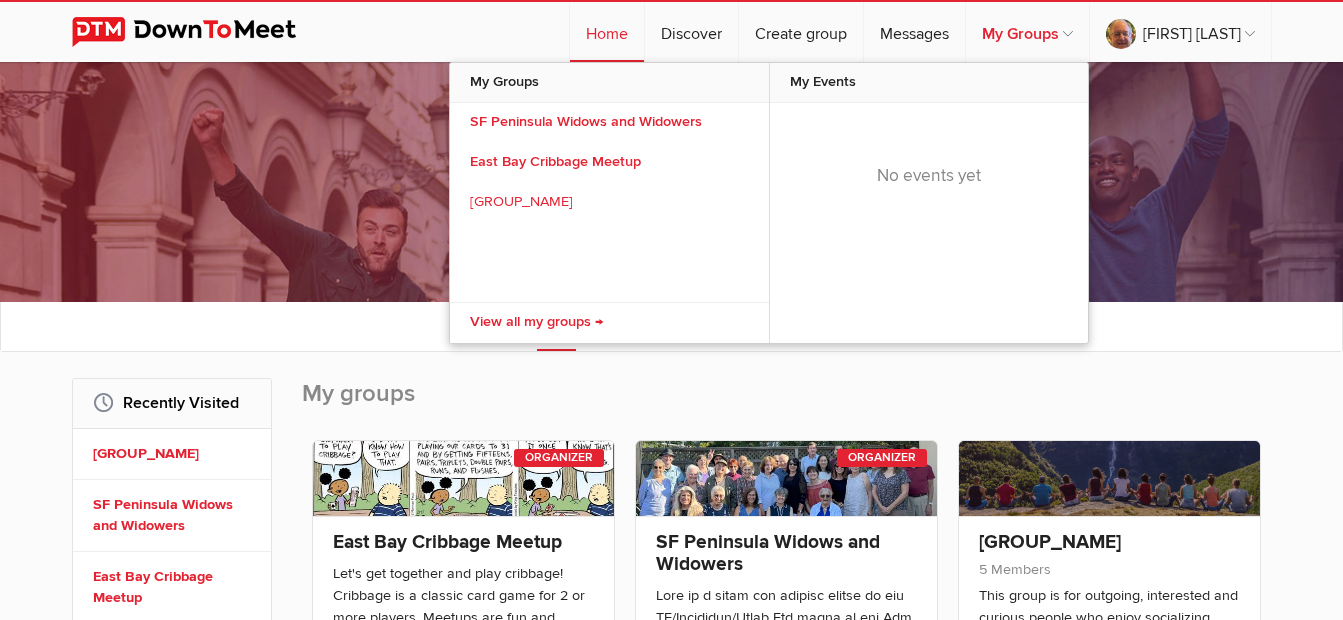 click on "My Groups" 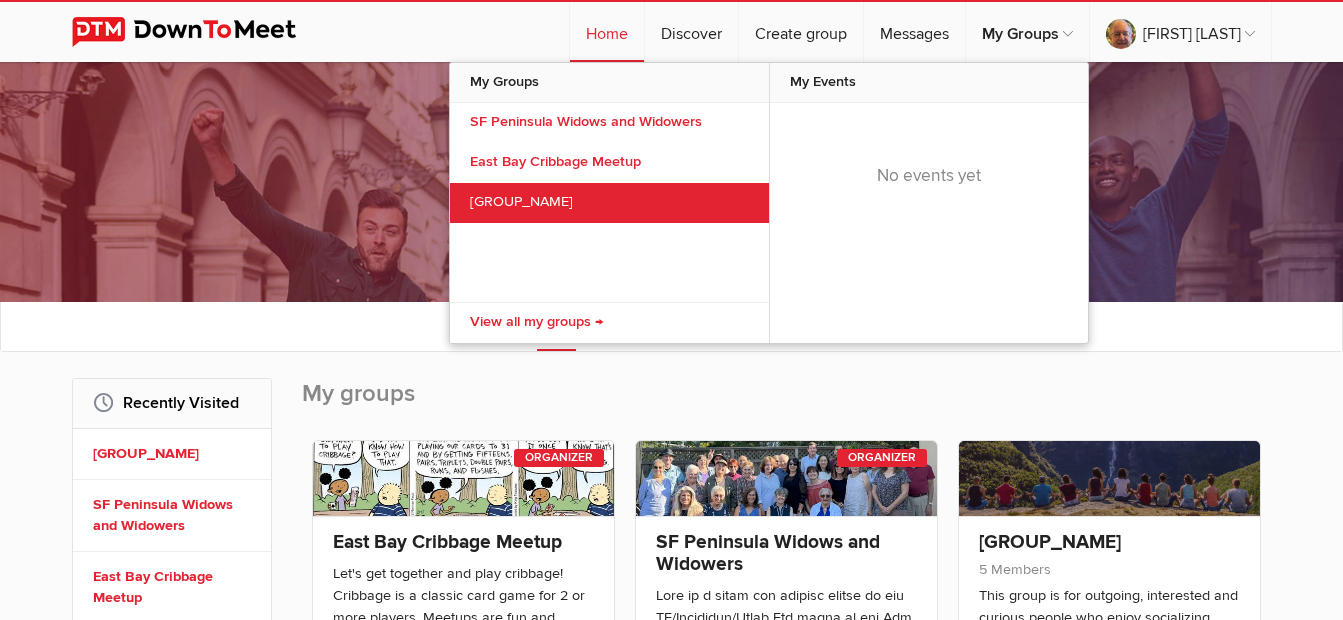 click on "[GROUP_NAME]" 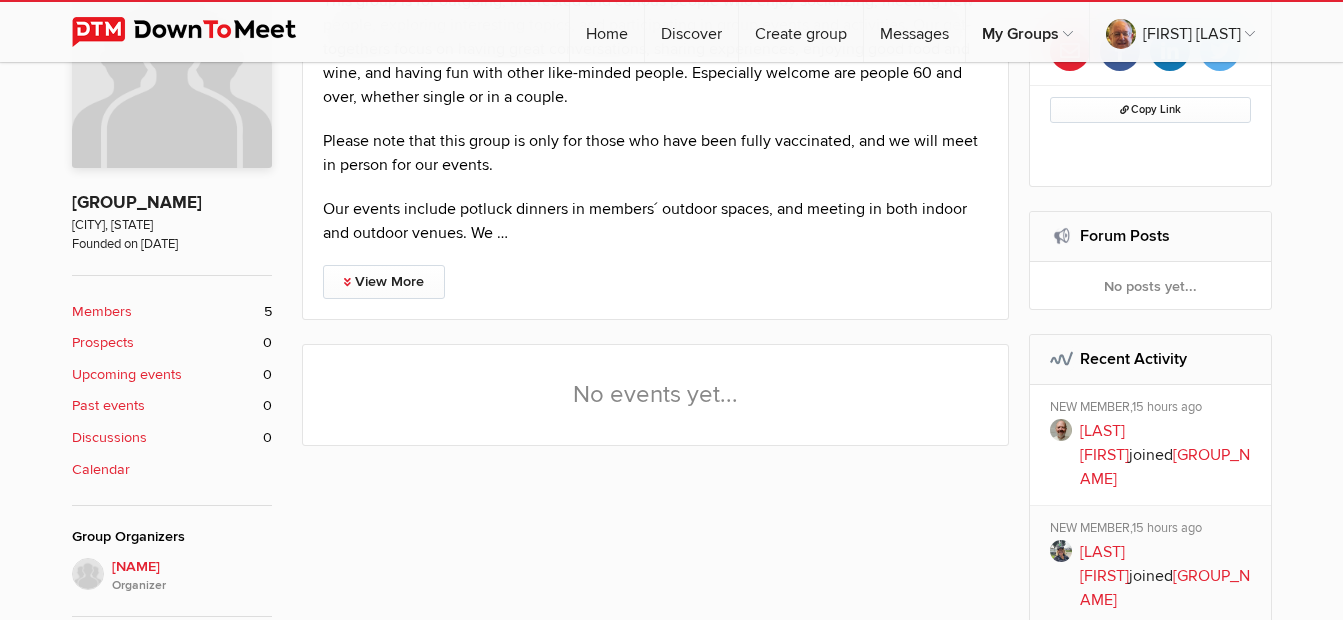 scroll, scrollTop: 600, scrollLeft: 0, axis: vertical 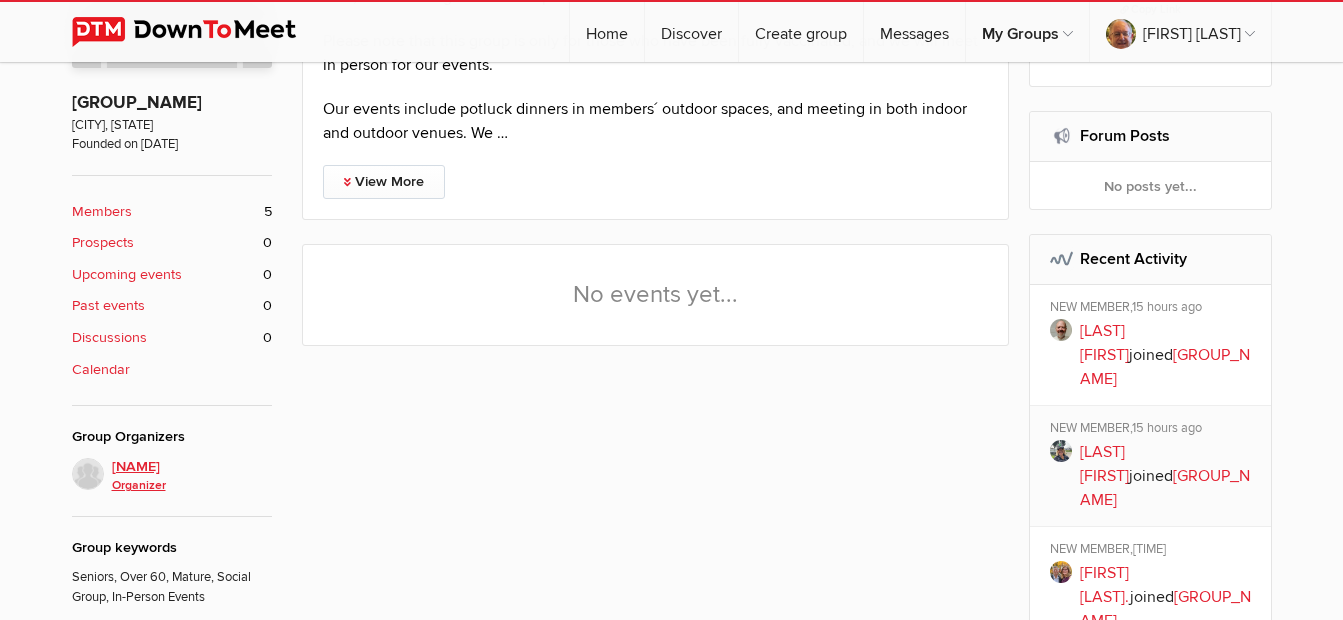 click on "[NAME]
Organizer" 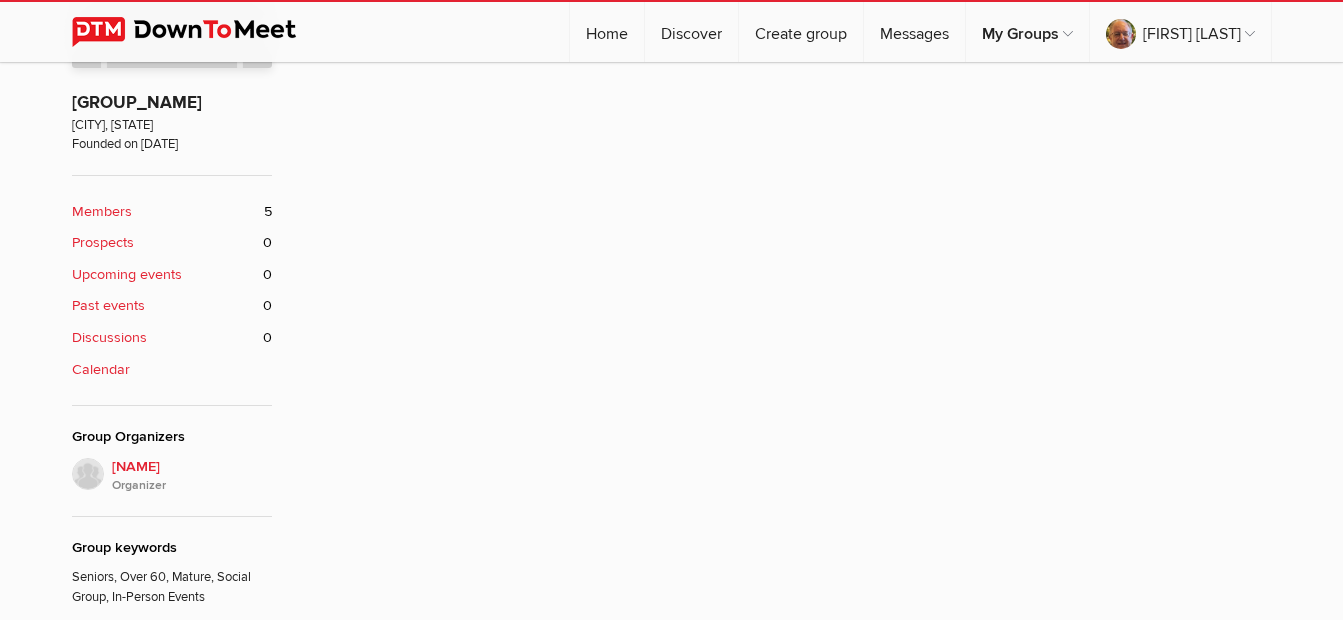 scroll, scrollTop: 398, scrollLeft: 0, axis: vertical 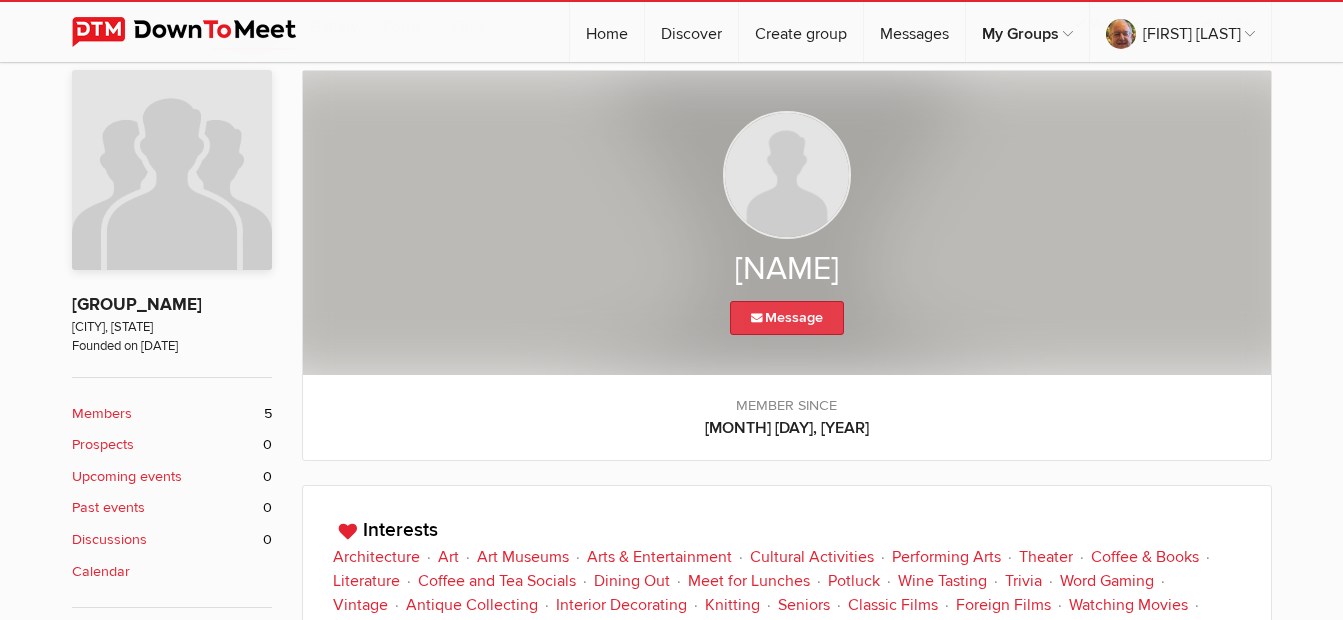 click on "Message" 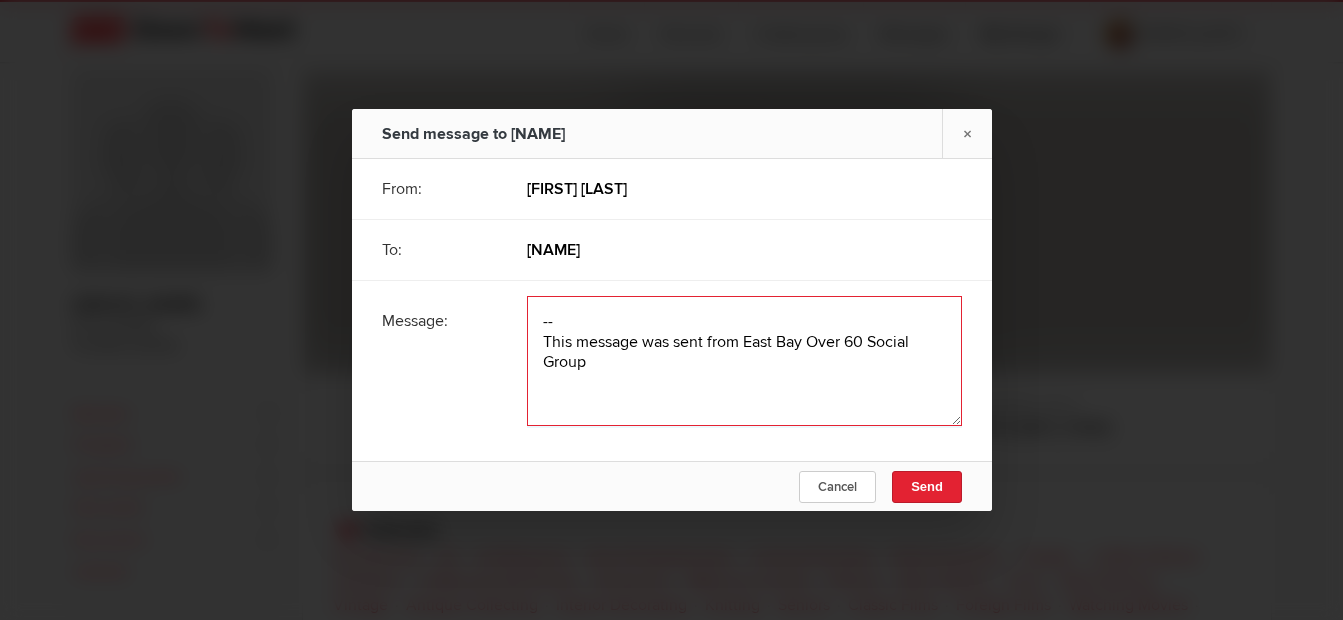 click 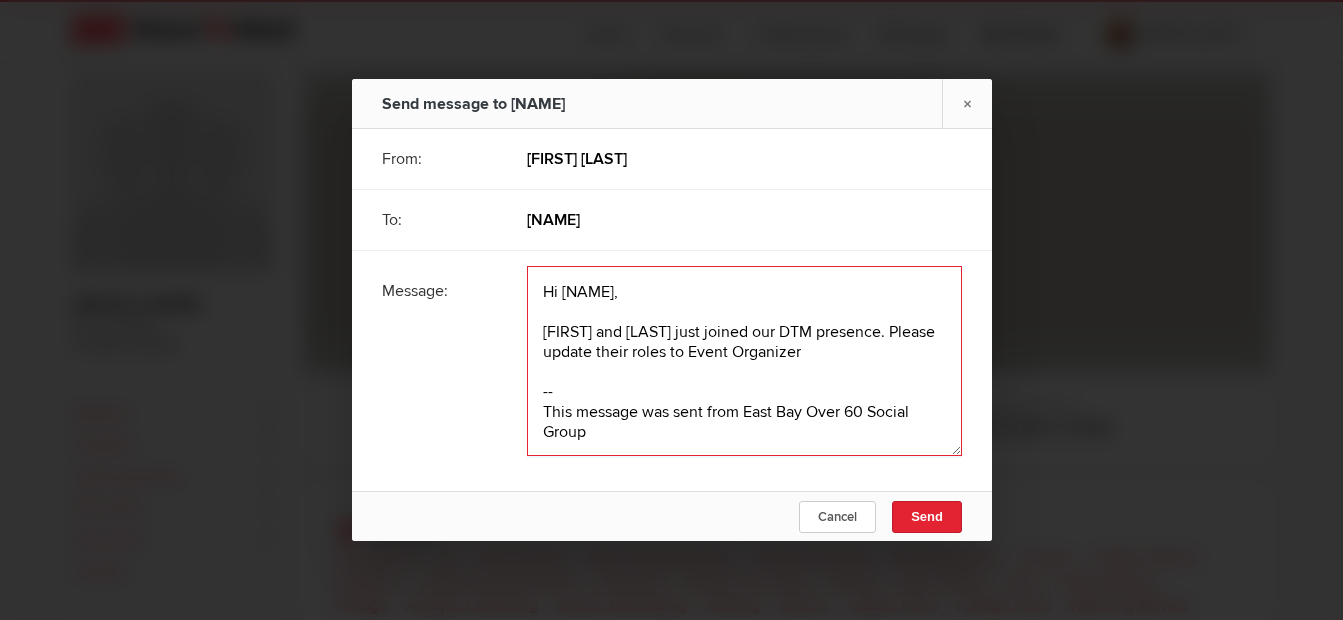 click 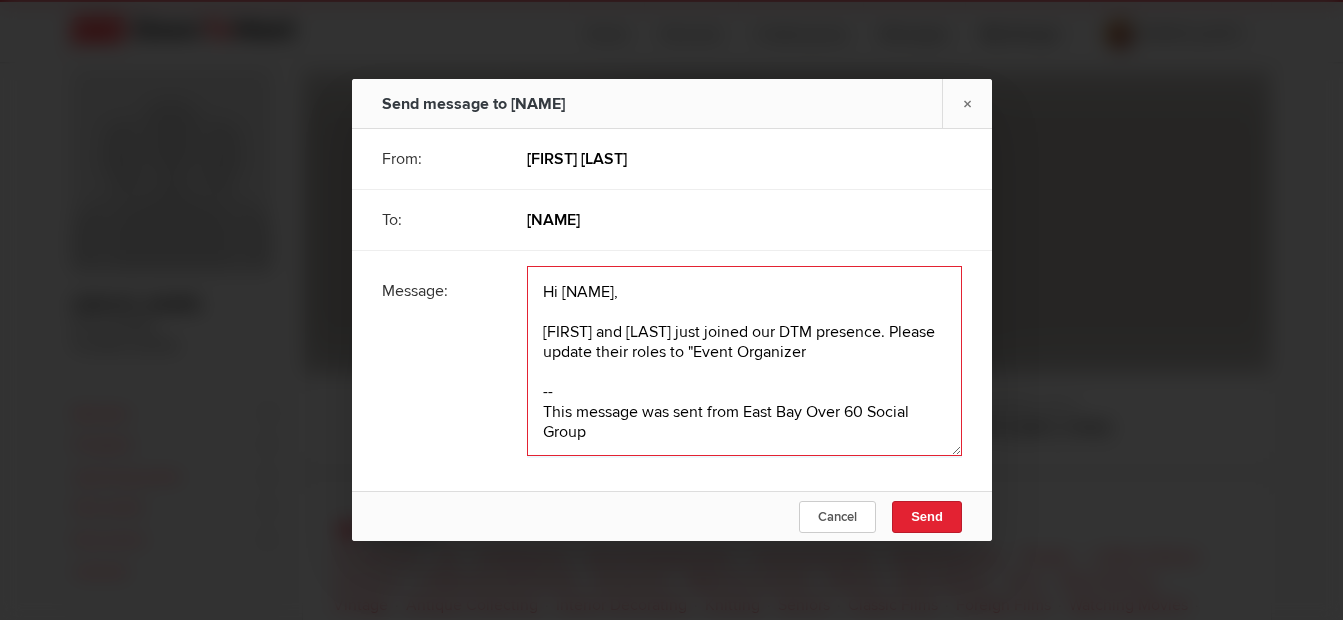 click 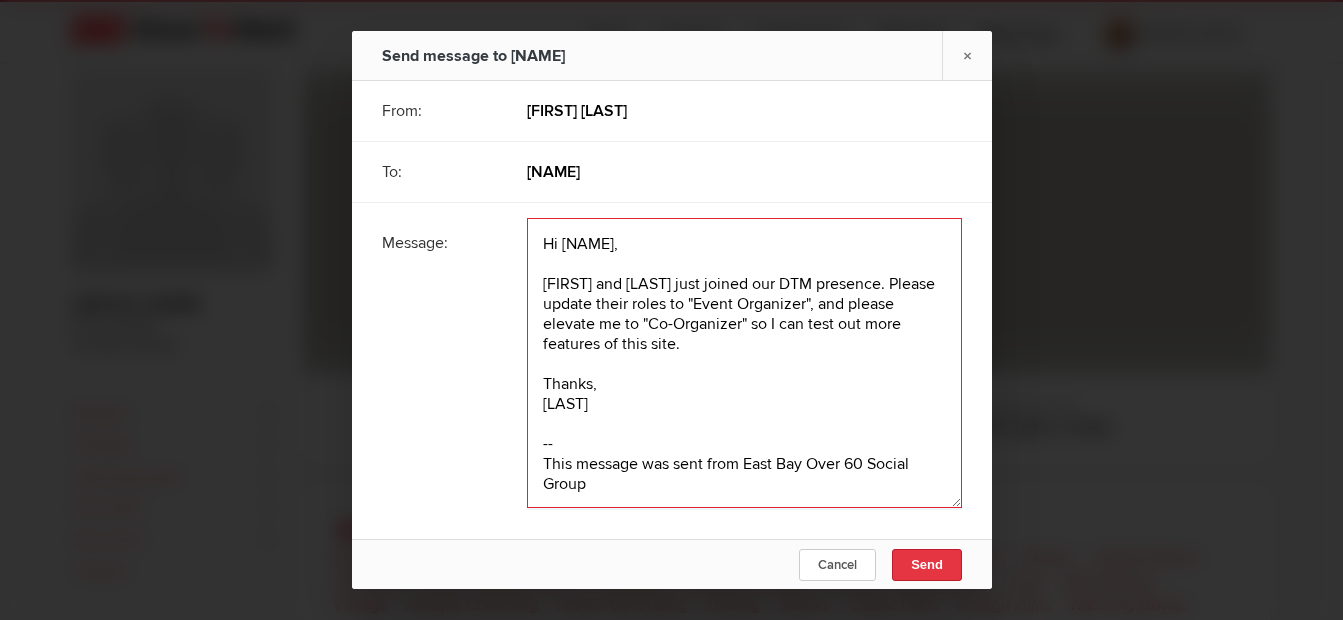 type on "Hi [NAME],
[FIRST] and [LAST] just joined our DTM presence. Please update their roles to "Event Organizer", and please elevate me to "Co-Organizer" so I can test out more features of this site.
Thanks,
[LAST]
--
This message was sent from East Bay Over 60 Social Group" 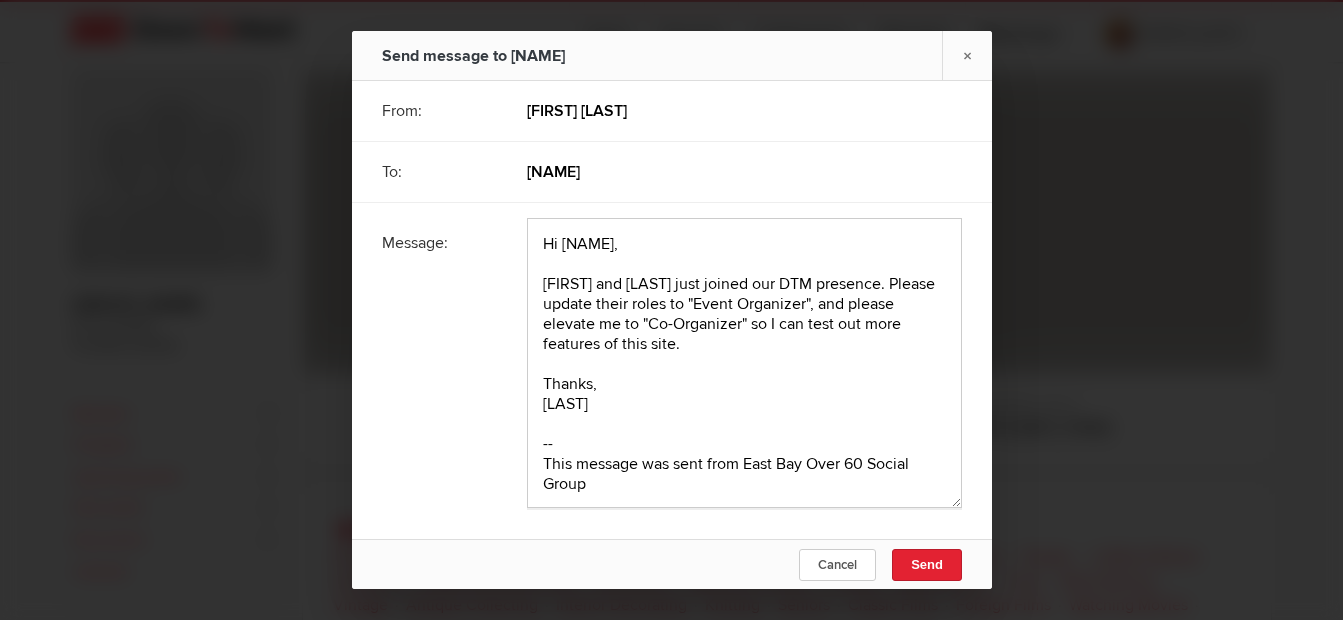 click on "Send" 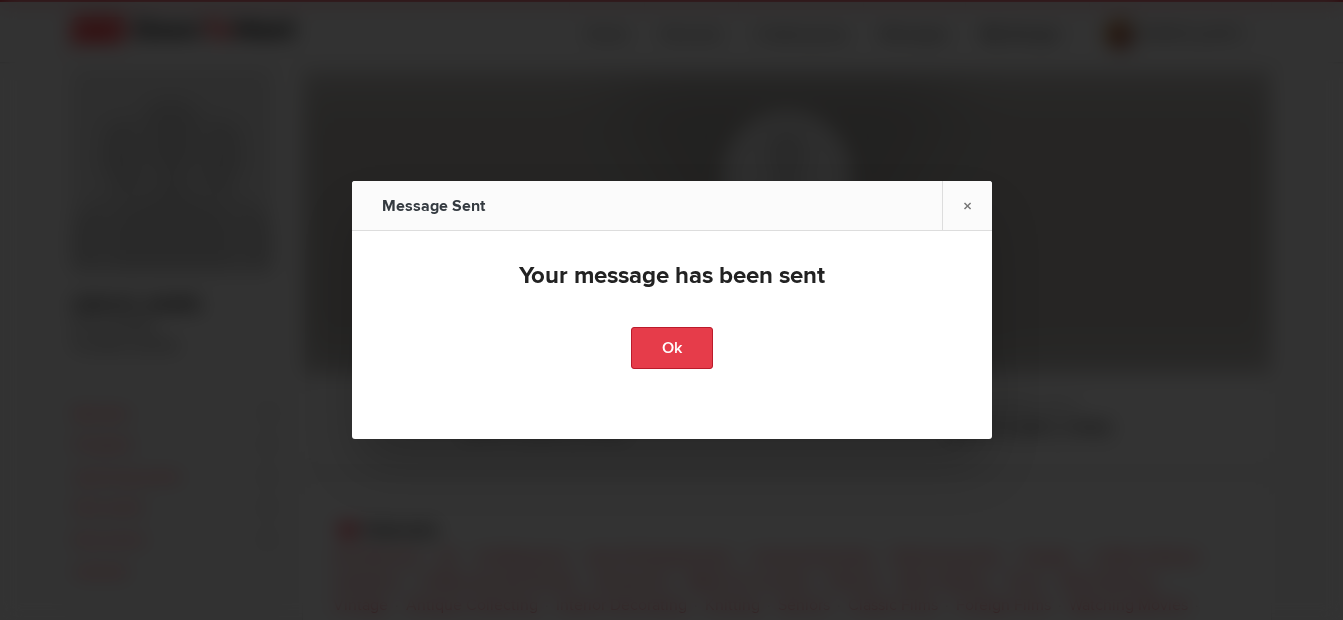 click on "Ok" 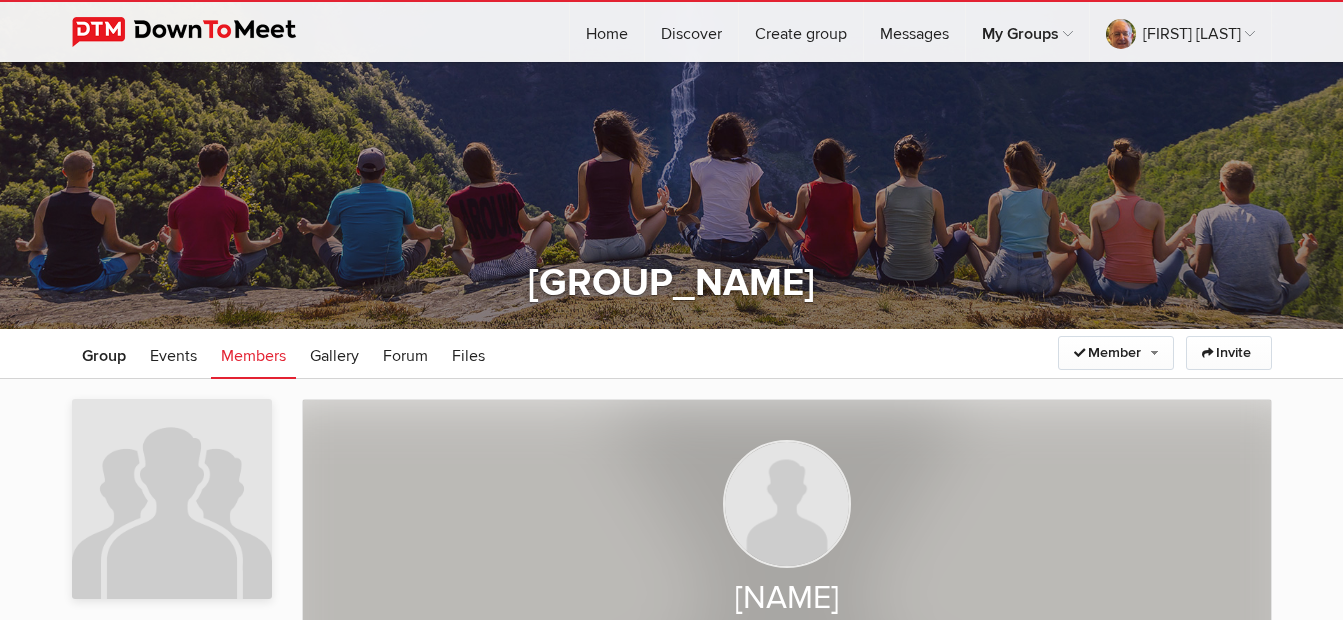scroll, scrollTop: 100, scrollLeft: 0, axis: vertical 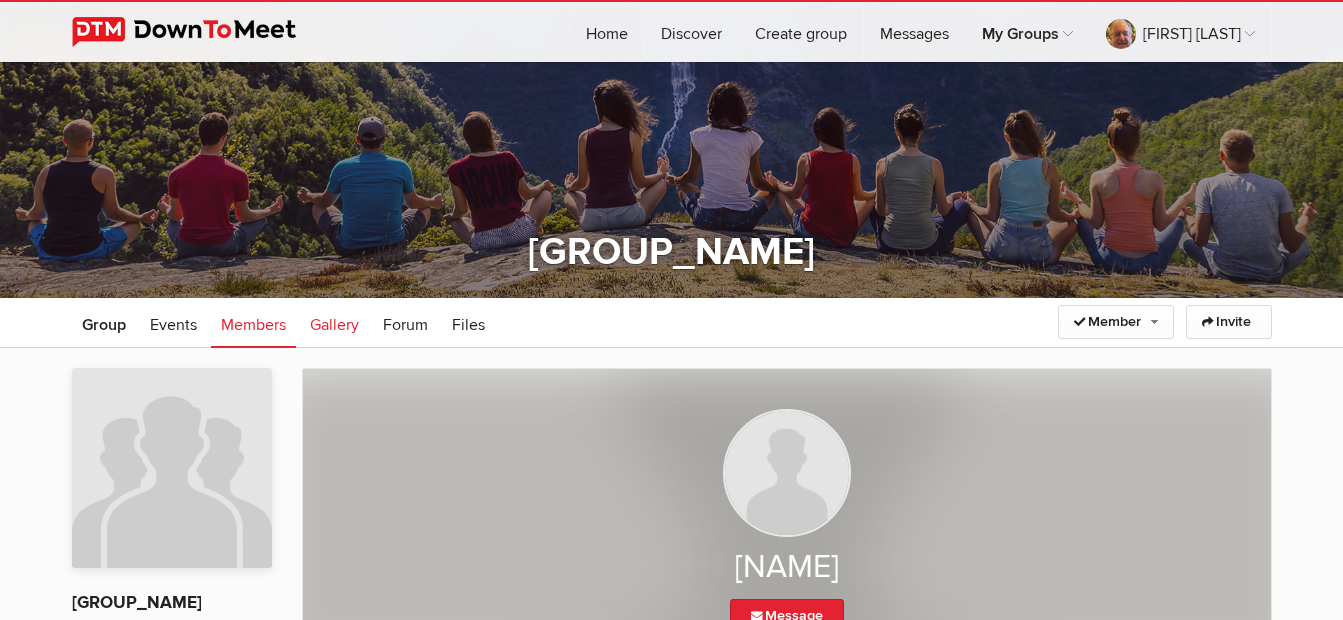 click on "Gallery" 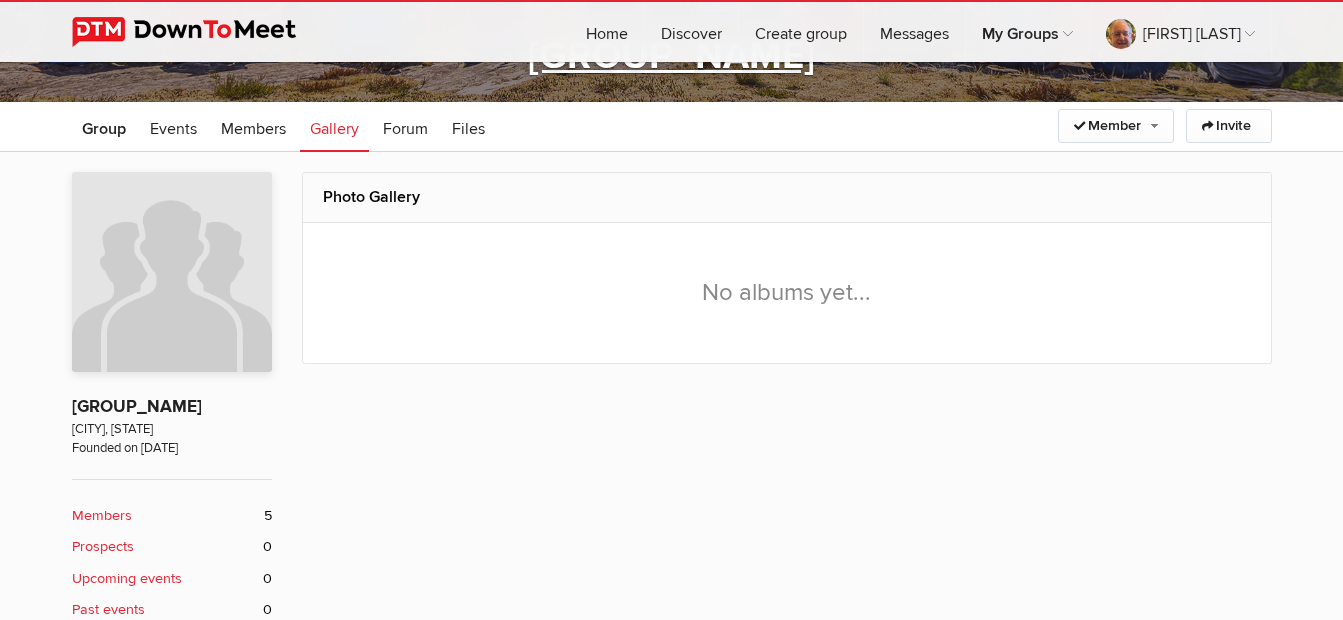 scroll, scrollTop: 300, scrollLeft: 0, axis: vertical 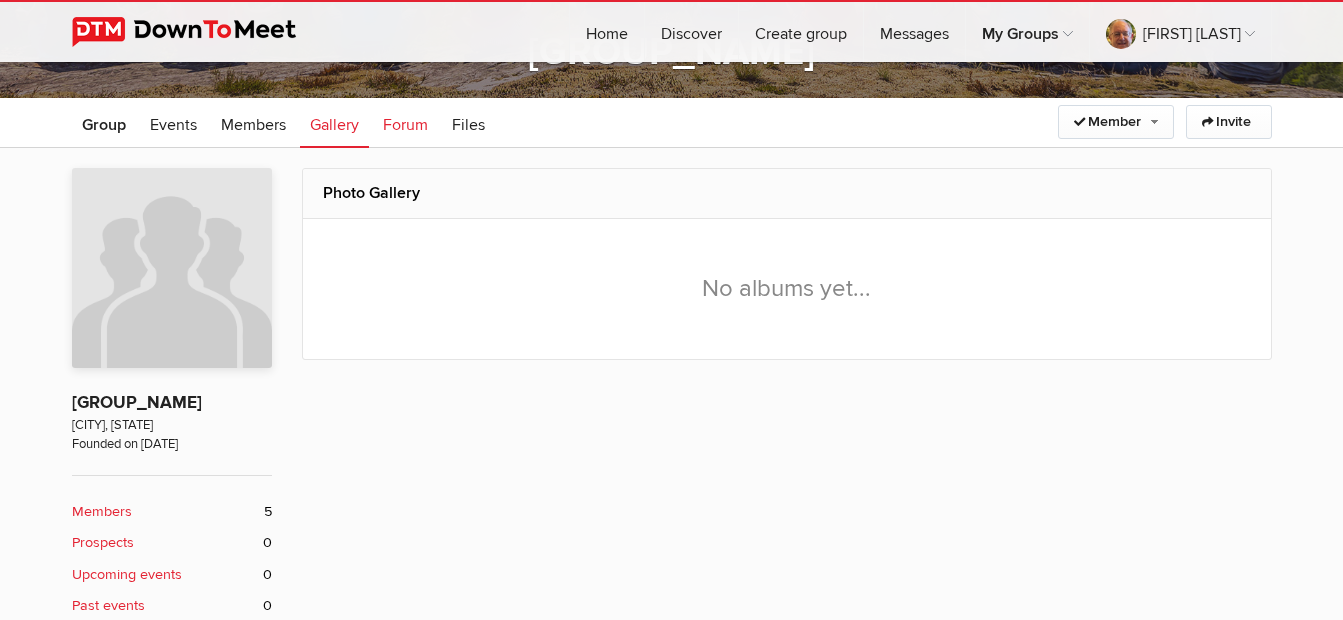 click on "Forum" 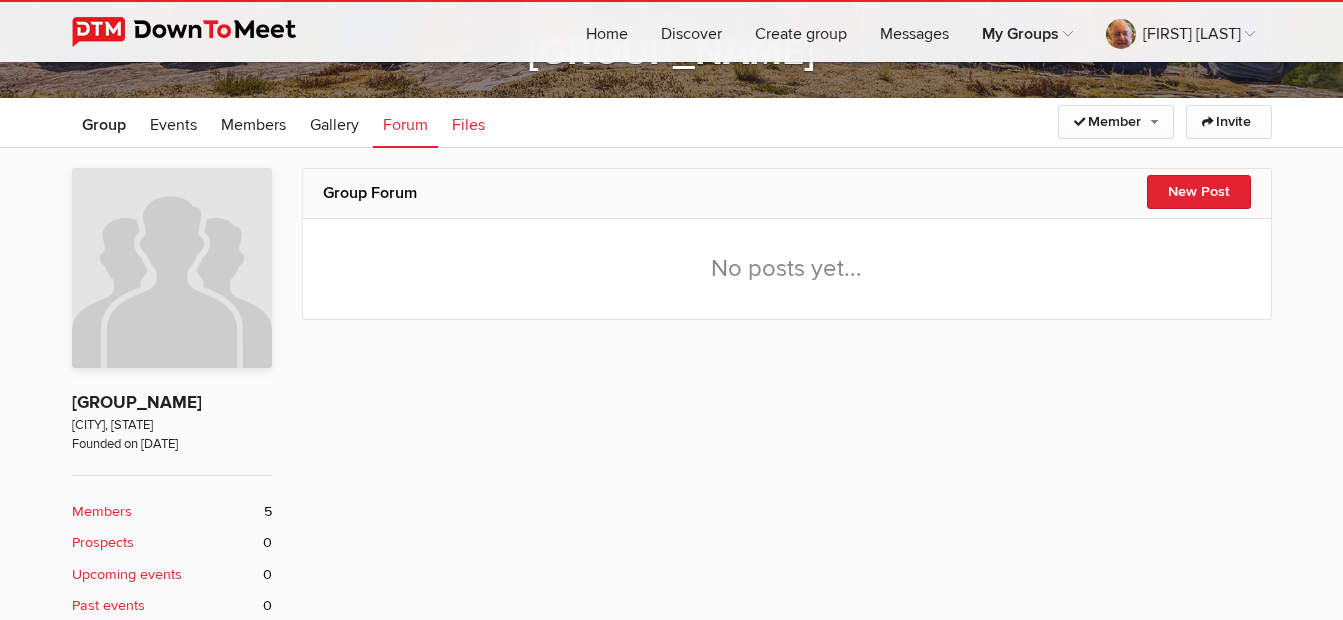 click on "Files" 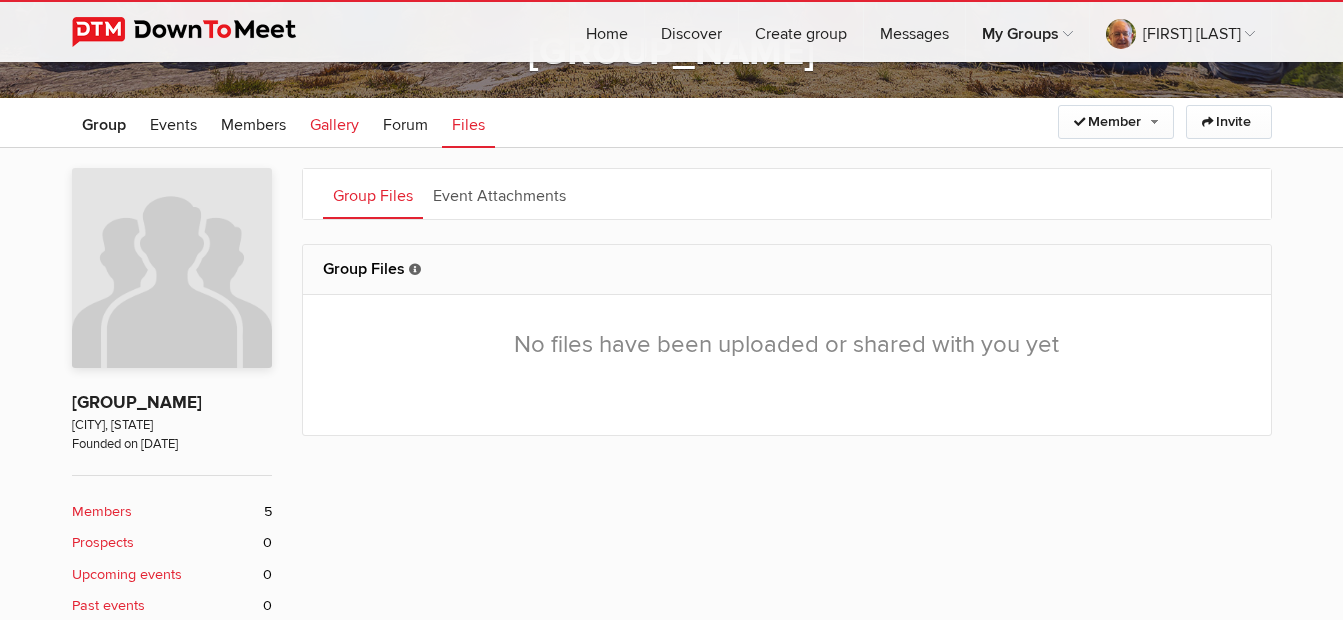 click on "Gallery" 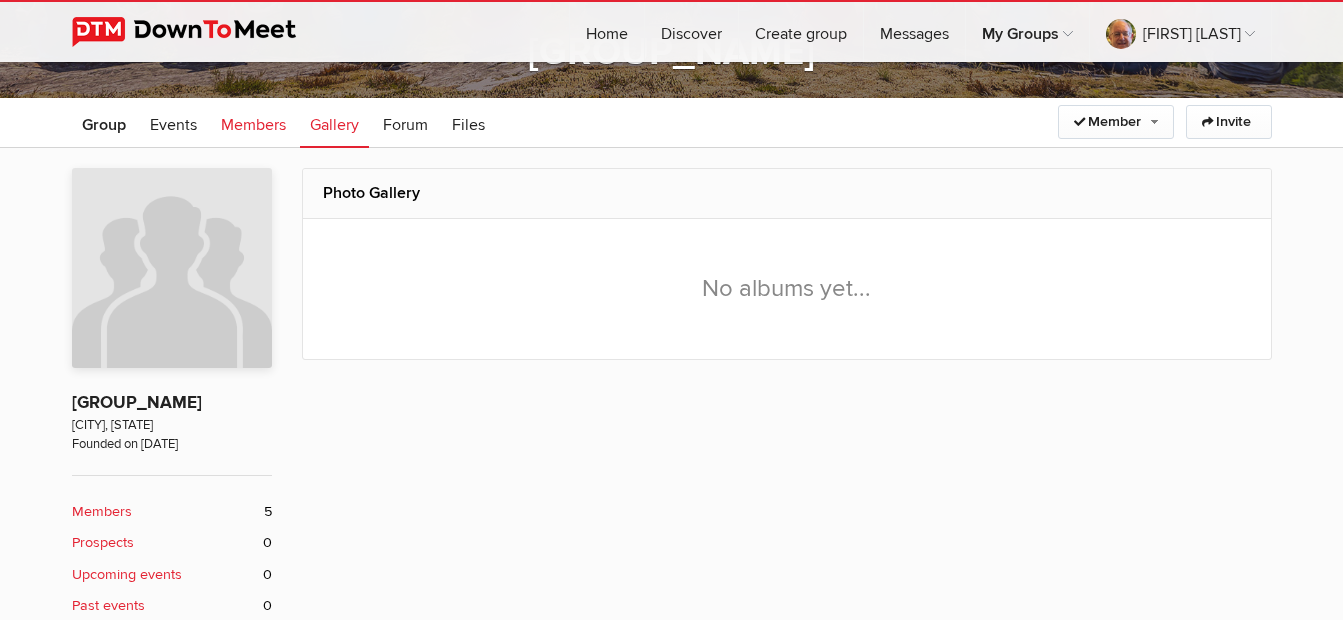 click on "Members" 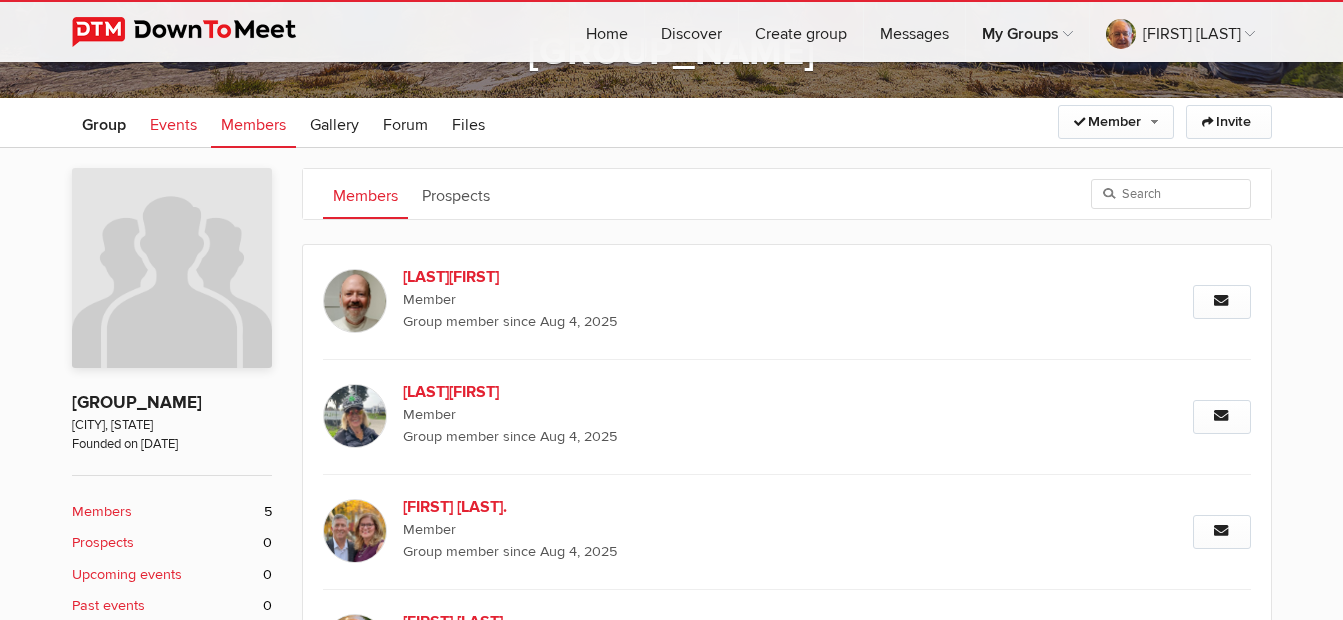click on "Events" 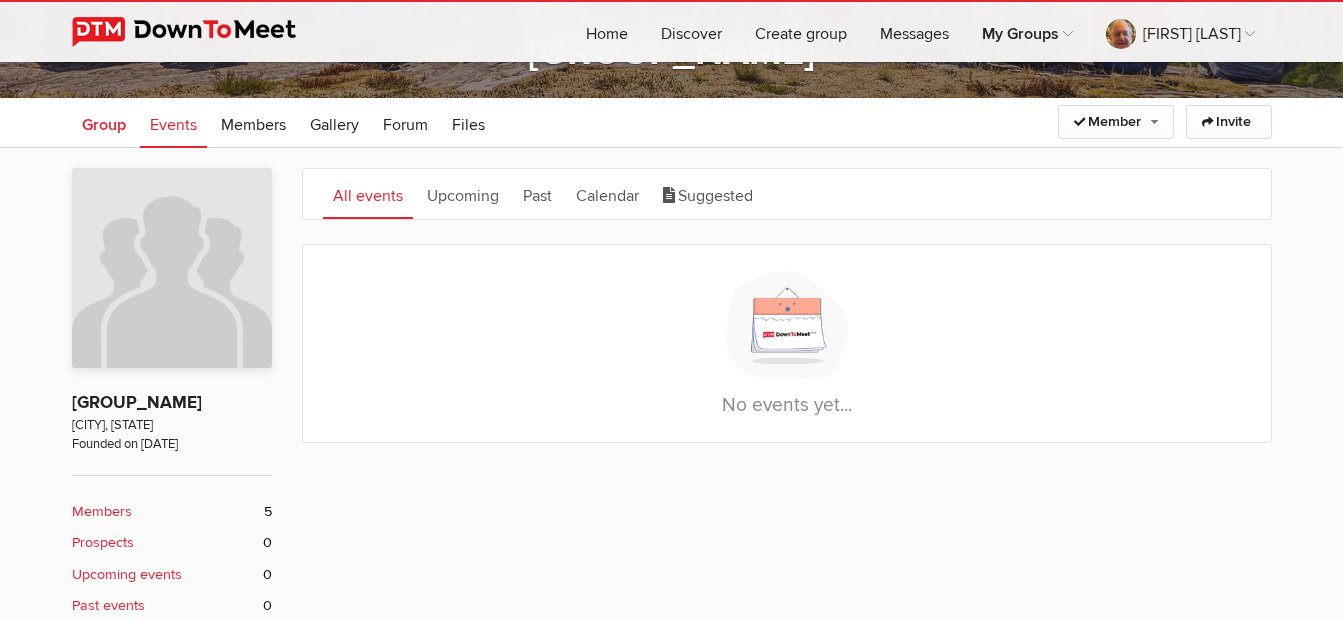 click on "Group" 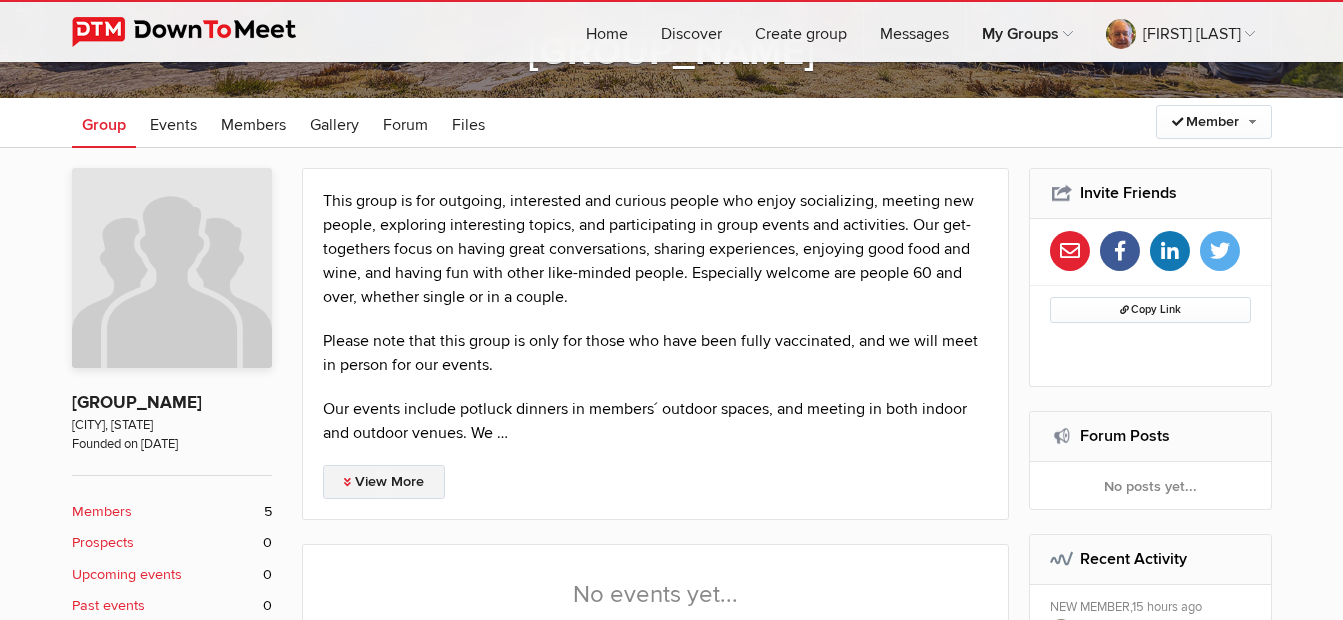 click on "View More" 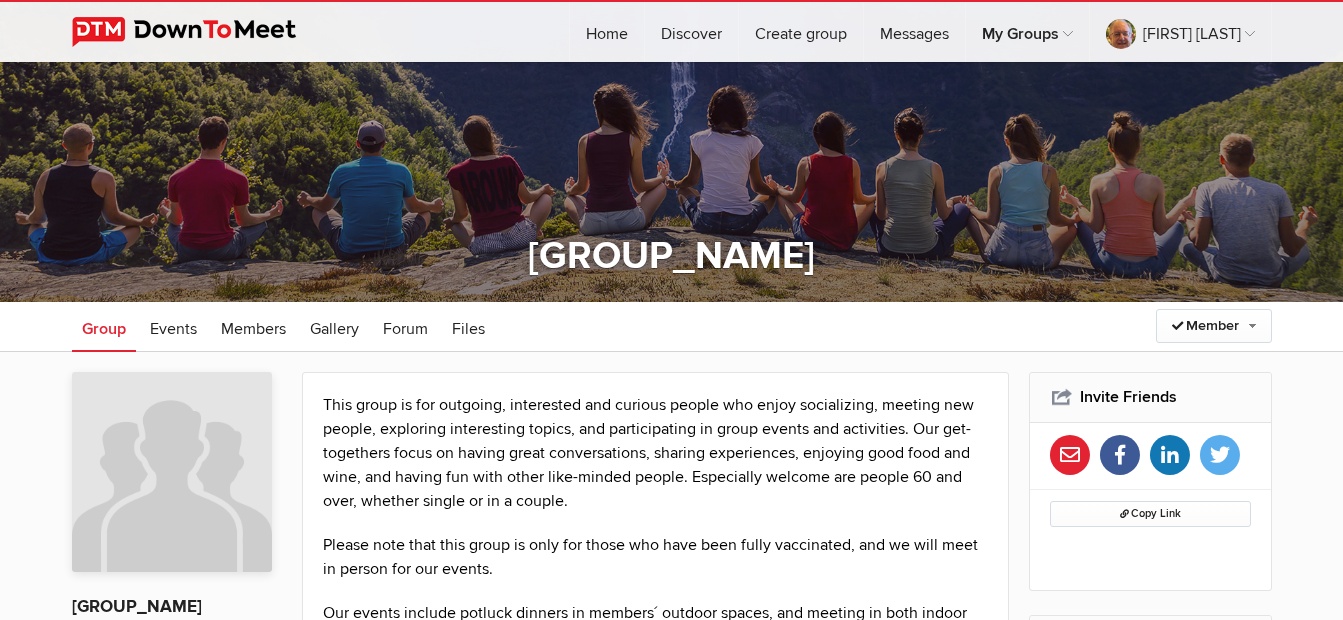 scroll, scrollTop: 0, scrollLeft: 0, axis: both 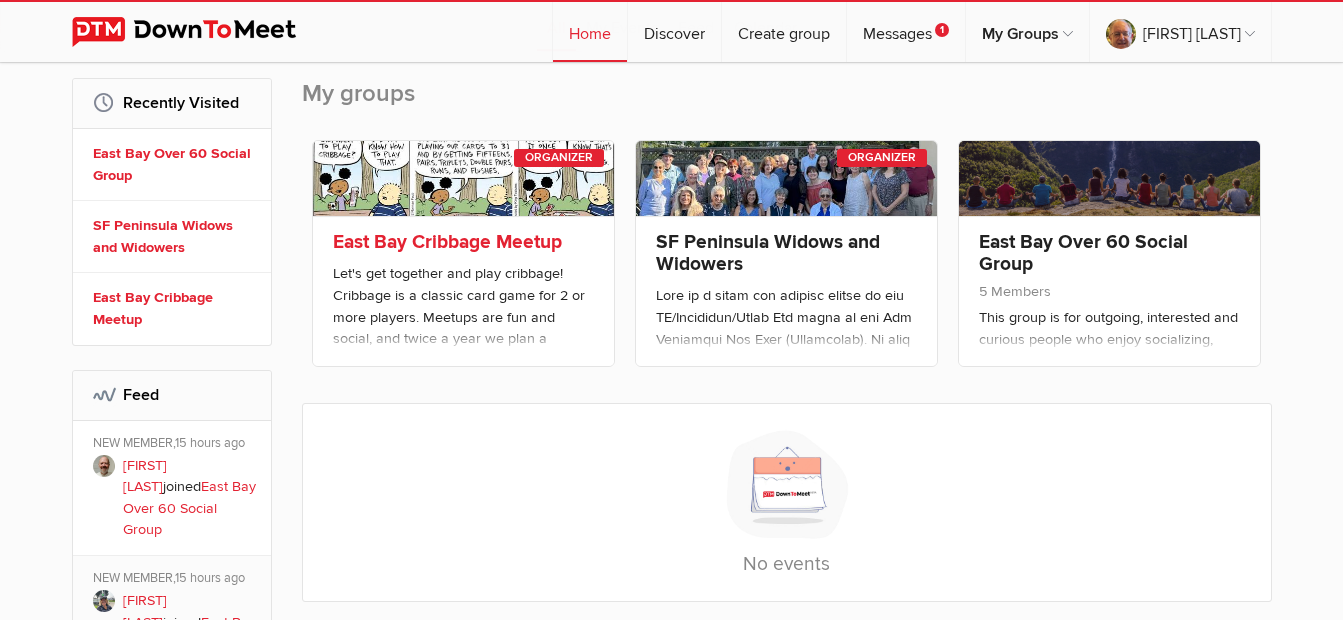click on "East Bay Cribbage Meetup
Let's get together and play cribbage! Cribbage is a classic card game for 2 or more players. Meetups are fun and social, and twice a year we plan a tournament with a buy-in and prizes. We are now celebrating over TWELVE (12) years since our "Organizer Emeritus" [FIRST] started this "beer-and-cribbage thing" in [CITY] ([MONTH] [DAY], [YEAR])." 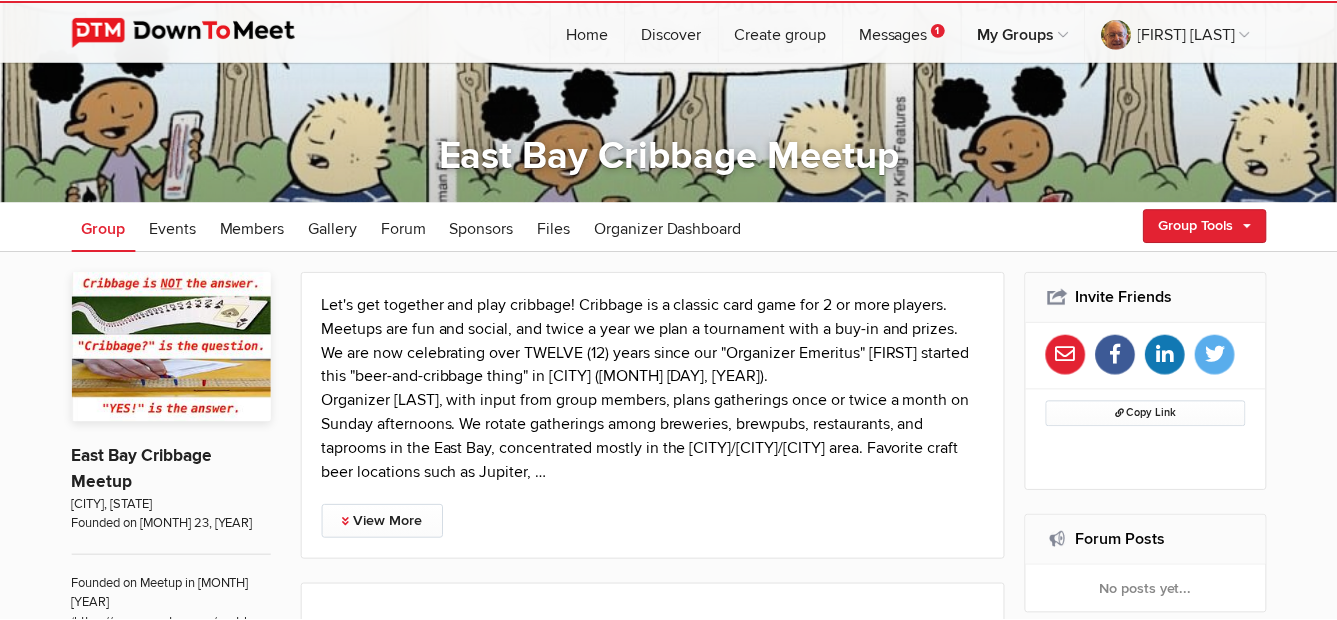 scroll, scrollTop: 200, scrollLeft: 0, axis: vertical 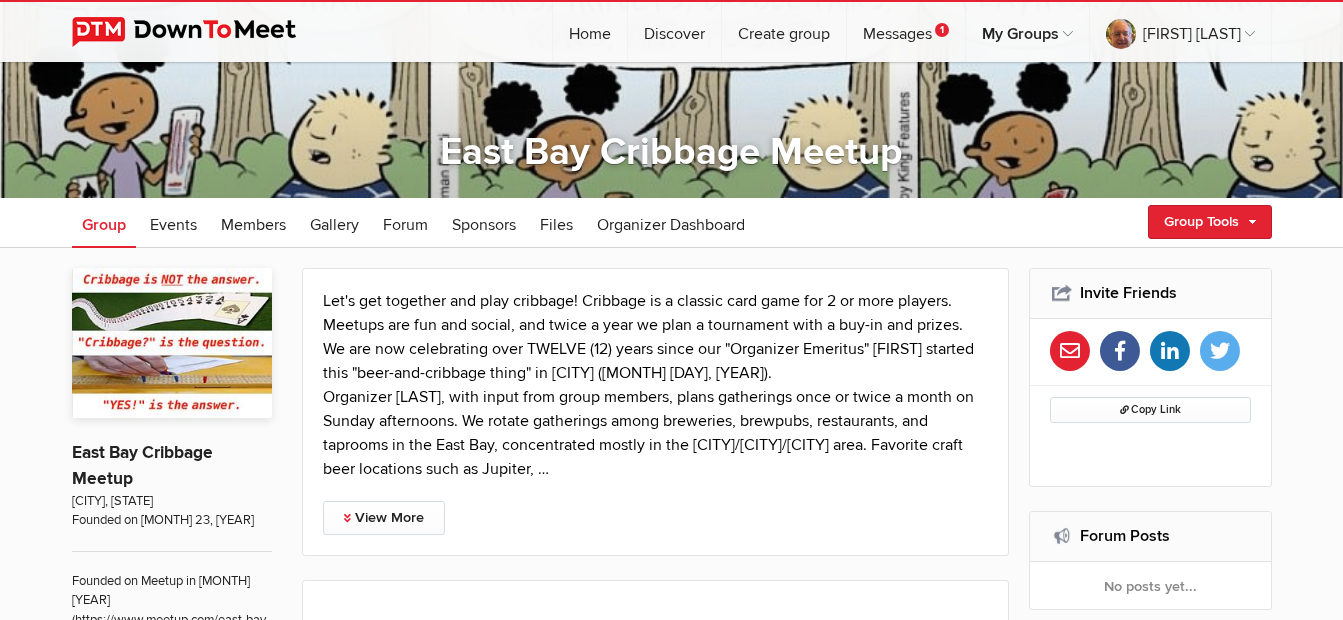 click on "Let's get together and play cribbage! Cribbage is a classic card game for 2 or more players. Meetups are fun and social, and twice a year we plan a tournament with a buy-in and prizes. We are now celebrating over TWELVE (12) years since our "Organizer Emeritus" Jodi started this "beer-and-cribbage thing" in Oakland (July 14, 2013). Organizer Terry, with input from group members, plans gatherings once or twice a month on Sunday afternoons. We rotate gatherings among breweries, brewpubs, restaurants, and taprooms in the East Bay, concentrated mostly in the Oakland/Berkeley/Alameda area. Favorite craft beer locations such as Jupiter, …
View More
No events yet...
Create Event
Invite Friends" 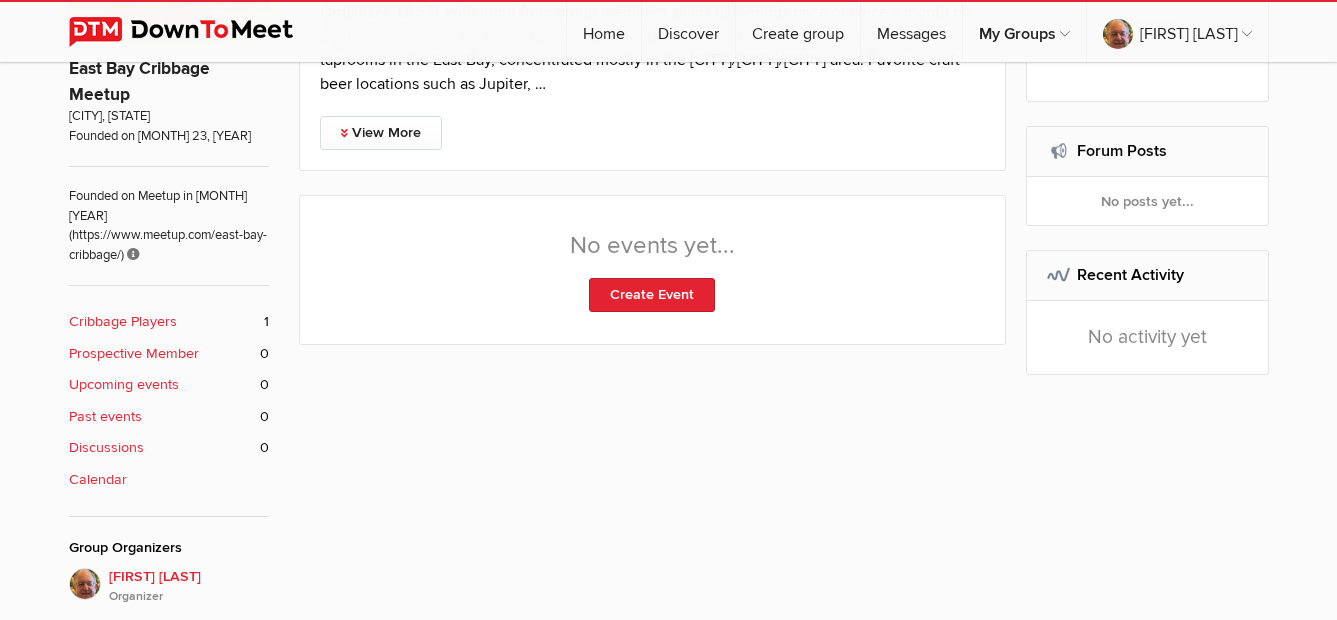 scroll, scrollTop: 600, scrollLeft: 0, axis: vertical 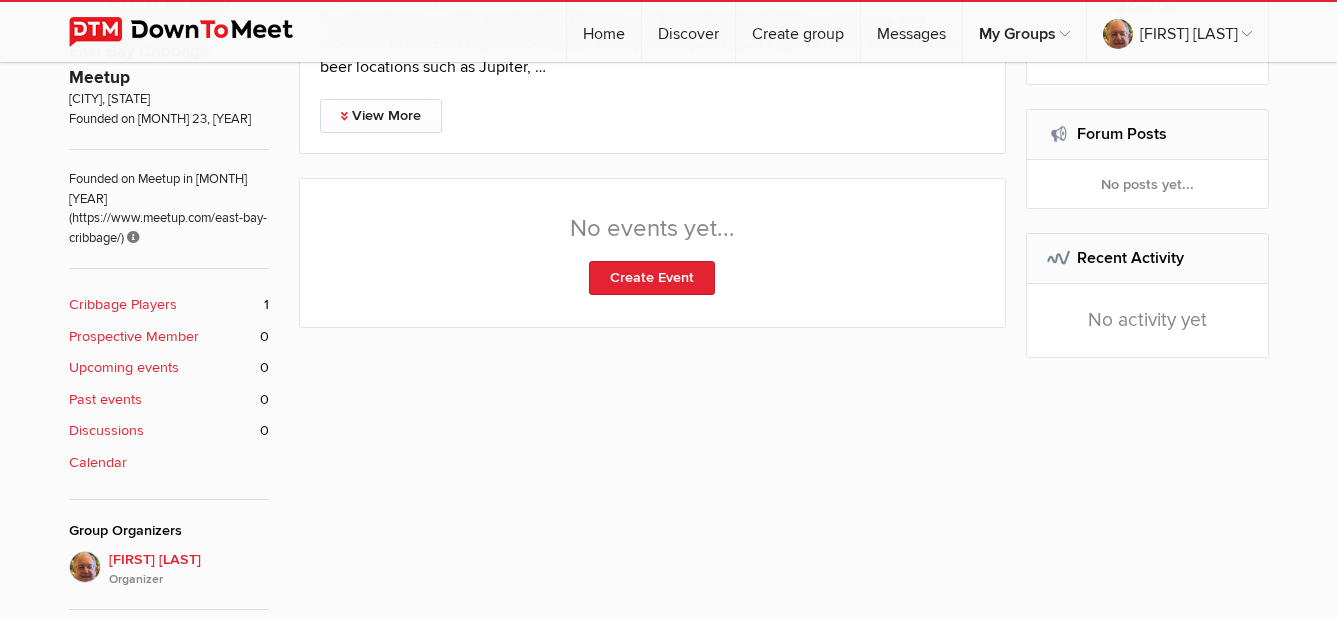 click on "Prospective Member" 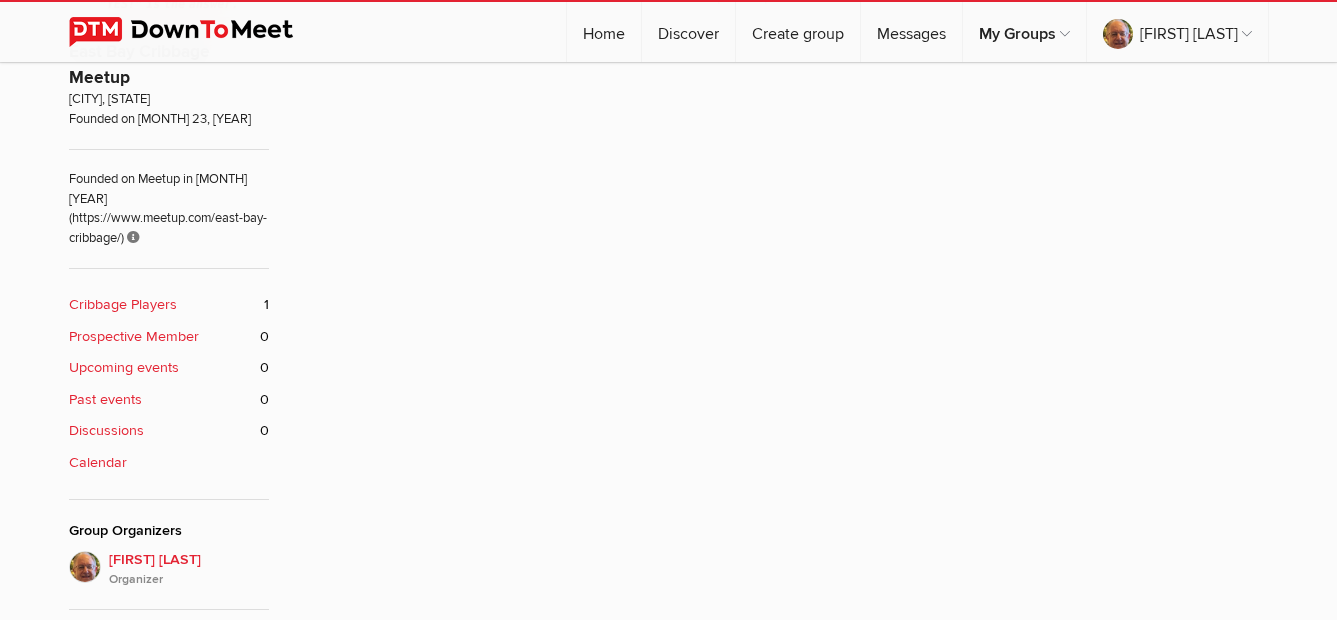 scroll, scrollTop: 396, scrollLeft: 0, axis: vertical 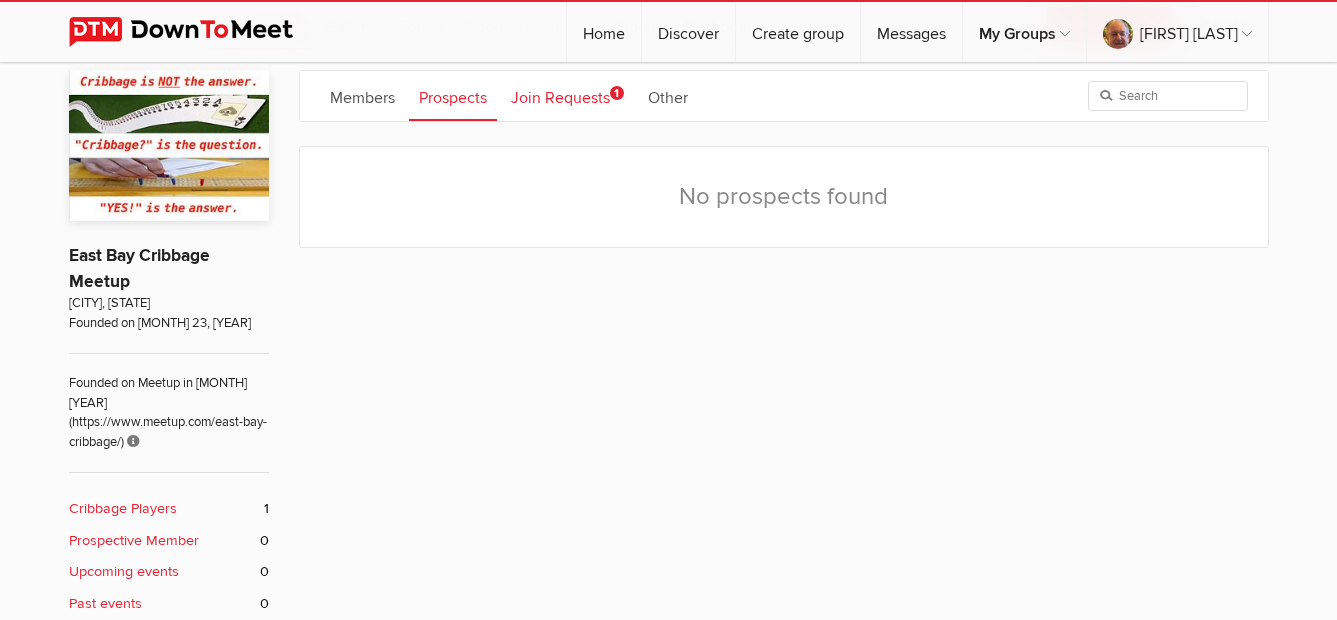 click on "Join Requests
1" 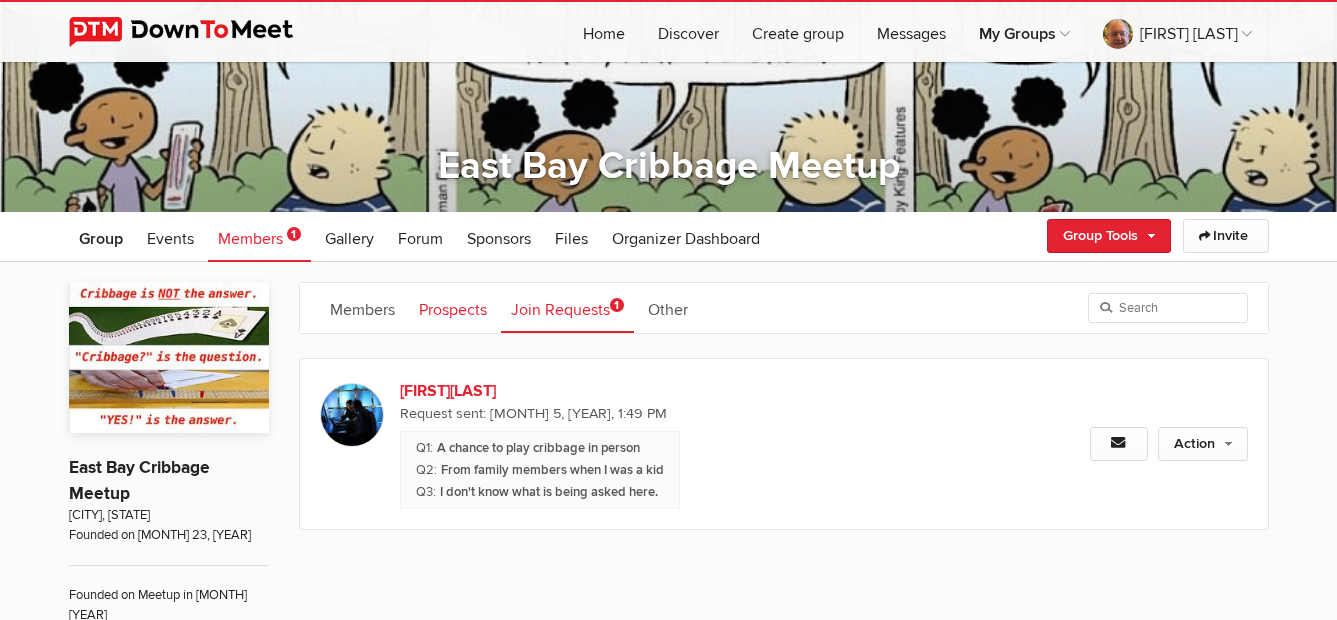 scroll, scrollTop: 96, scrollLeft: 0, axis: vertical 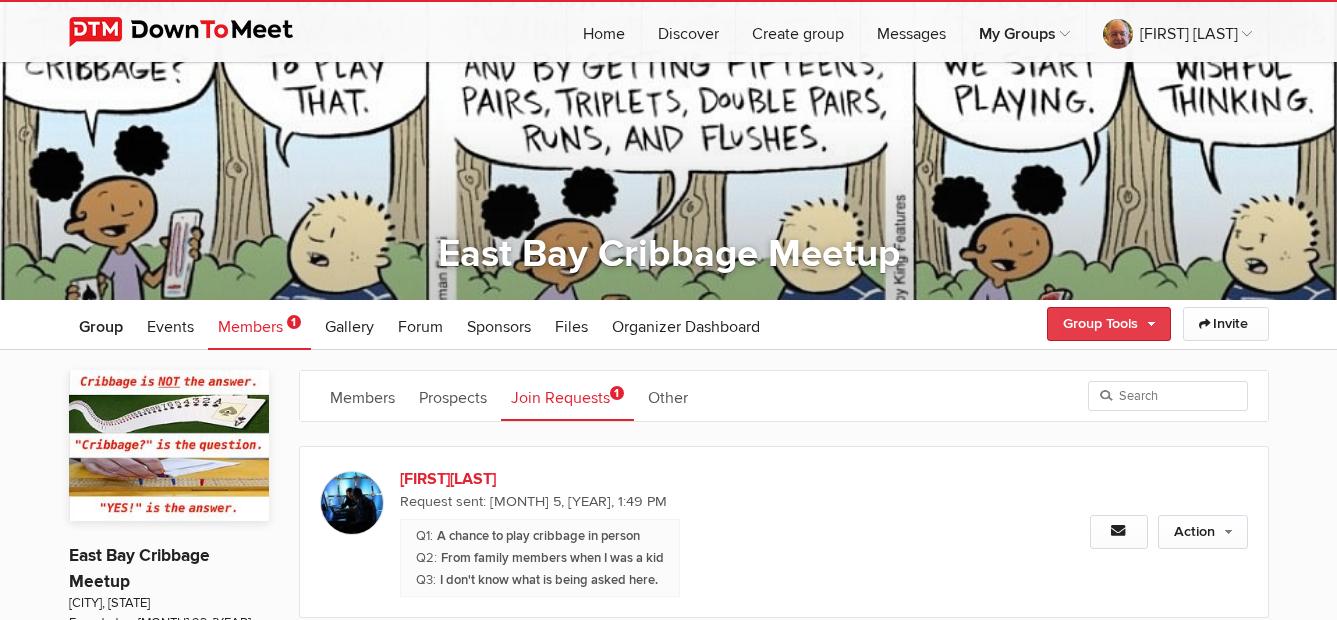 click on "Group Tools" 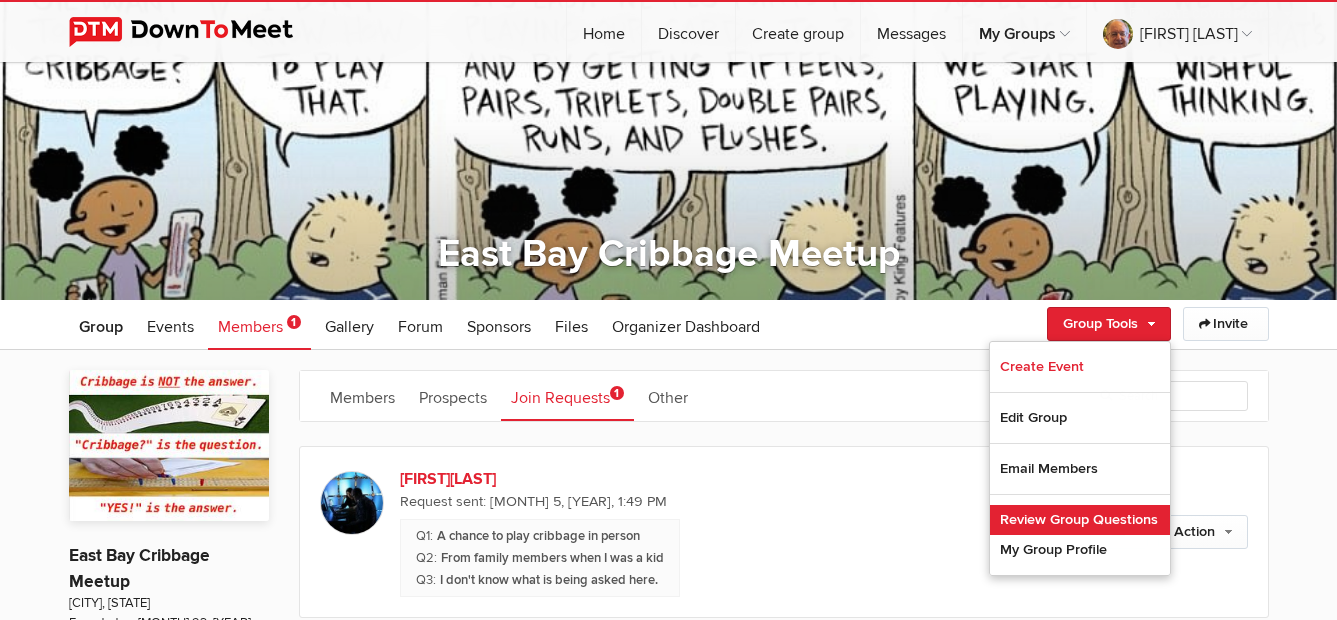 click on "Review Group Questions" 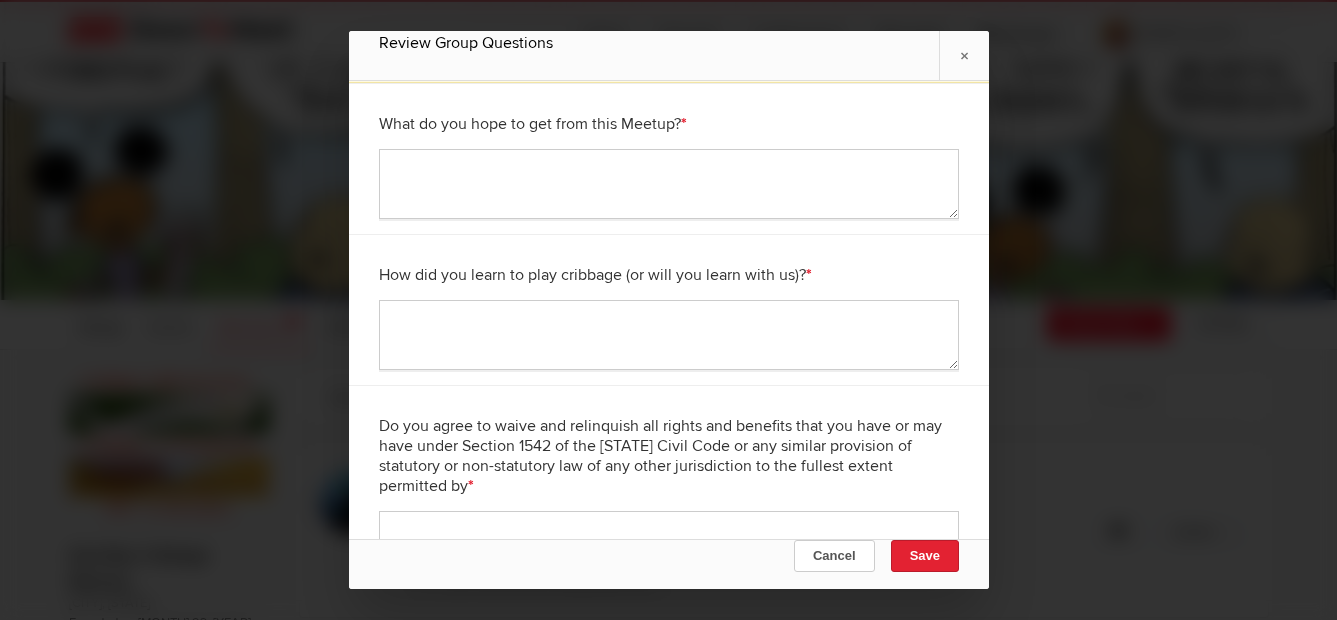 scroll, scrollTop: 133, scrollLeft: 0, axis: vertical 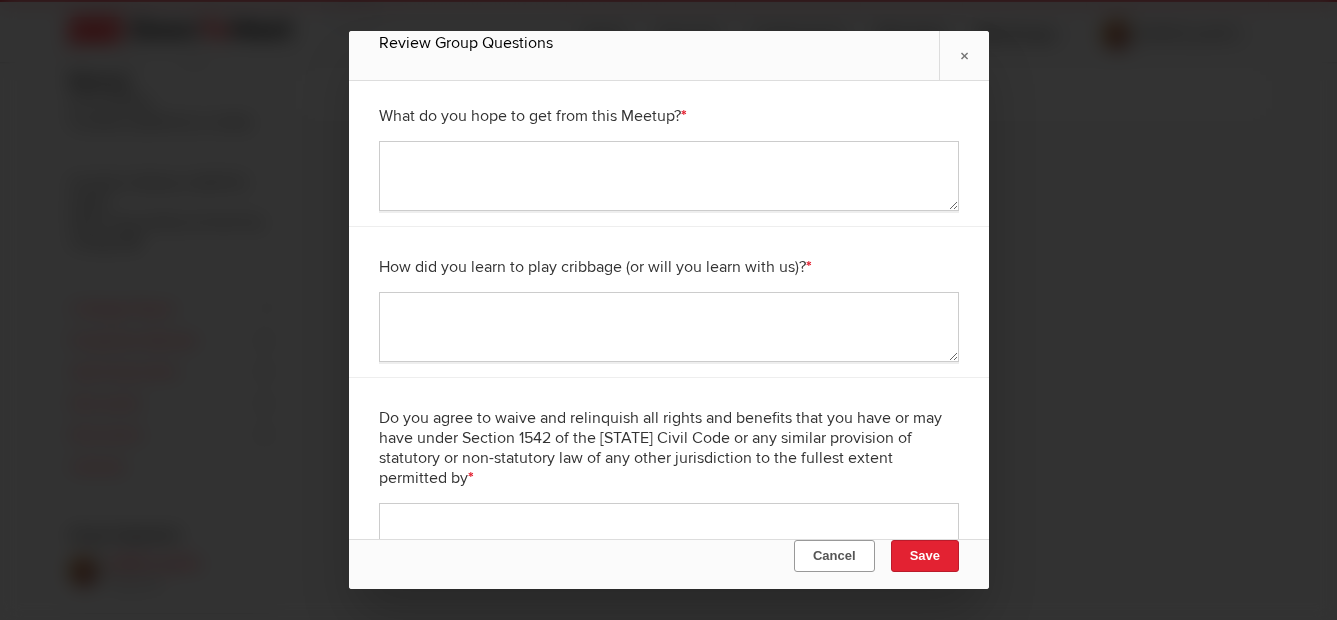 click on "Cancel" 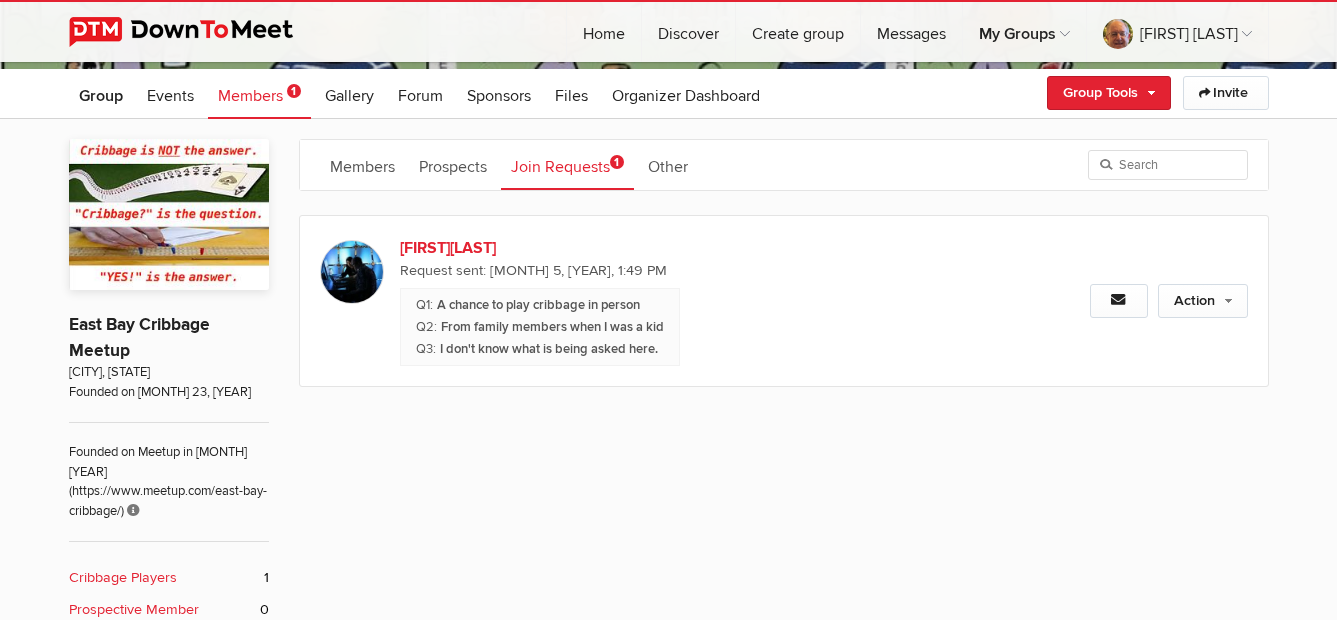 scroll, scrollTop: 296, scrollLeft: 0, axis: vertical 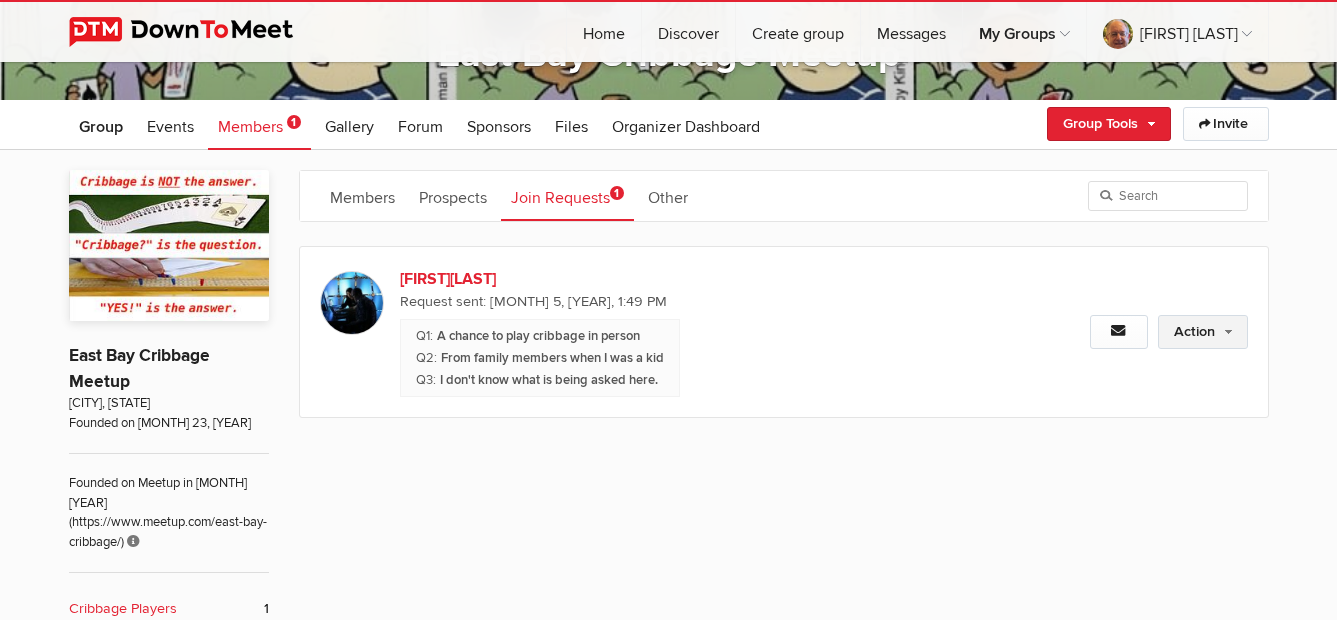 click on "Action" 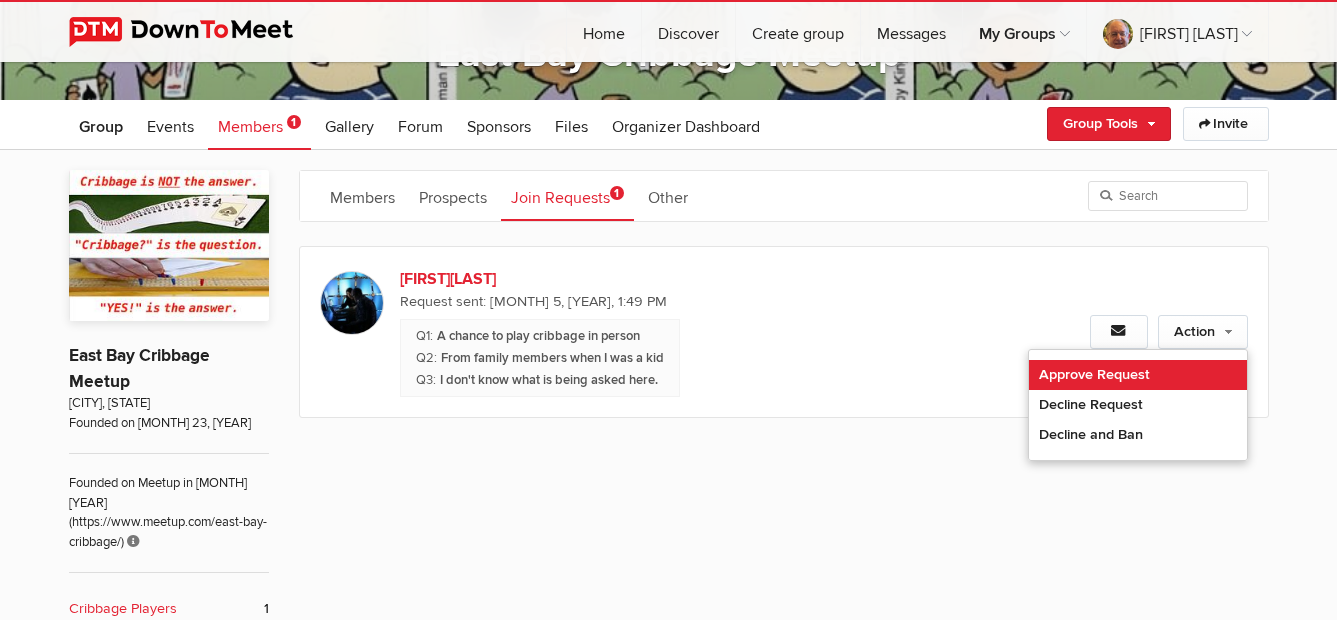 click on "Approve Request" 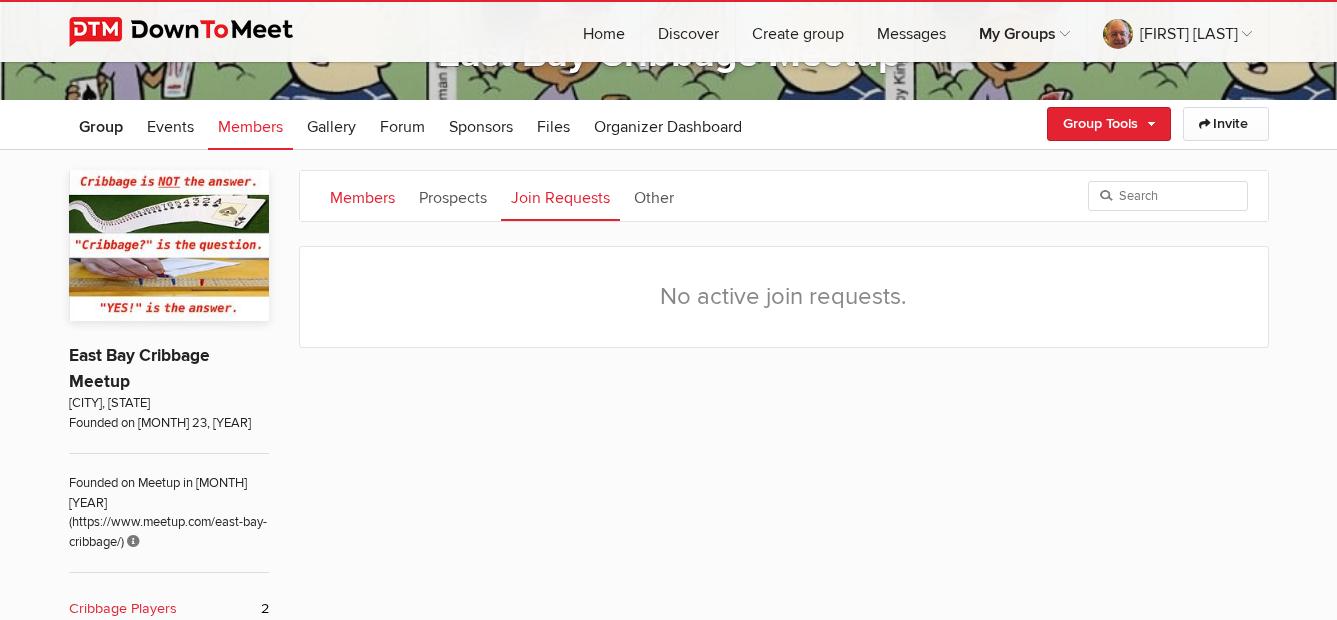 click on "Members" 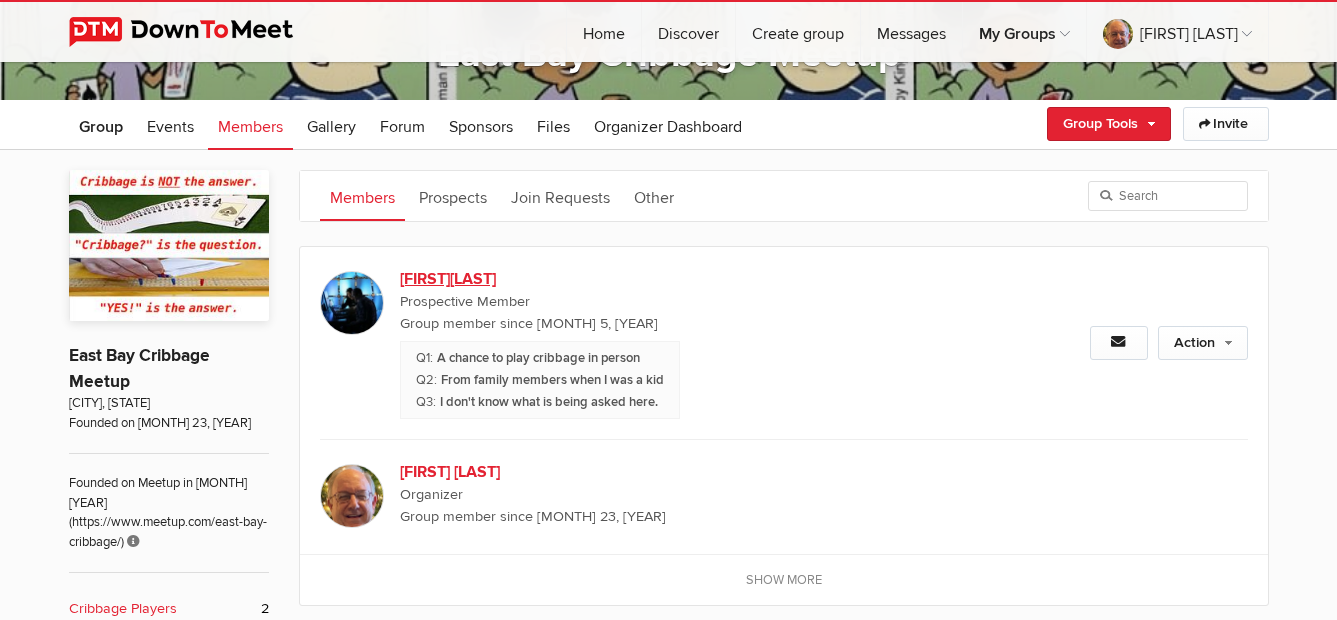 click on "I don't know what is being asked here." 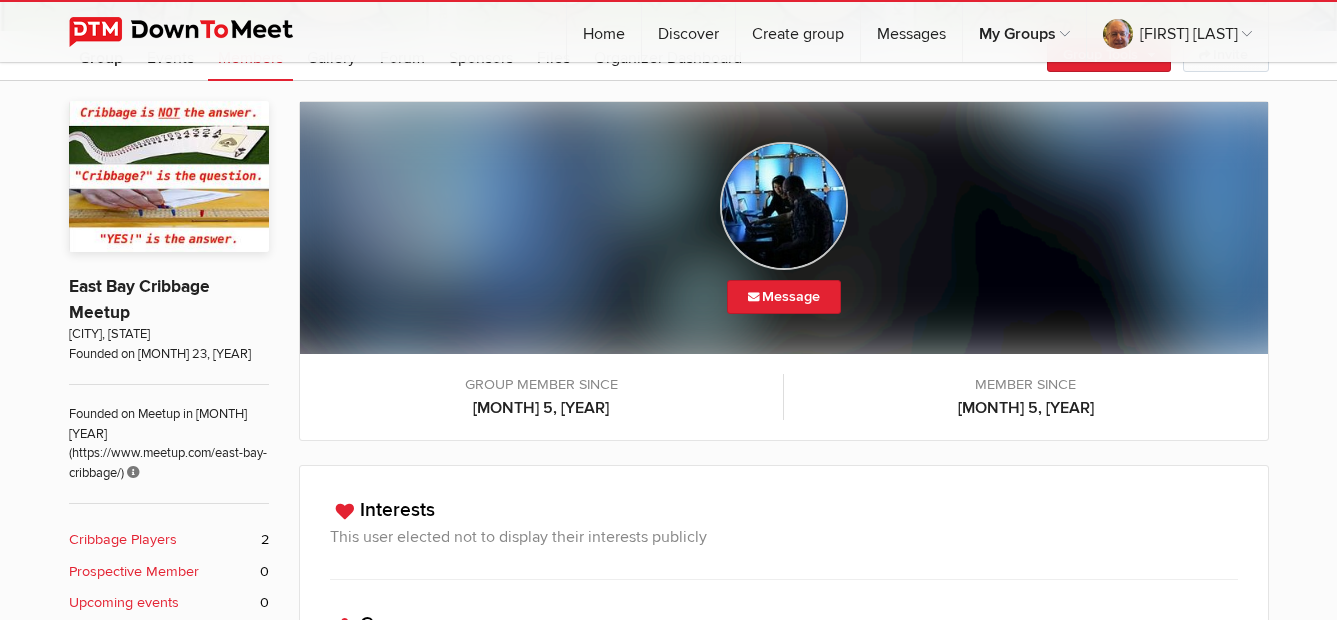 scroll, scrollTop: 196, scrollLeft: 0, axis: vertical 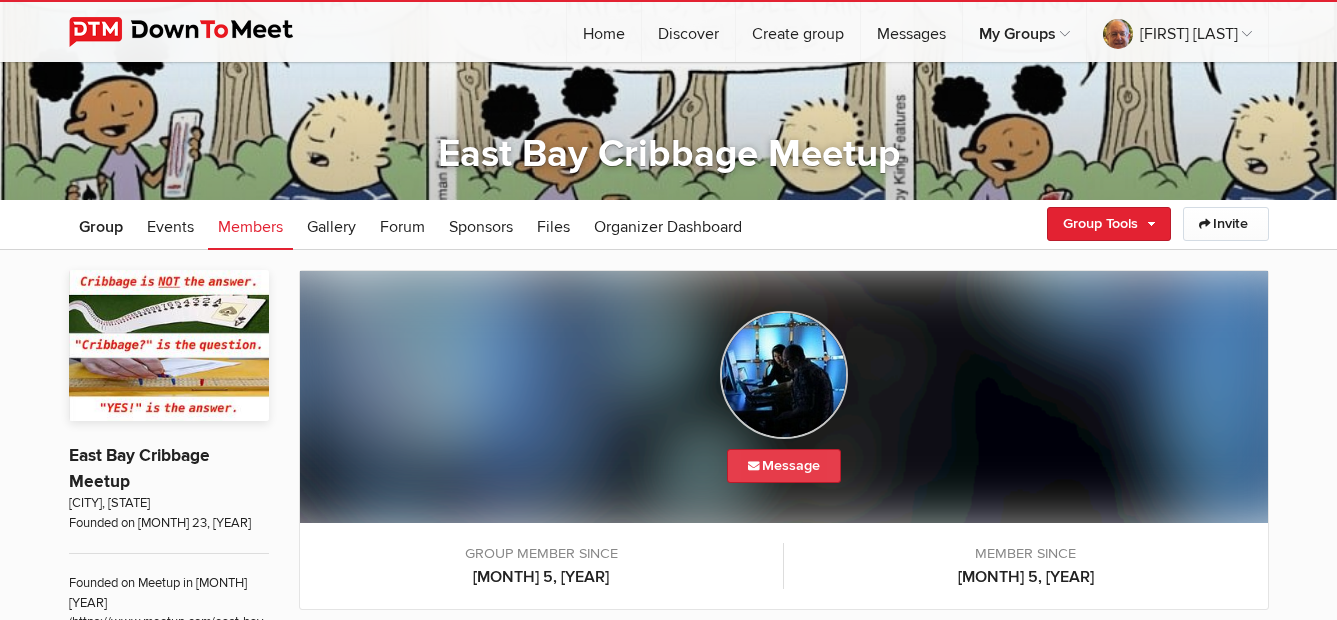 click on "Message" 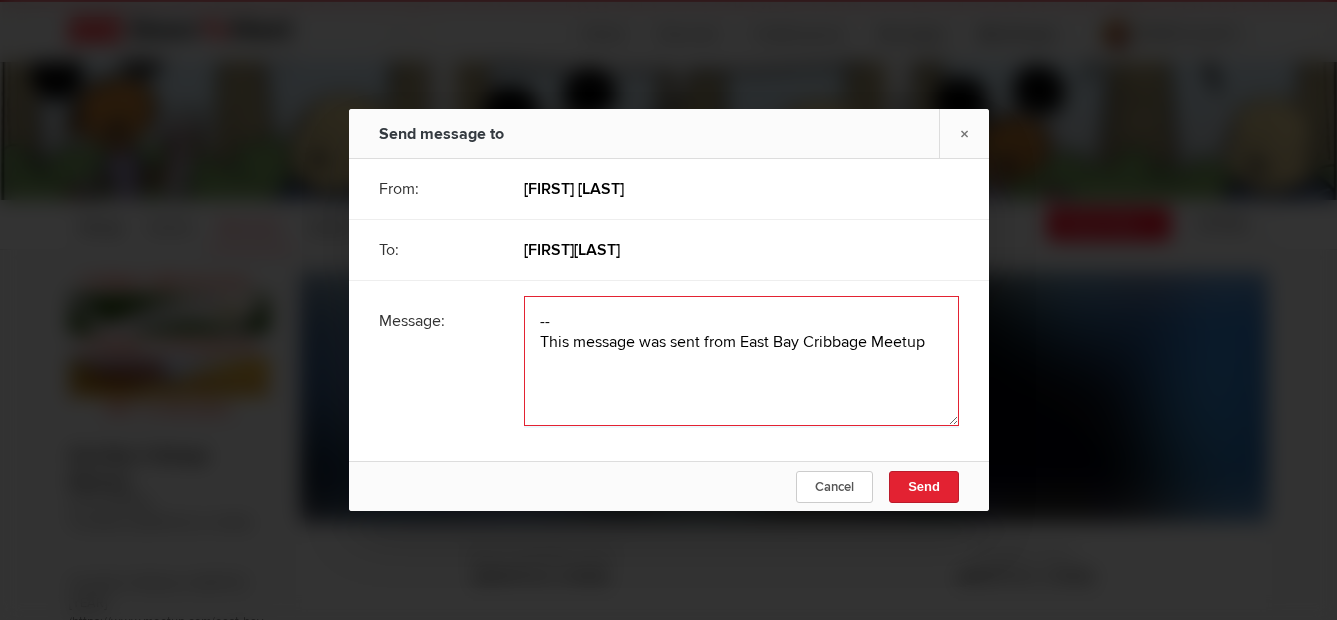 click 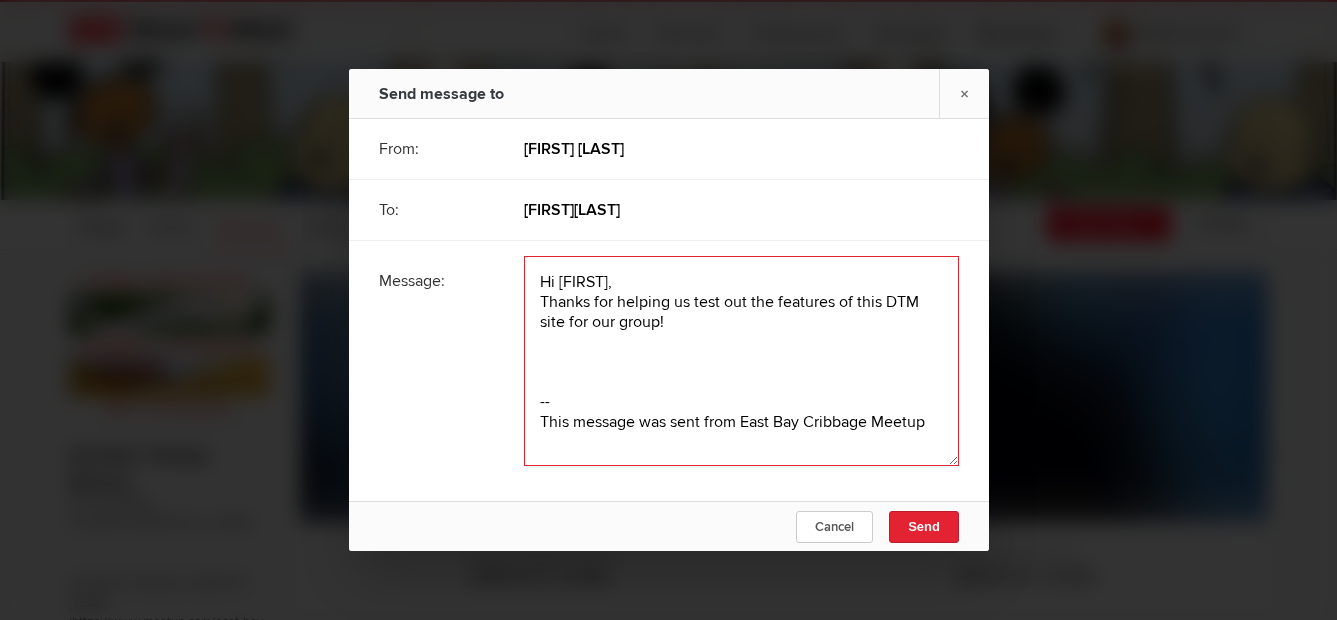 click 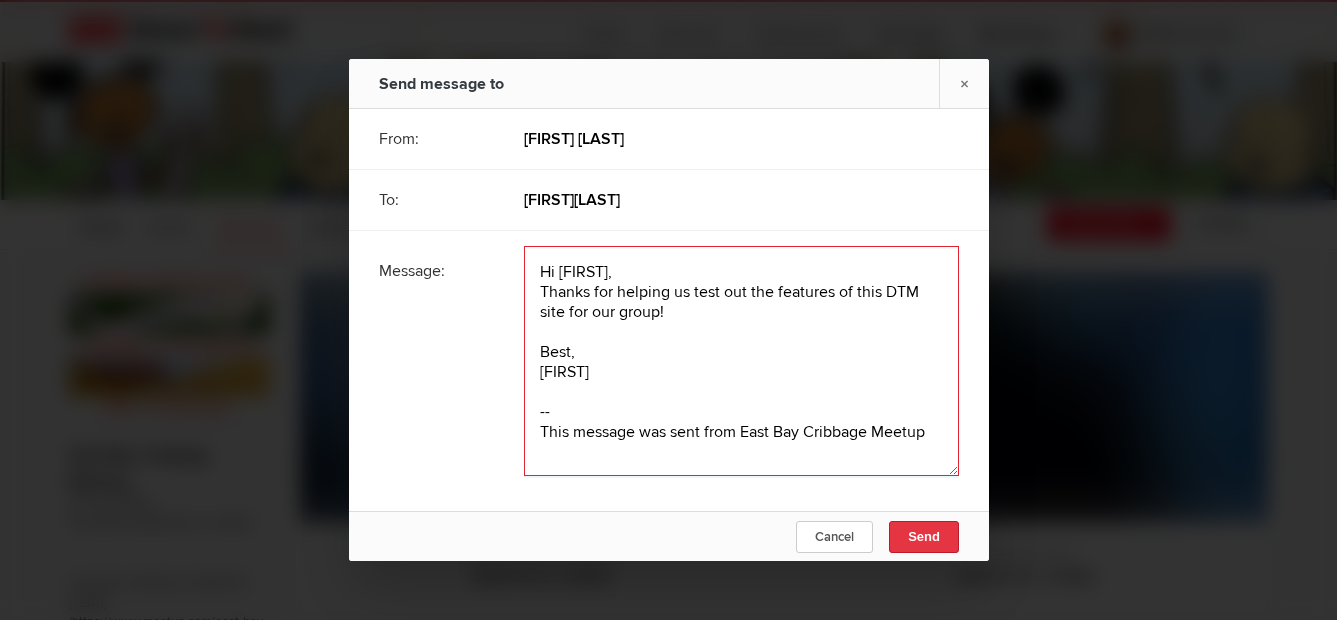 type on "Hi Thomas,
Thanks for helping us test out the features of this DTM site for our group!
Best,
Terry
--
This message was sent from East Bay Cribbage Meetup" 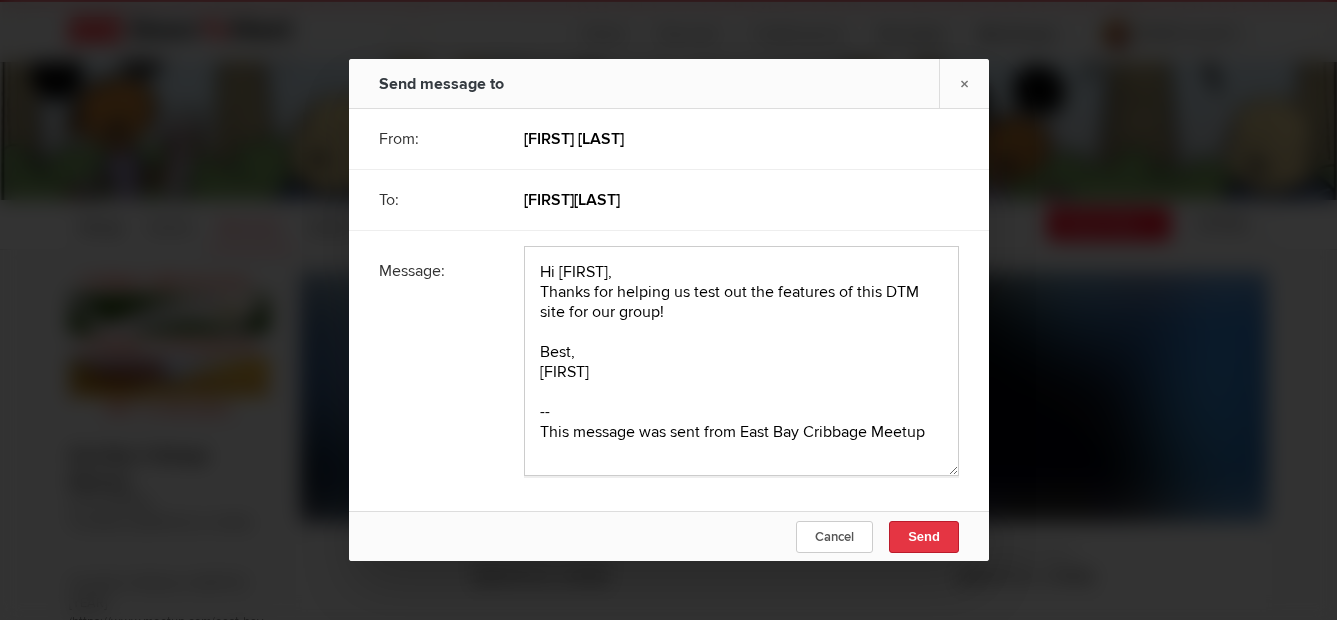 click on "Send" 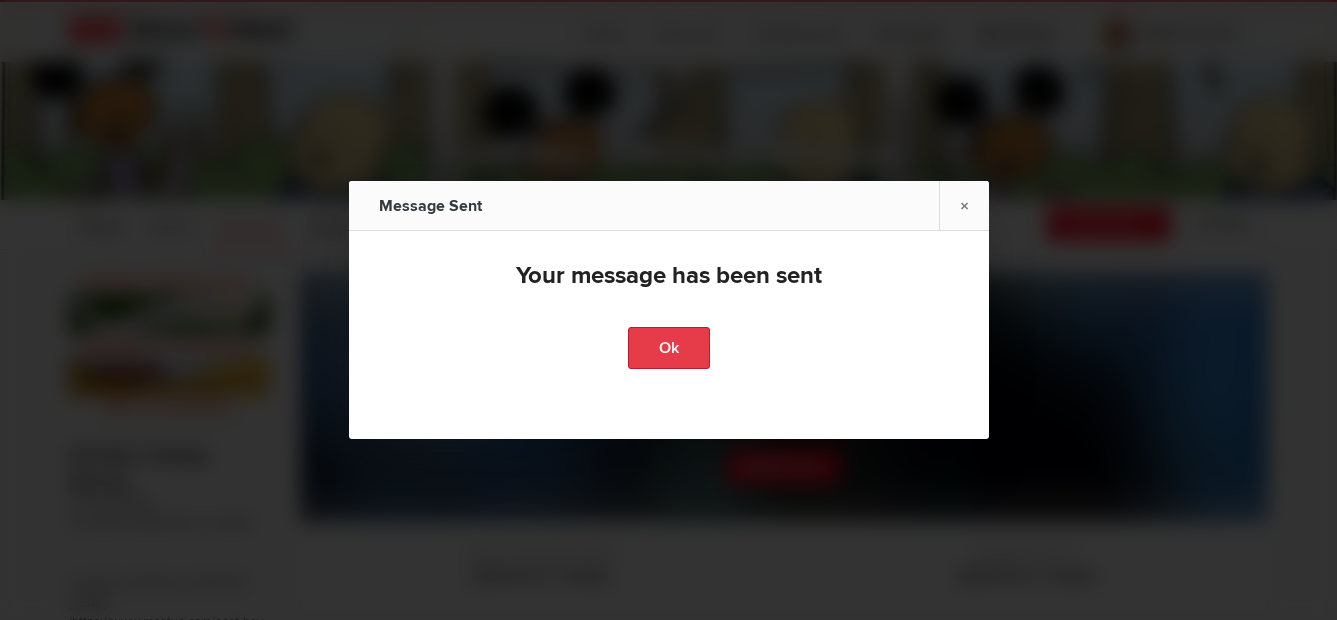 click on "Ok" 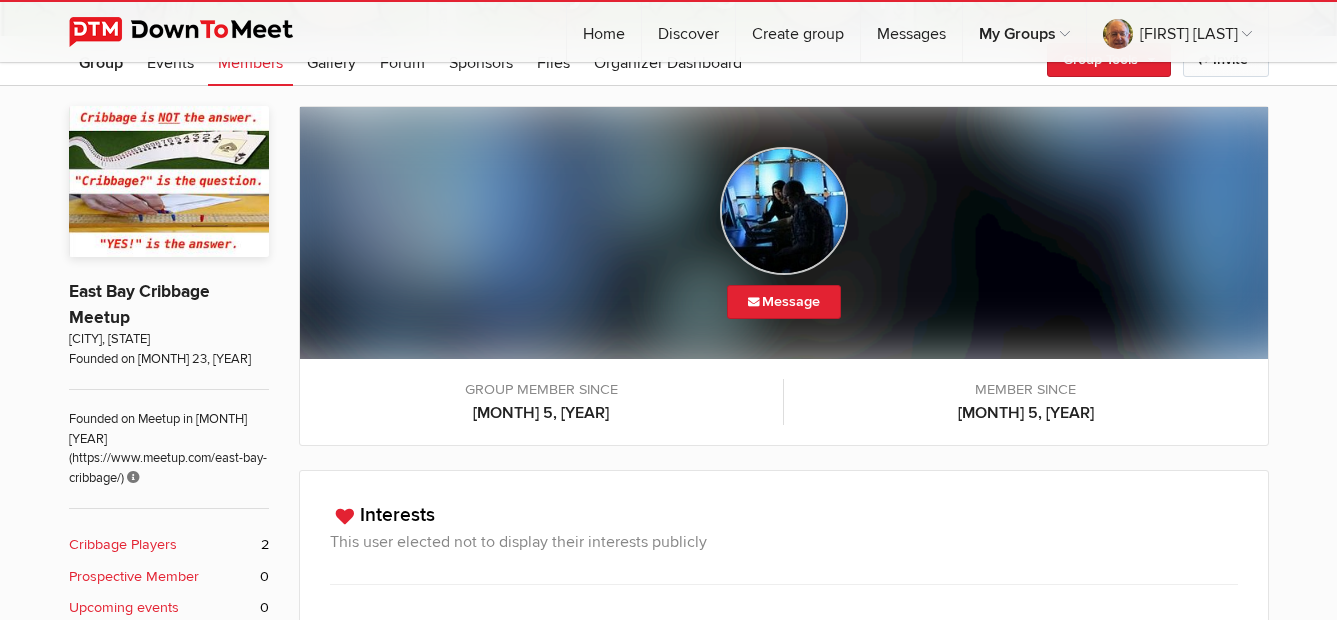 scroll, scrollTop: 296, scrollLeft: 0, axis: vertical 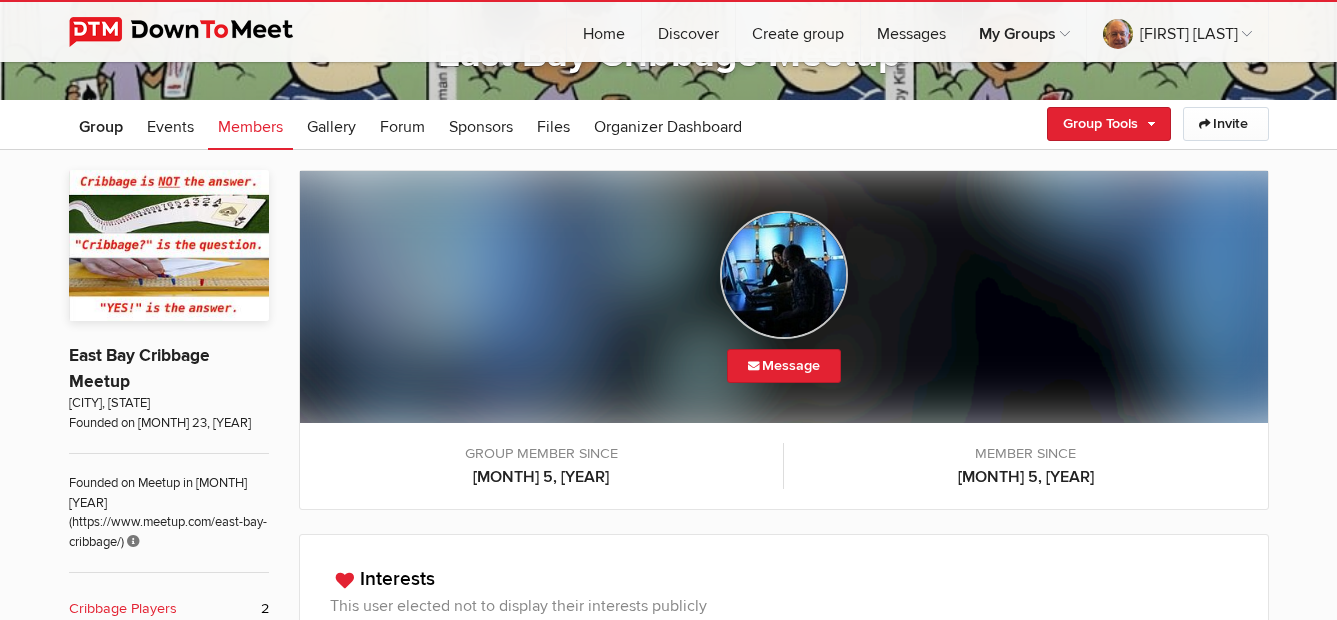 click on "Members" 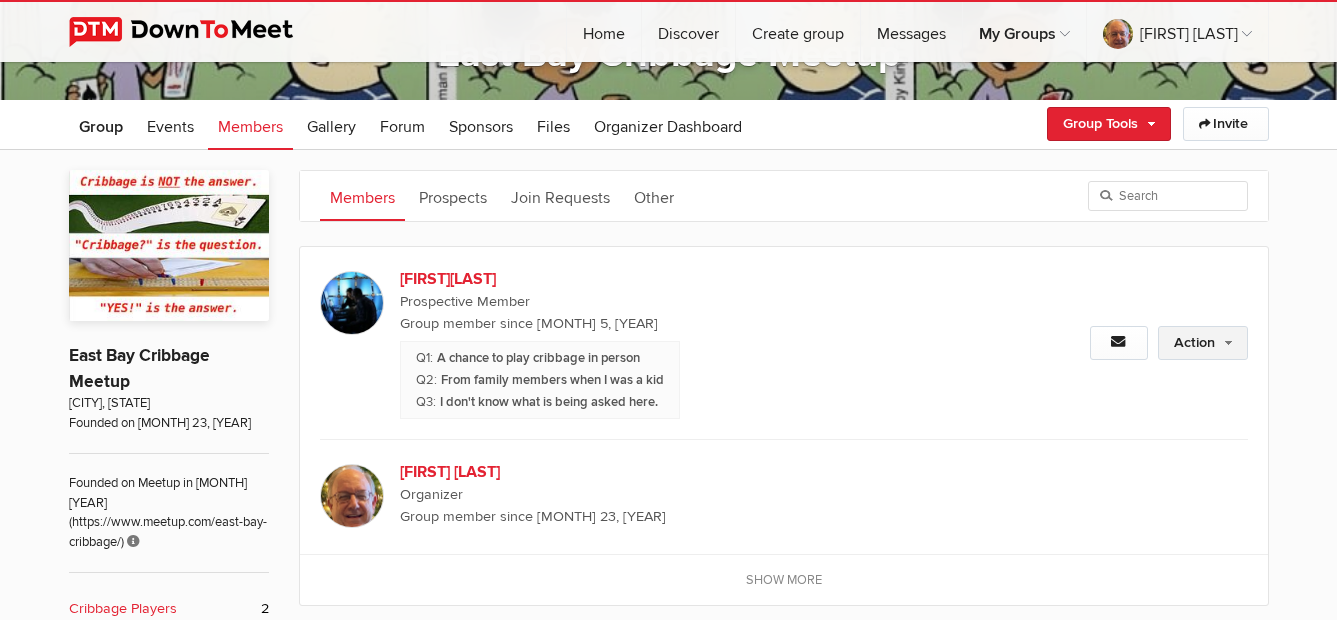 click on "Action" 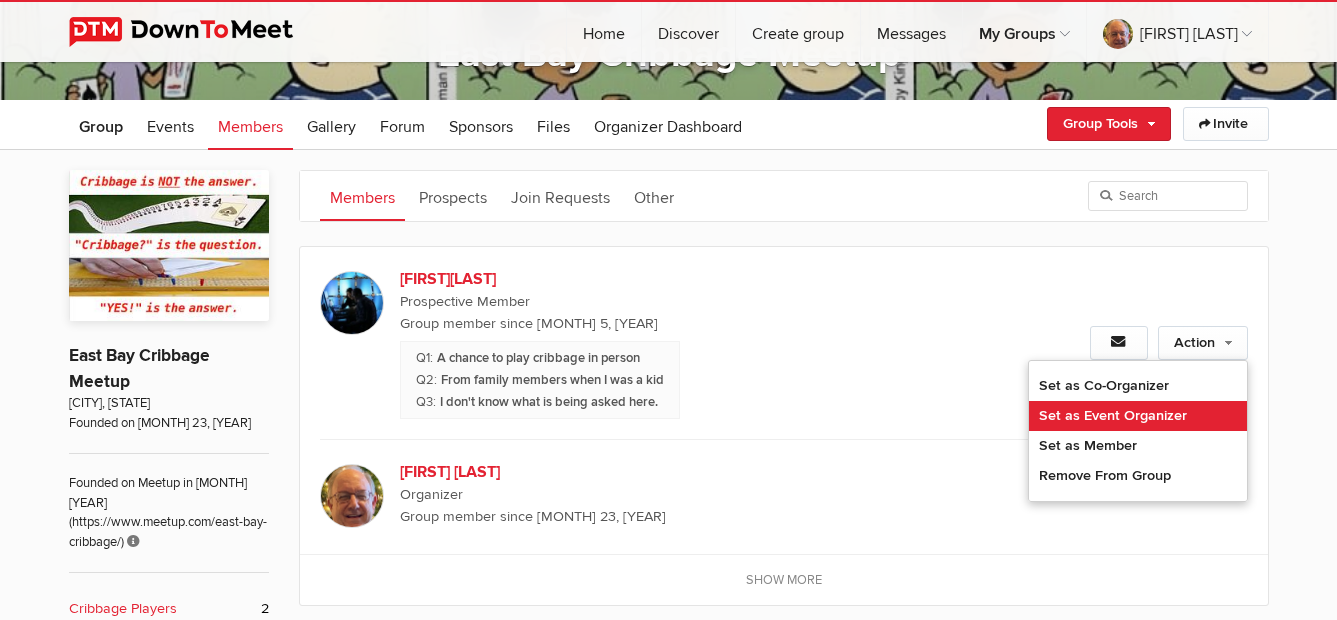 click on "Set as Event Organizer" 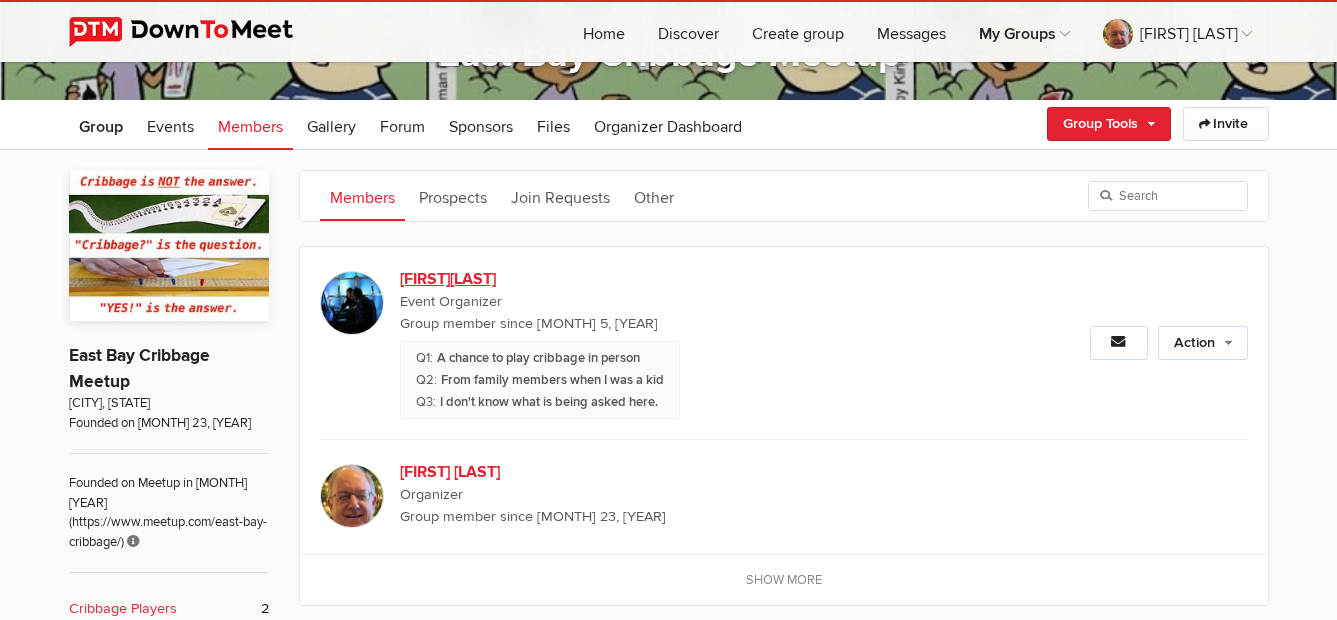 scroll, scrollTop: 396, scrollLeft: 0, axis: vertical 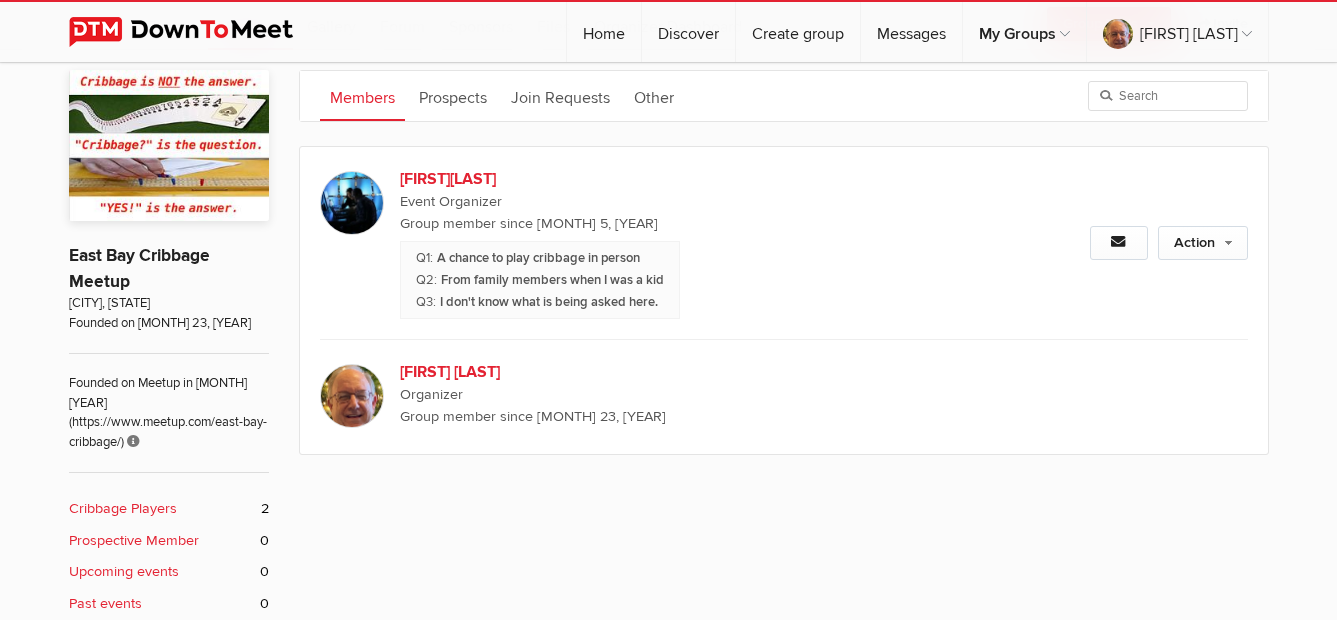 click on "Members
Prospects
Join Requests
Other
ThomasN
Event Organizer
Group member since Aug 5, 2025
A chance to play cribbage in person
From family members when I was a kid
I don't know what is being asked here.
Action
Remove as Event Organizer
Set as Prospective Member" 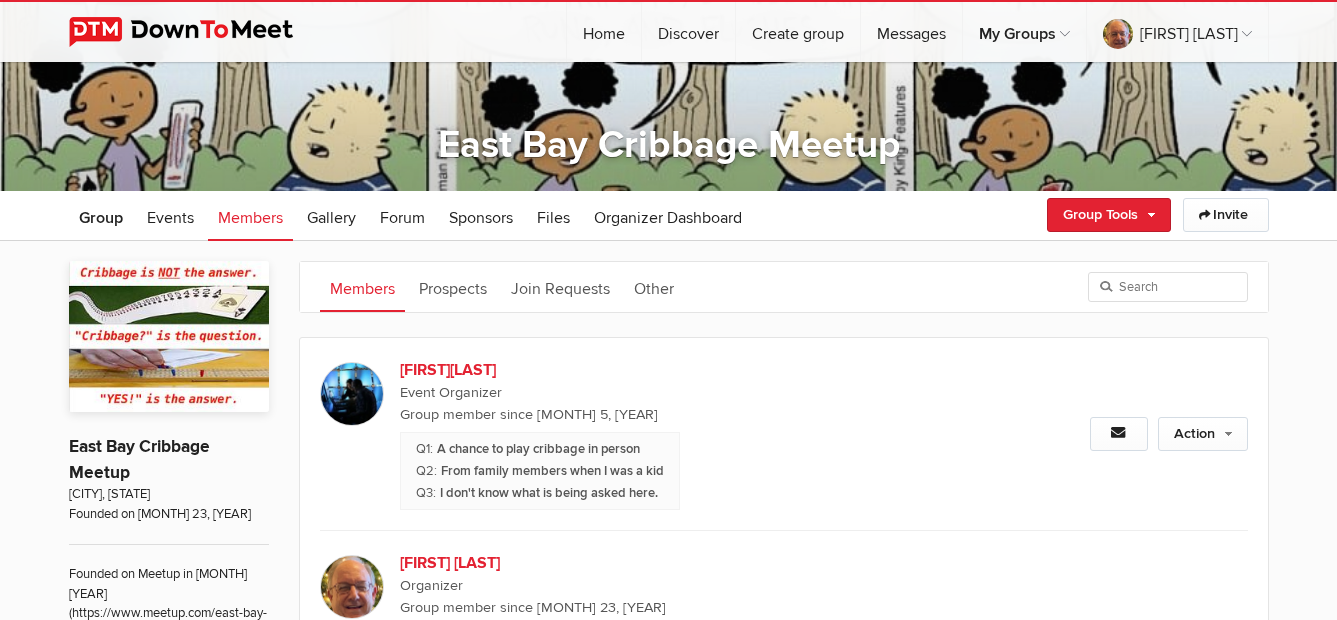 scroll, scrollTop: 196, scrollLeft: 0, axis: vertical 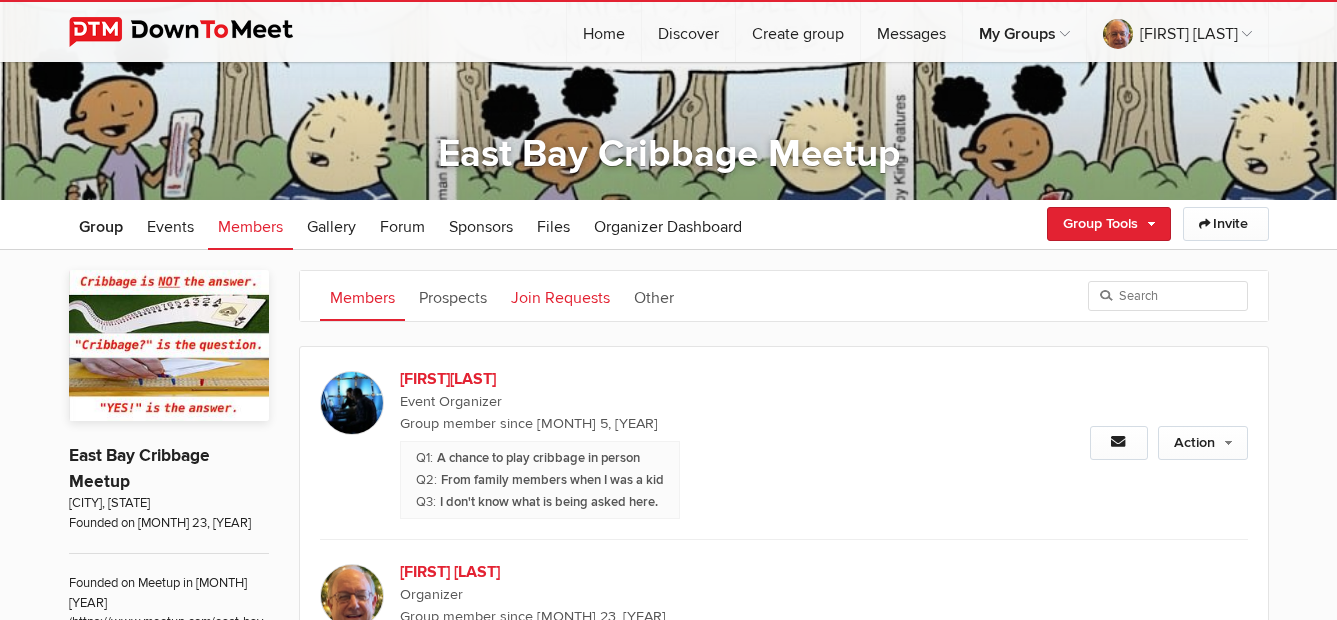 click on "Join Requests" 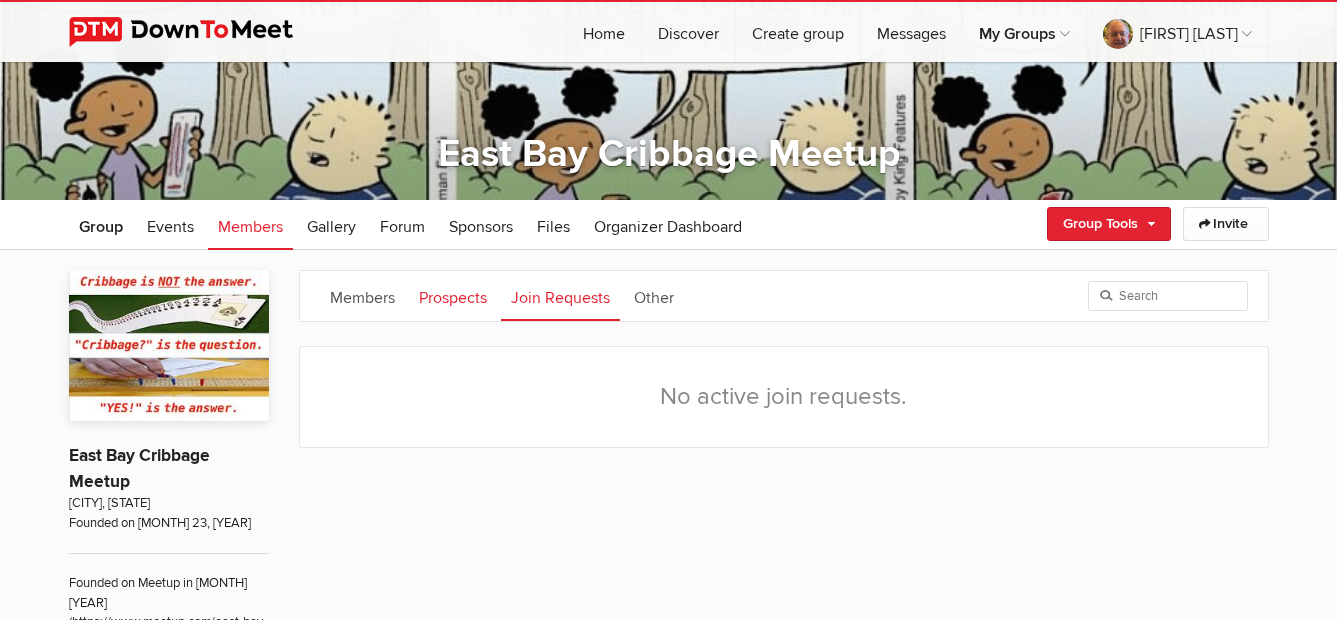 click on "Prospects" 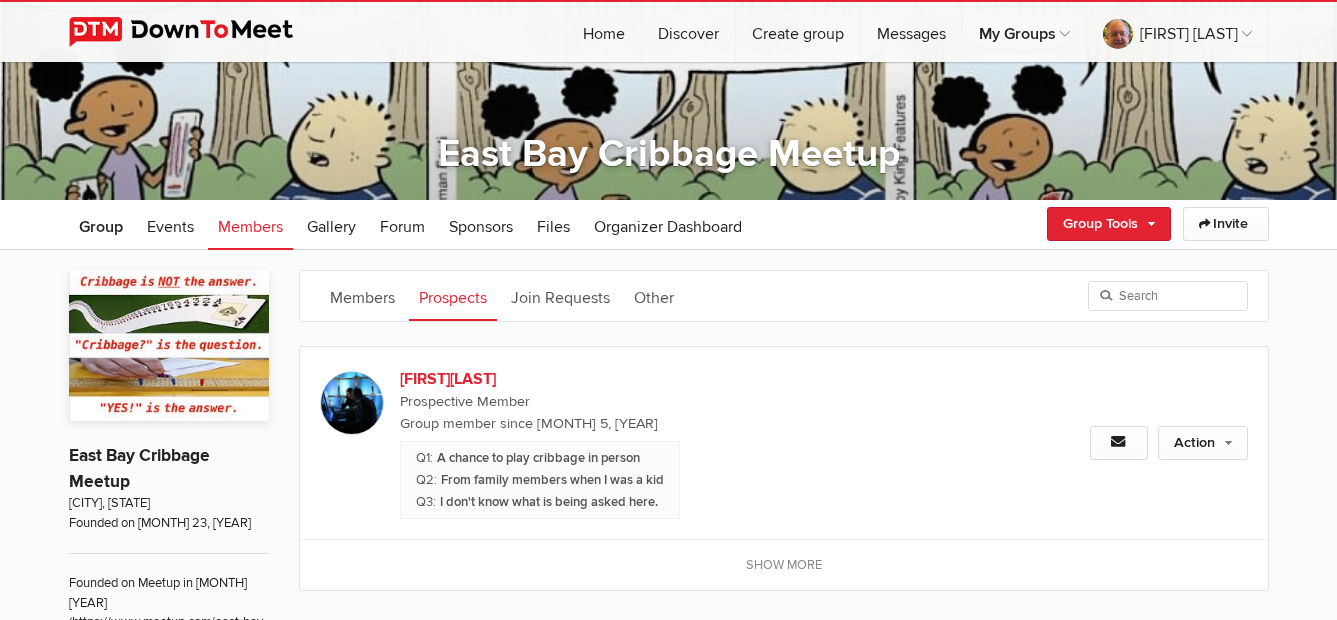 scroll, scrollTop: 296, scrollLeft: 0, axis: vertical 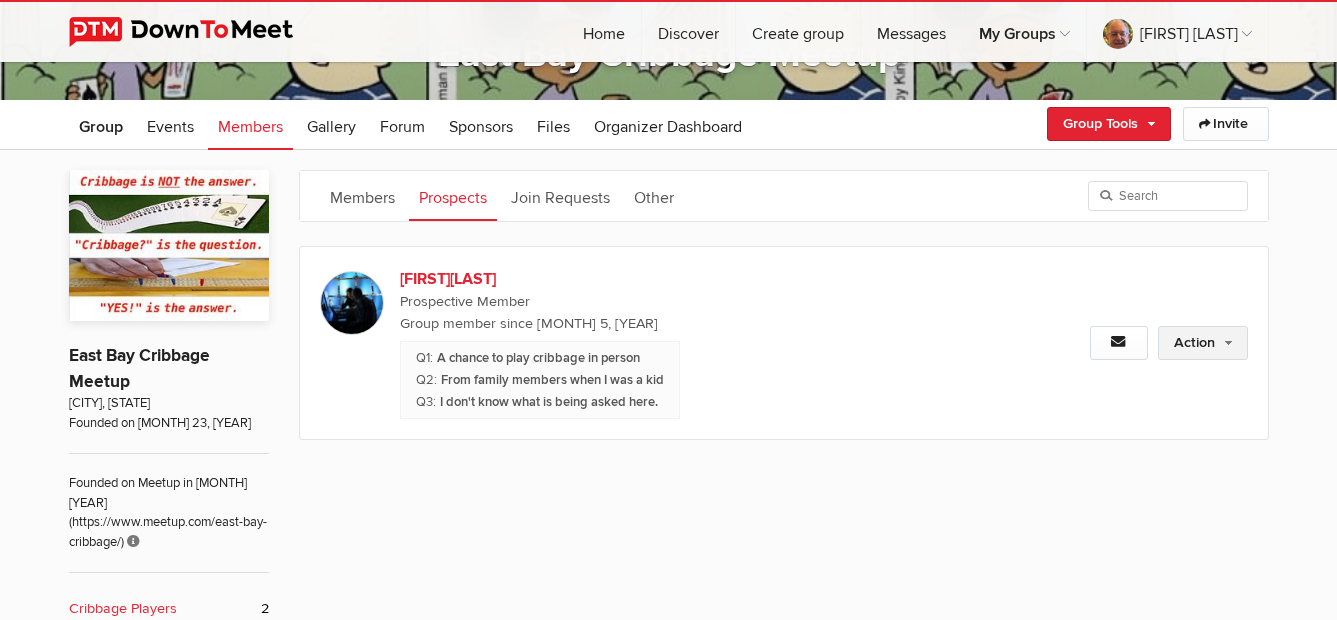 click on "Action" 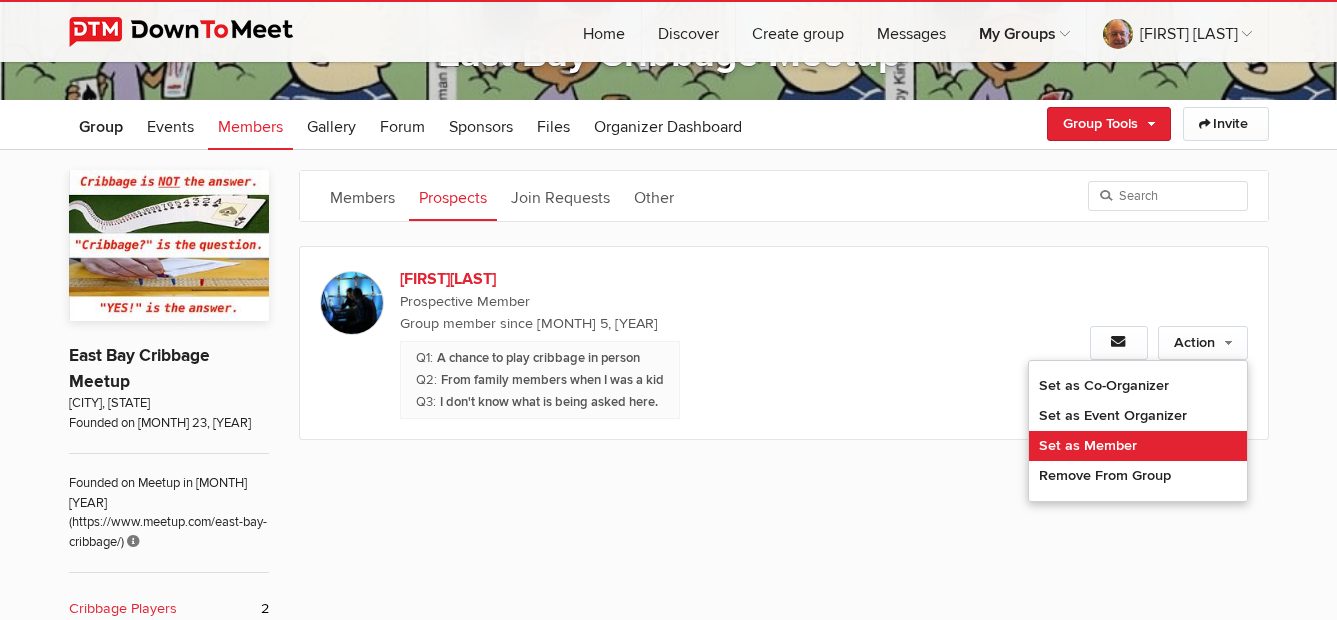 click on "Set as Member" 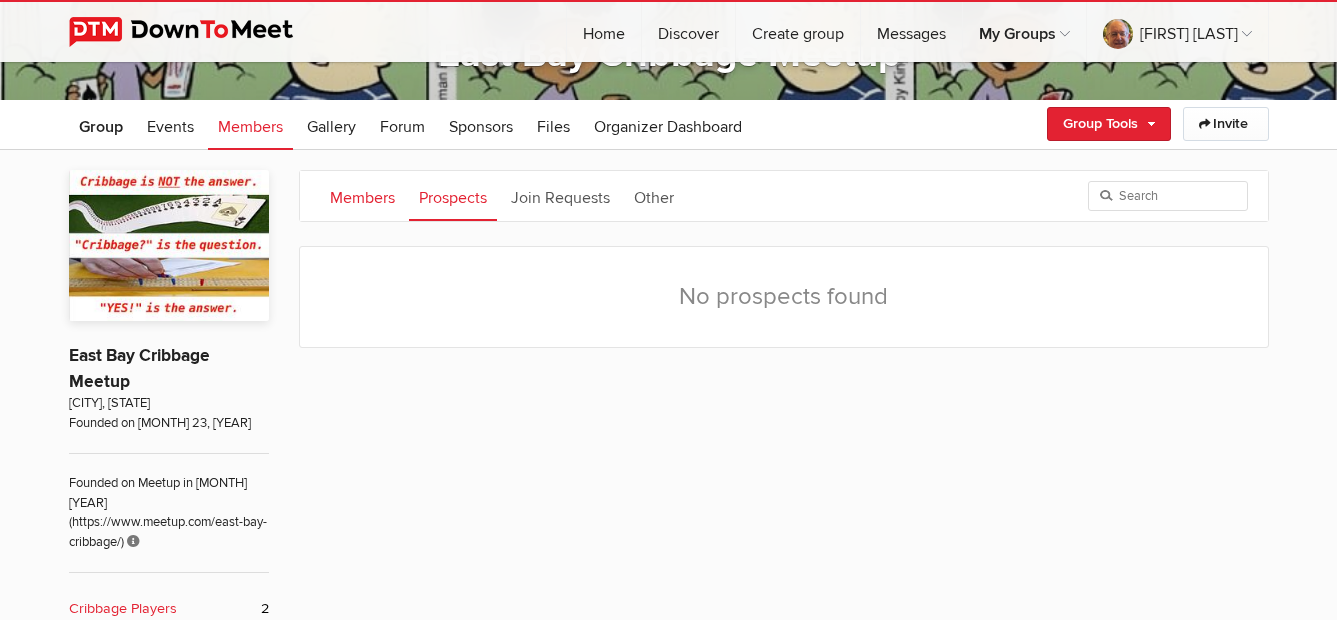 click on "Members" 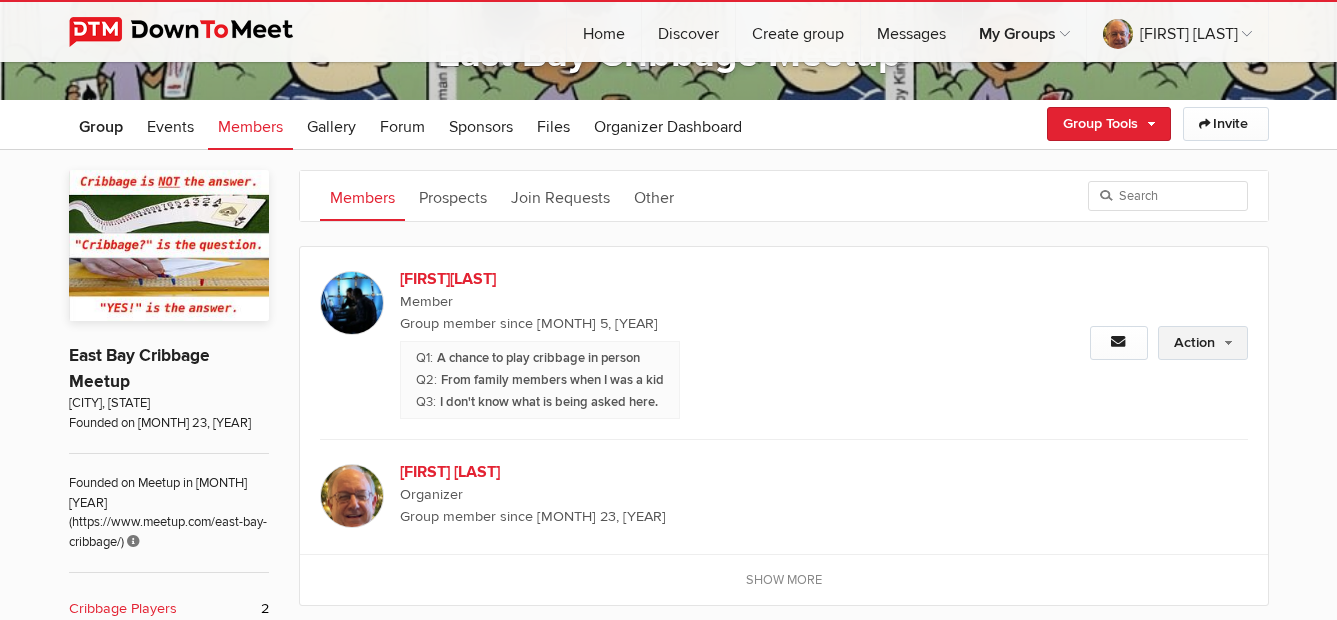 click on "Action" 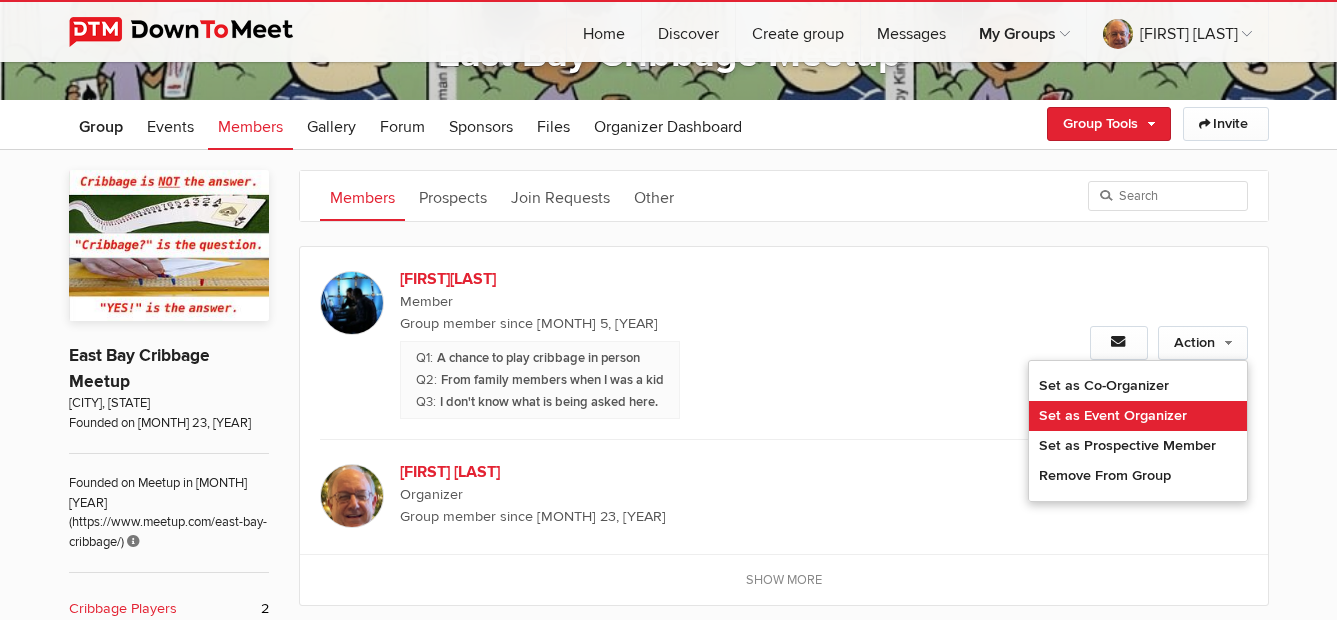 click on "Set as Event Organizer" 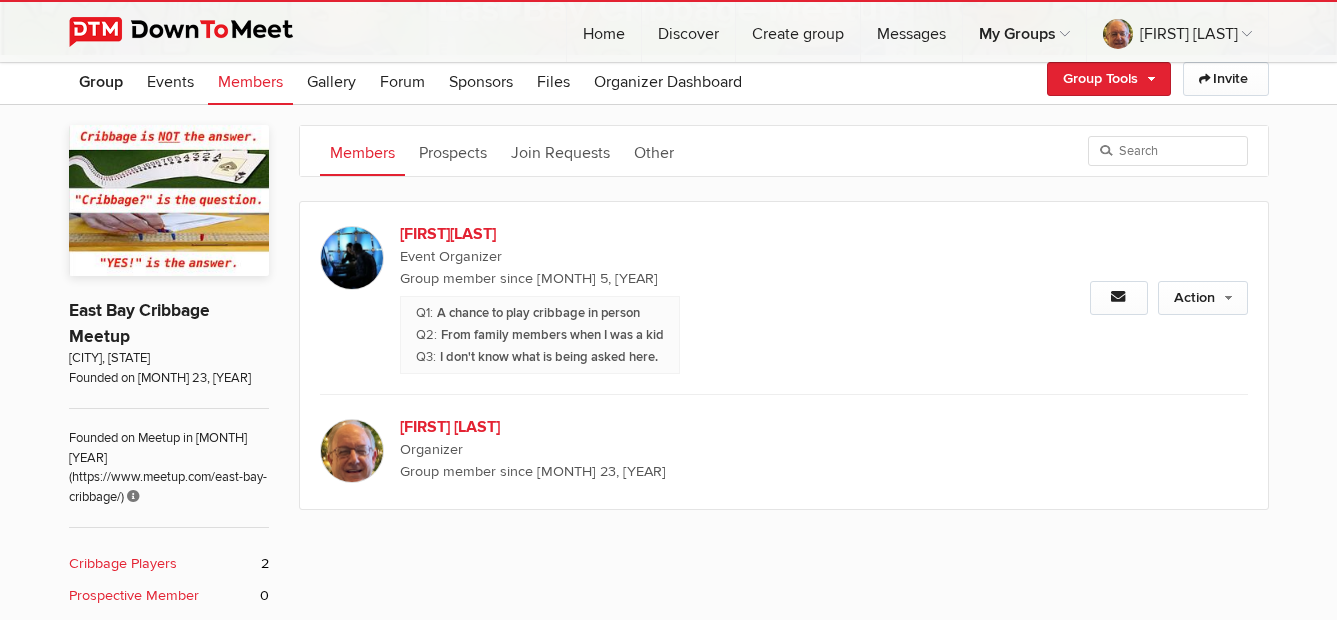 scroll, scrollTop: 196, scrollLeft: 0, axis: vertical 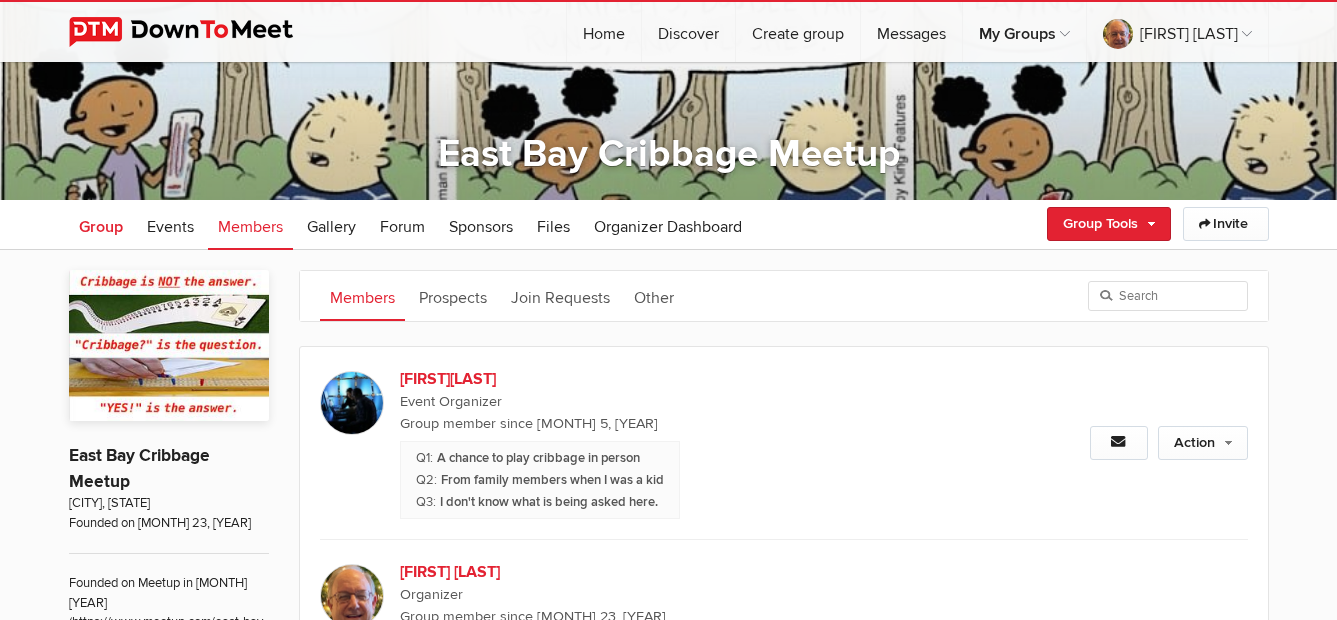 click on "Group" 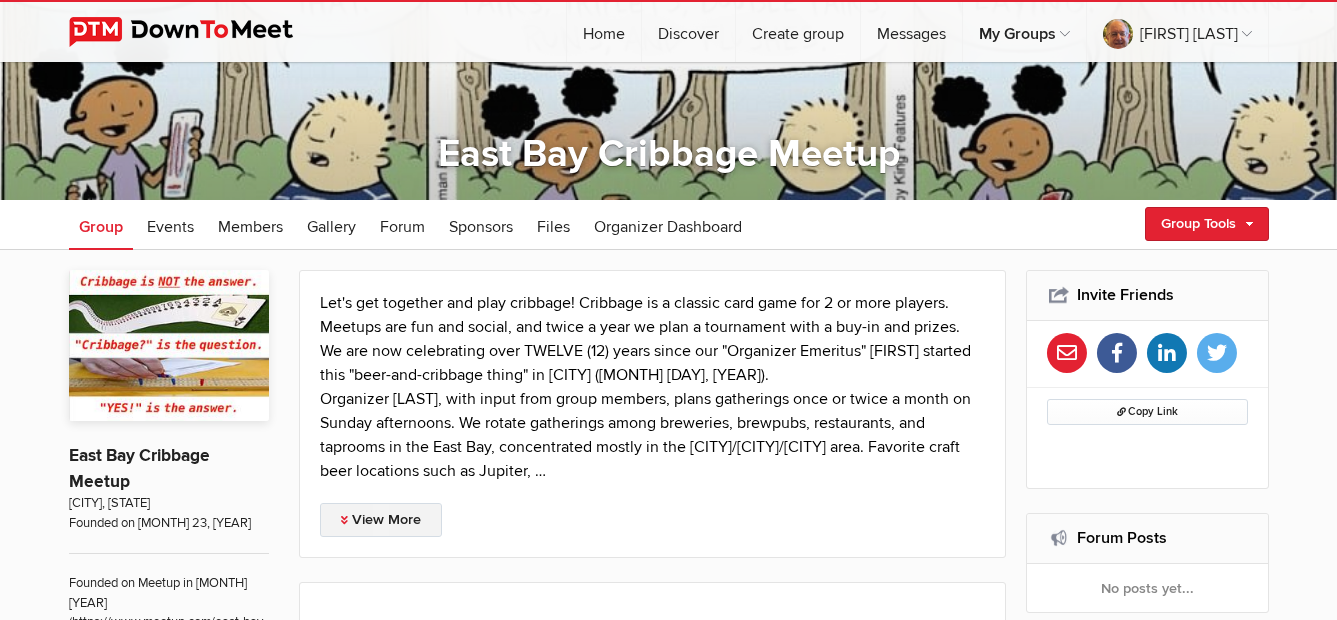 click on "View More" 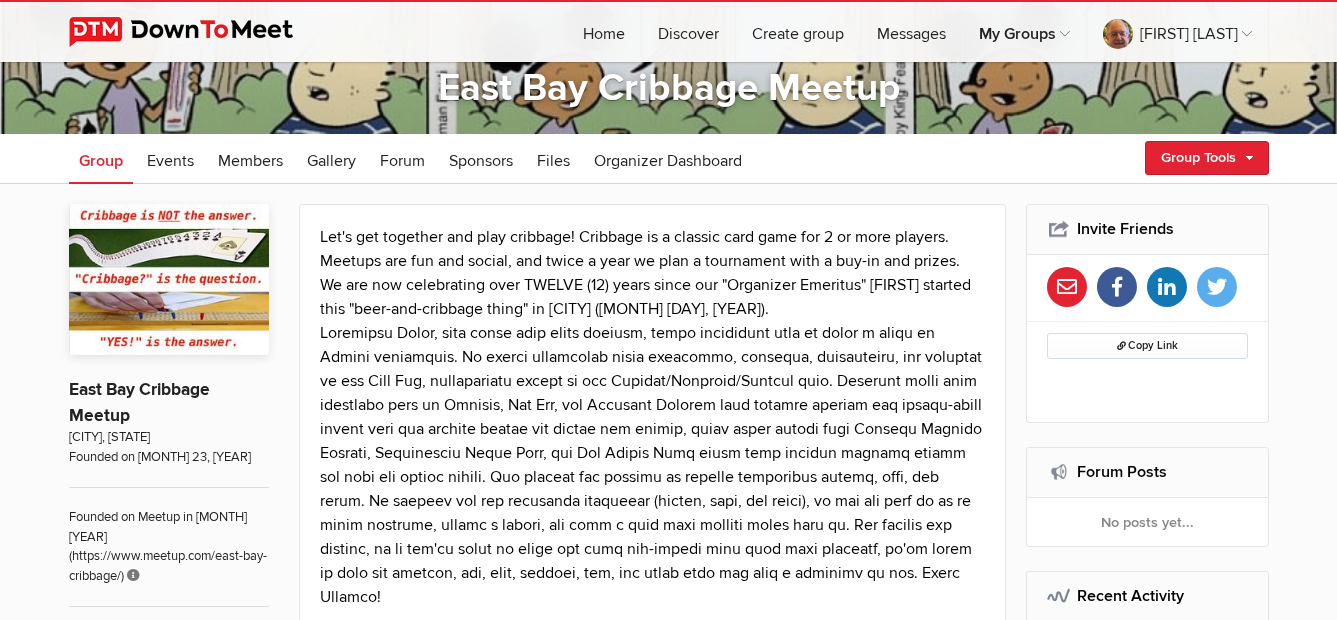 scroll, scrollTop: 196, scrollLeft: 0, axis: vertical 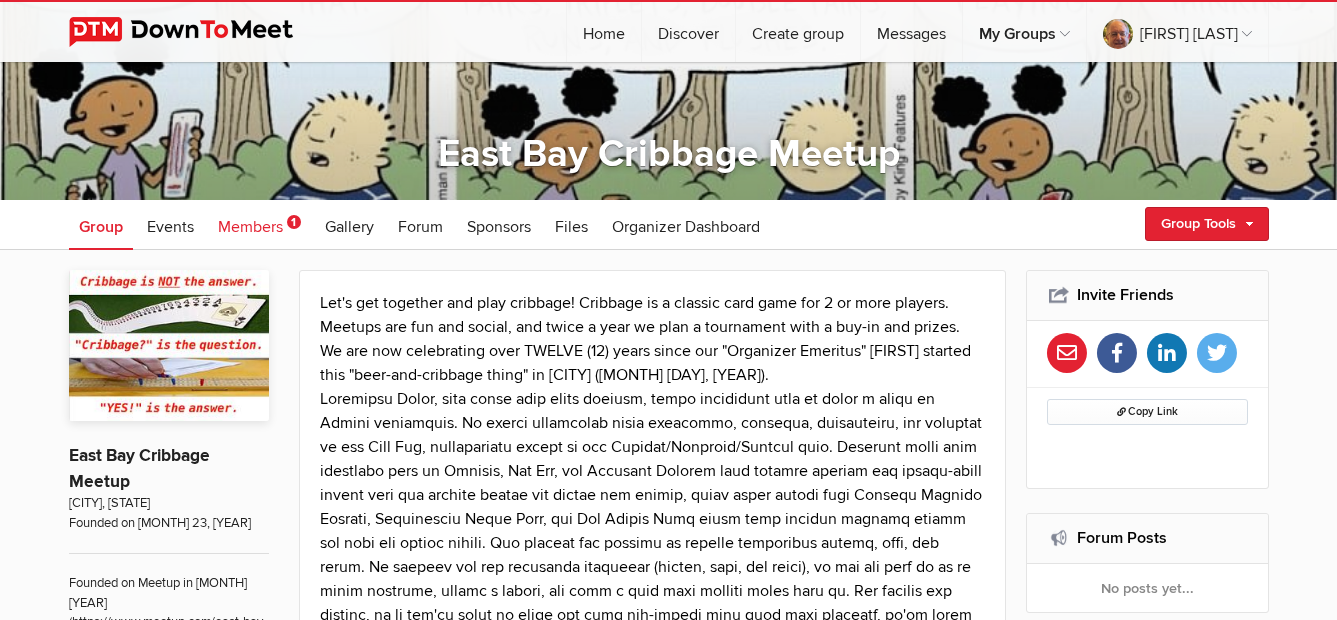 click on "Members" 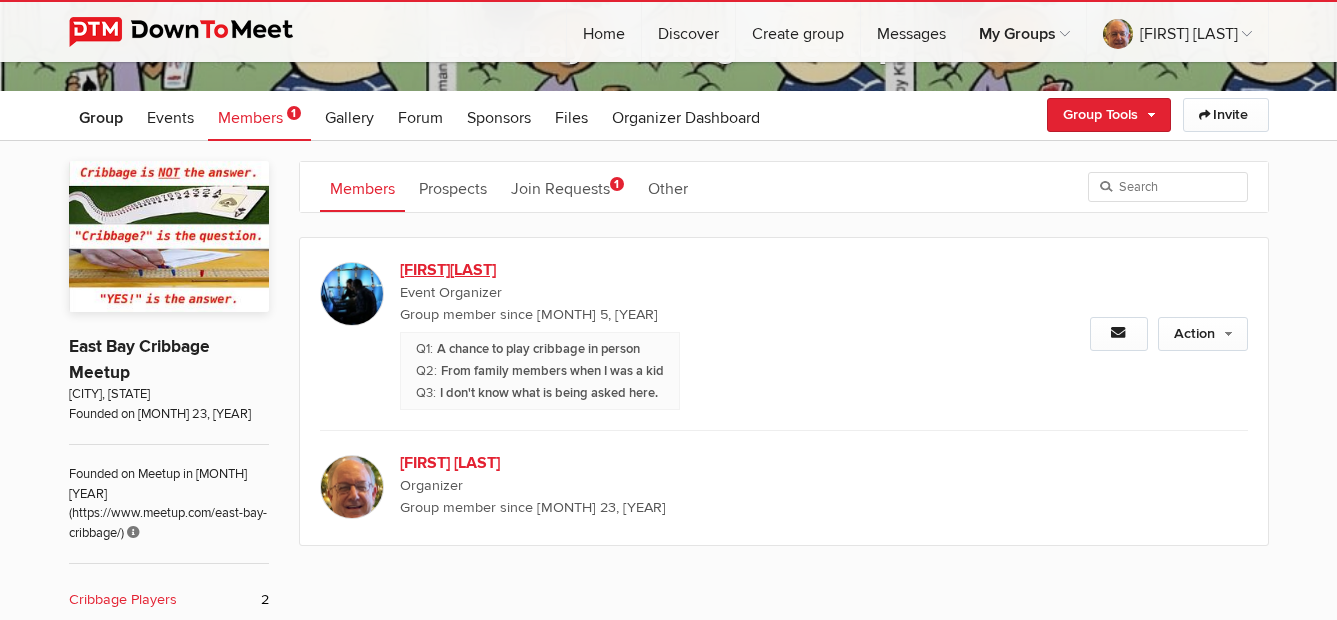 scroll, scrollTop: 296, scrollLeft: 0, axis: vertical 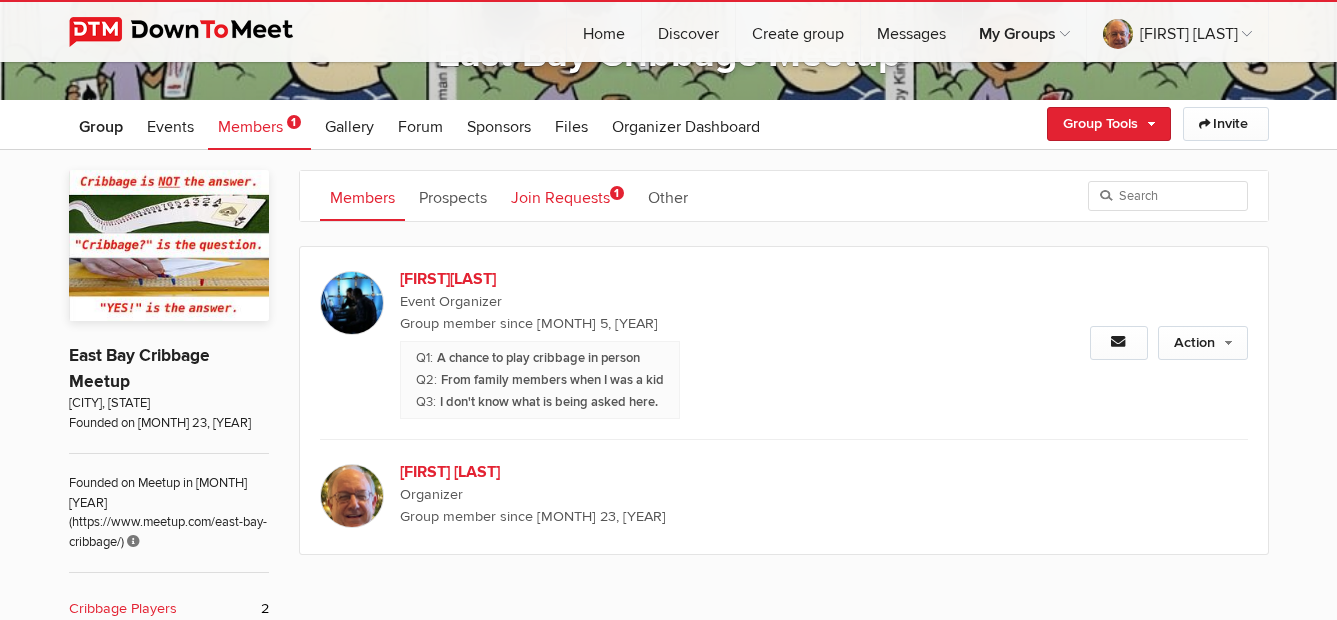 click on "Join Requests
1" 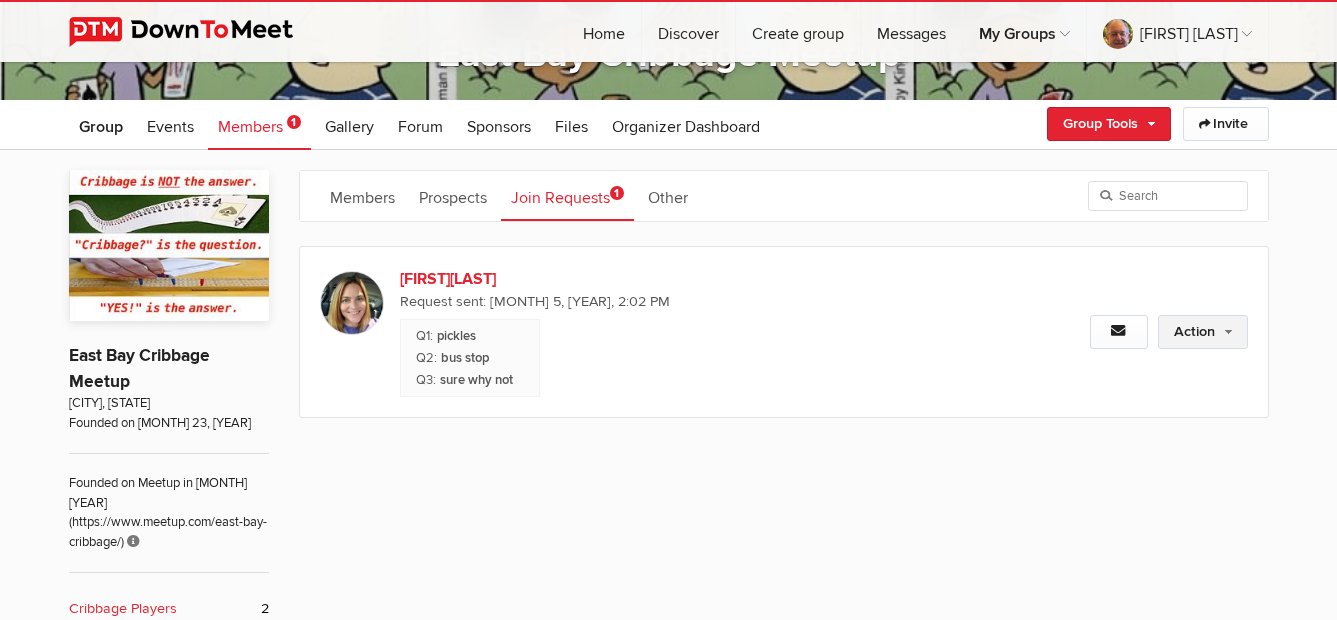 click on "Action" 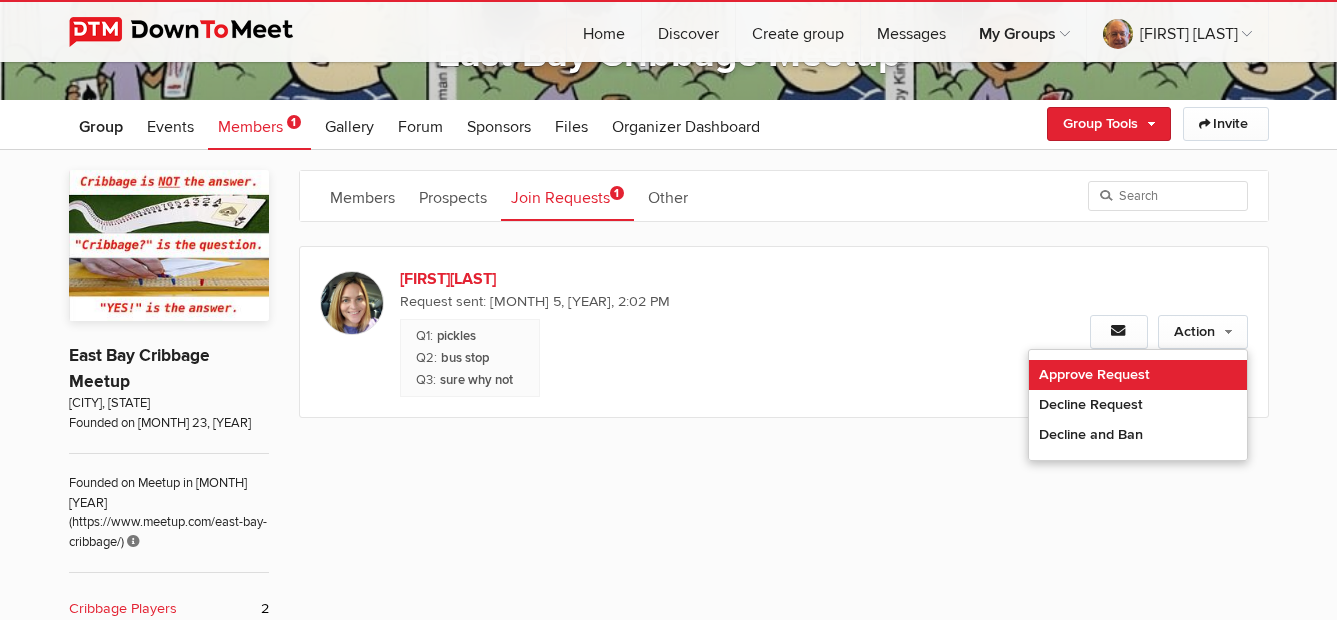 click on "Approve Request" 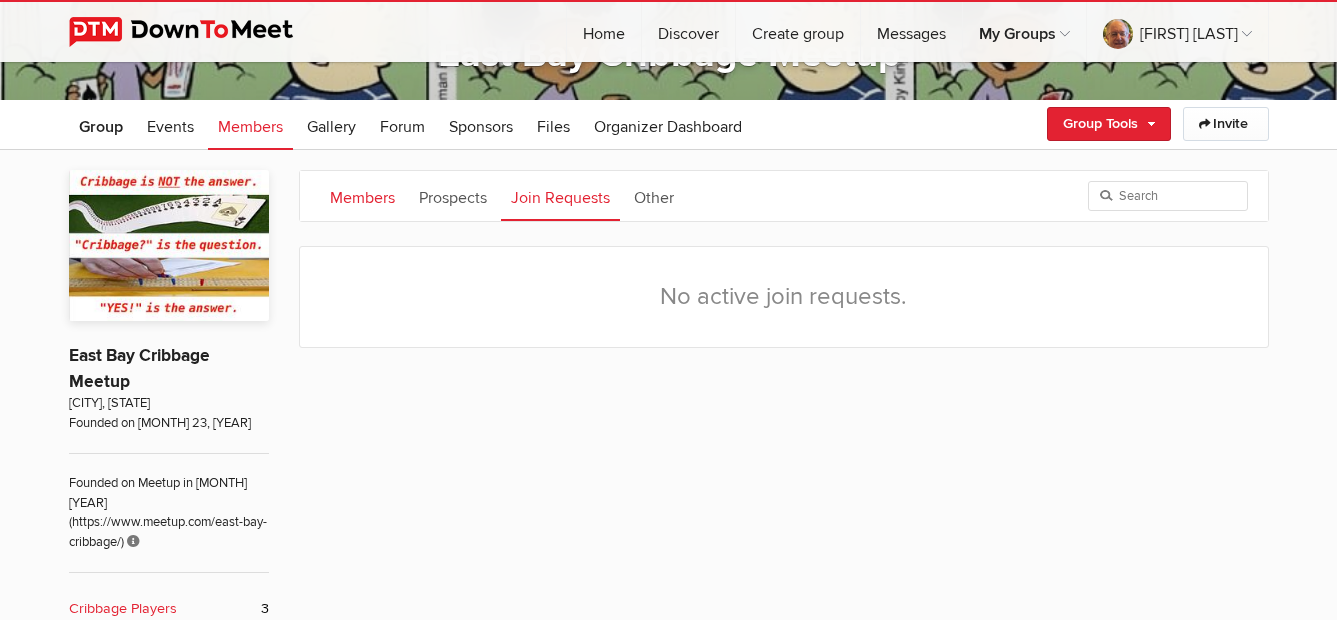 click on "Members" 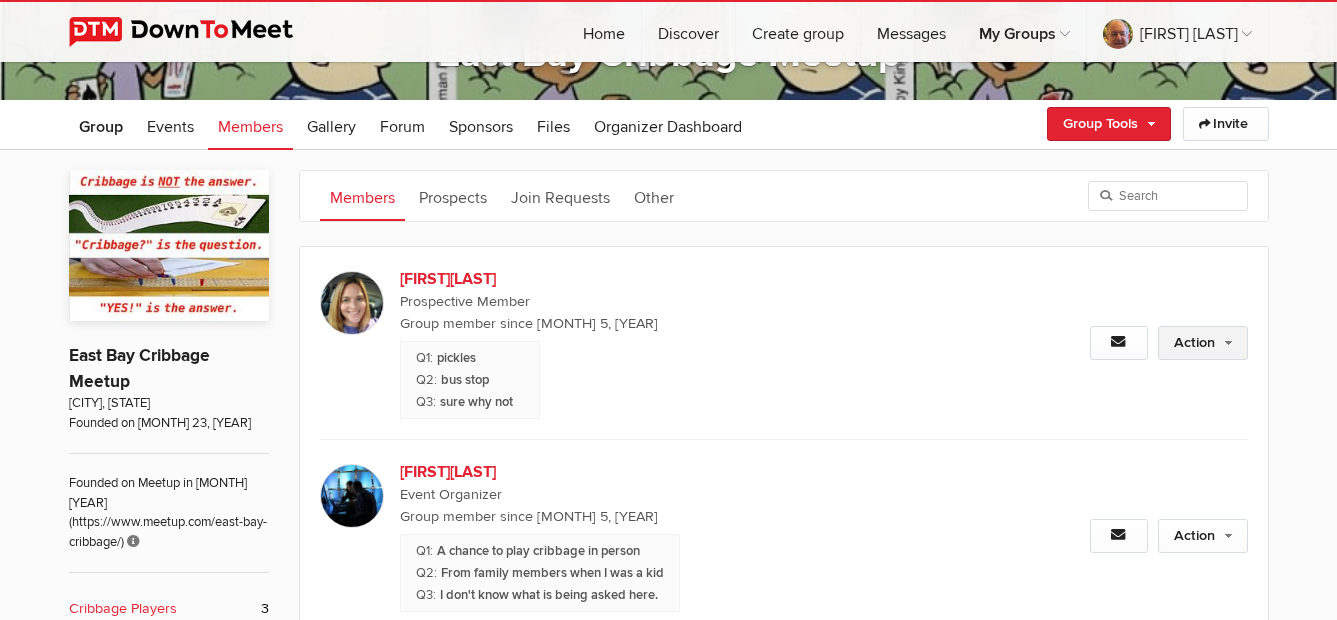 click on "Action" 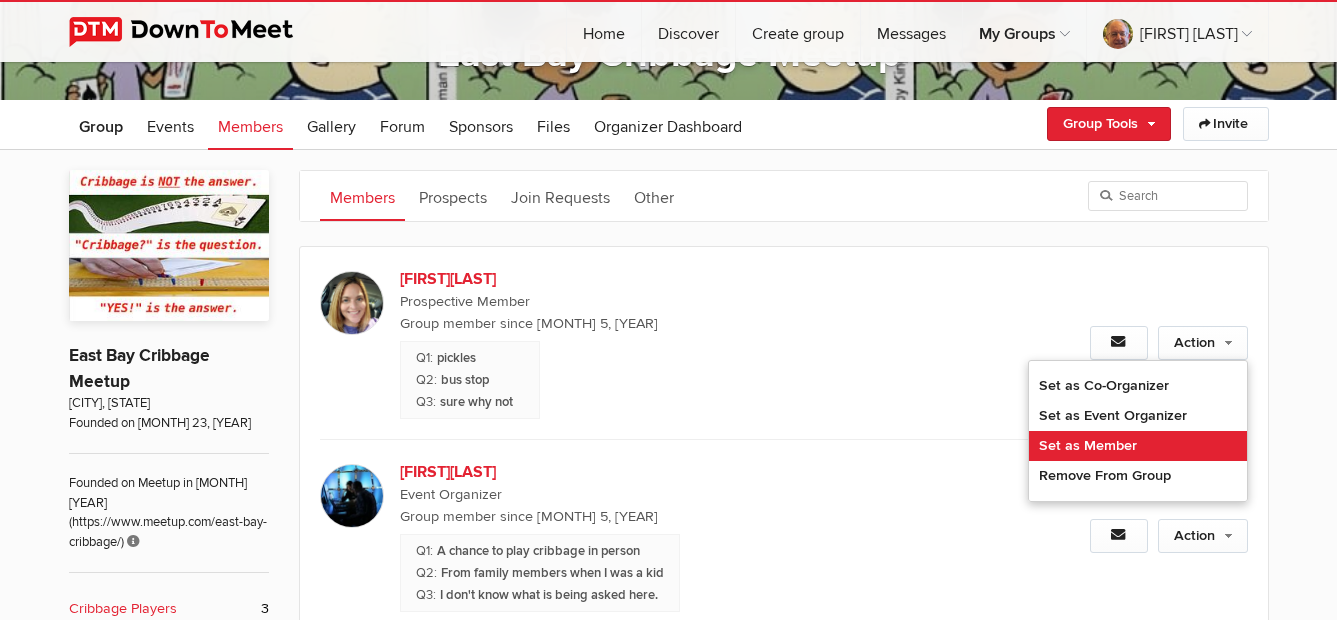 click on "Set as Member" 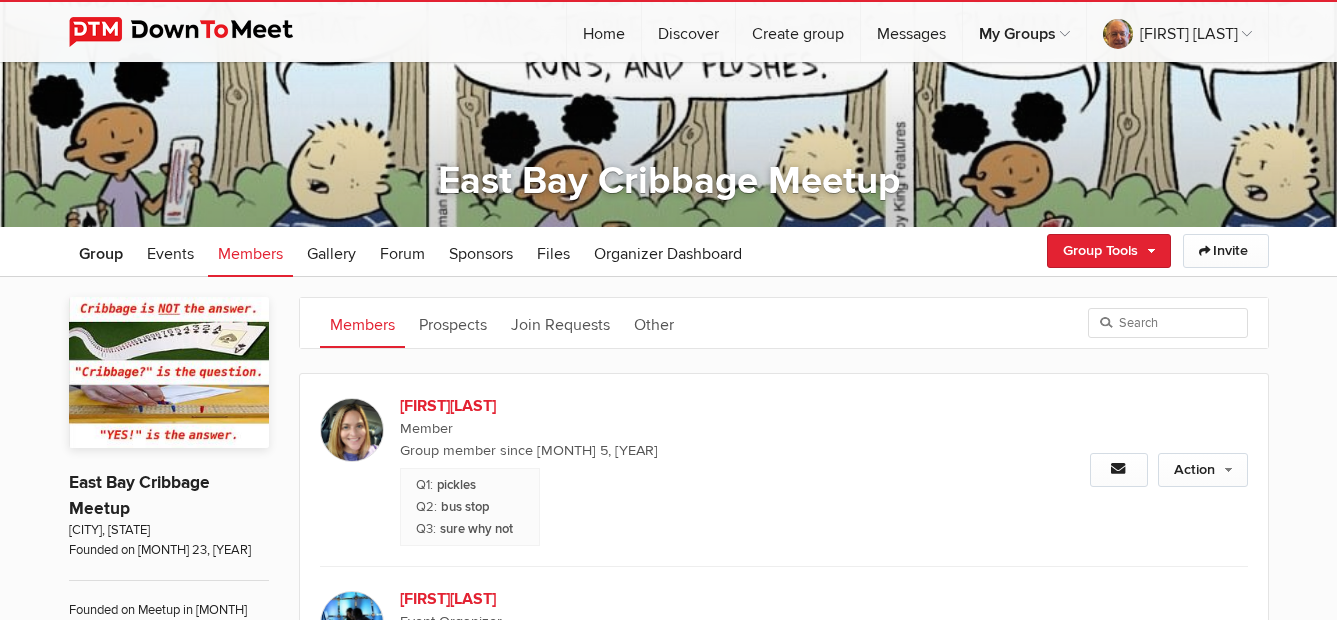 scroll, scrollTop: 0, scrollLeft: 0, axis: both 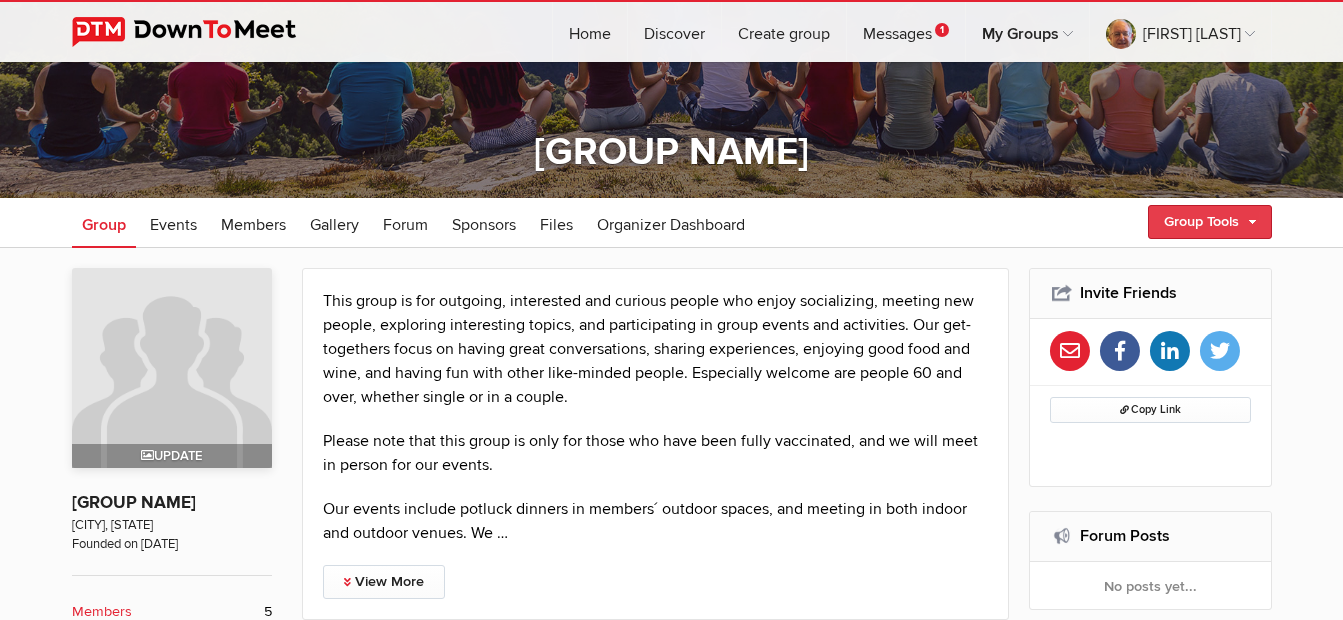 click on "Group Tools" 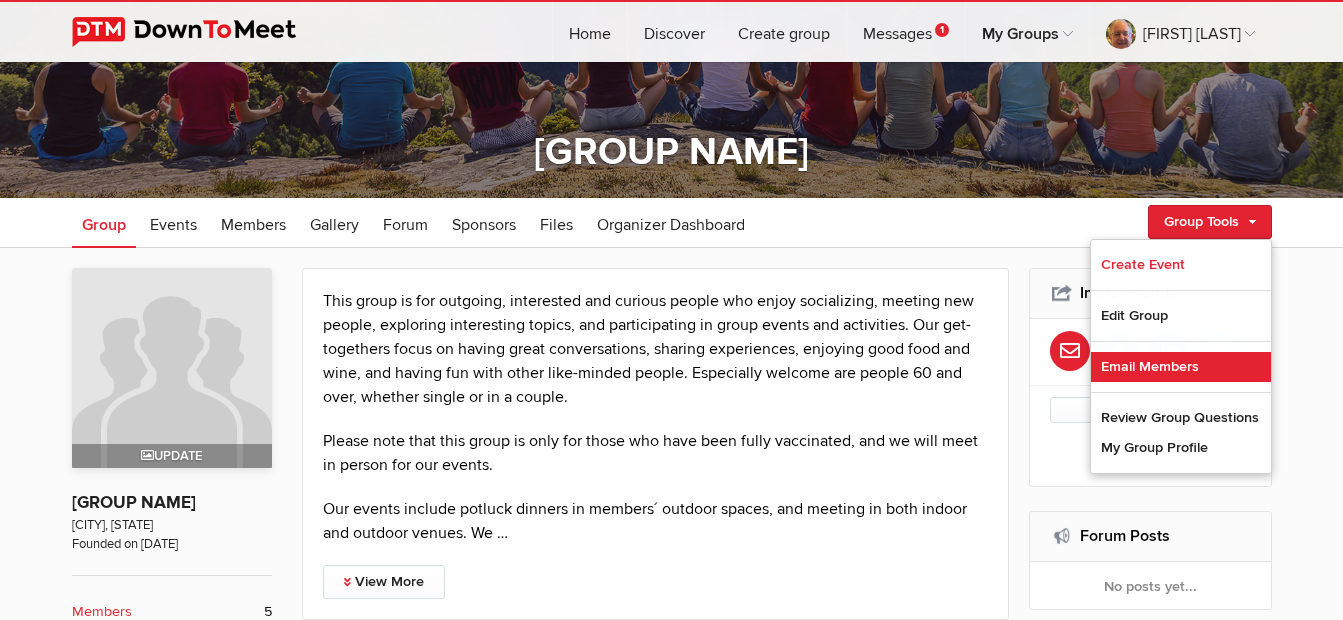 click on "Email Members" 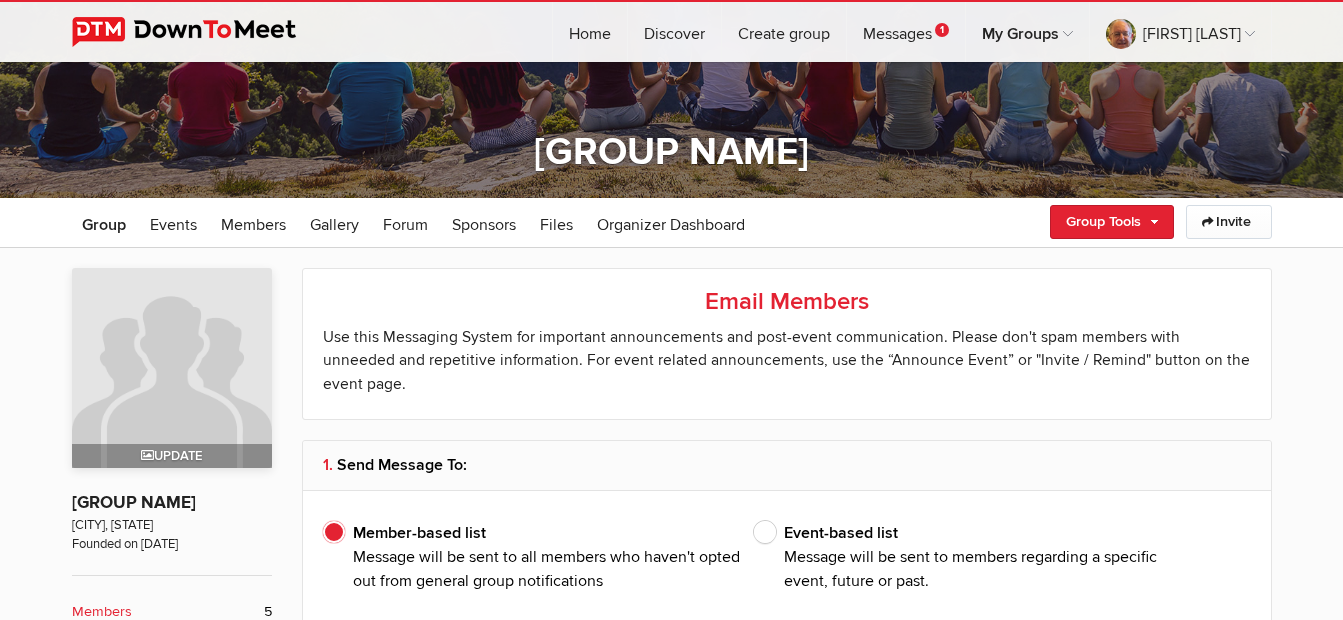 scroll, scrollTop: 0, scrollLeft: 0, axis: both 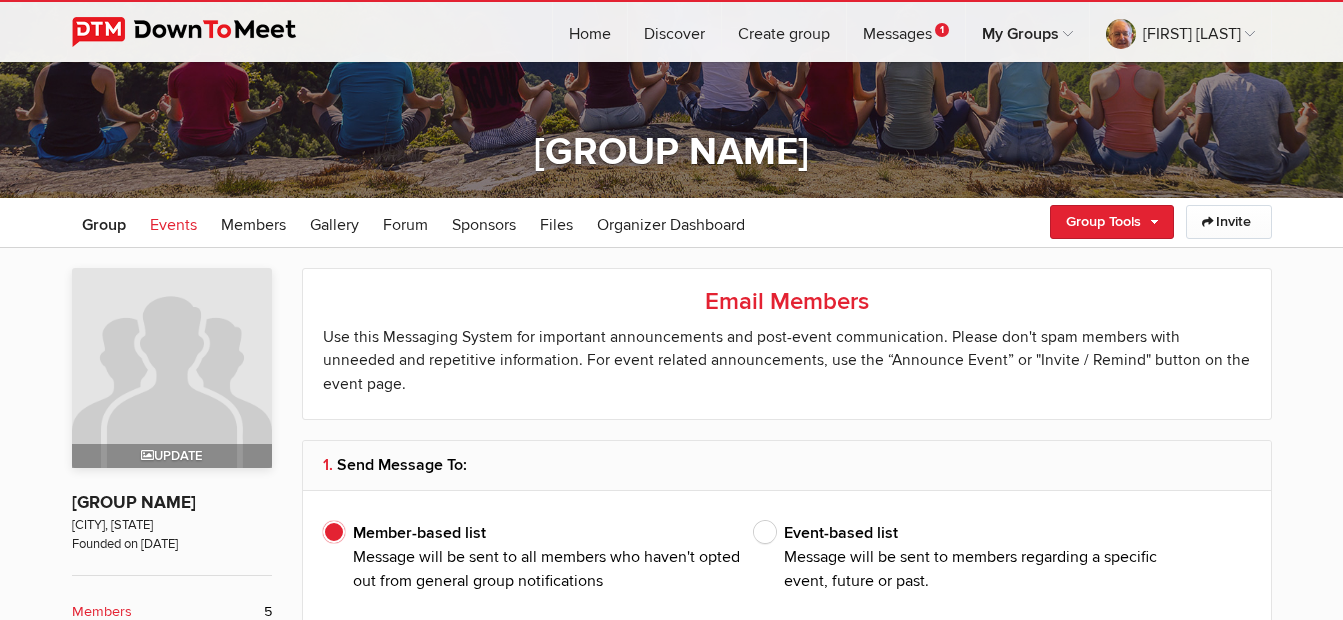 click on "Events" 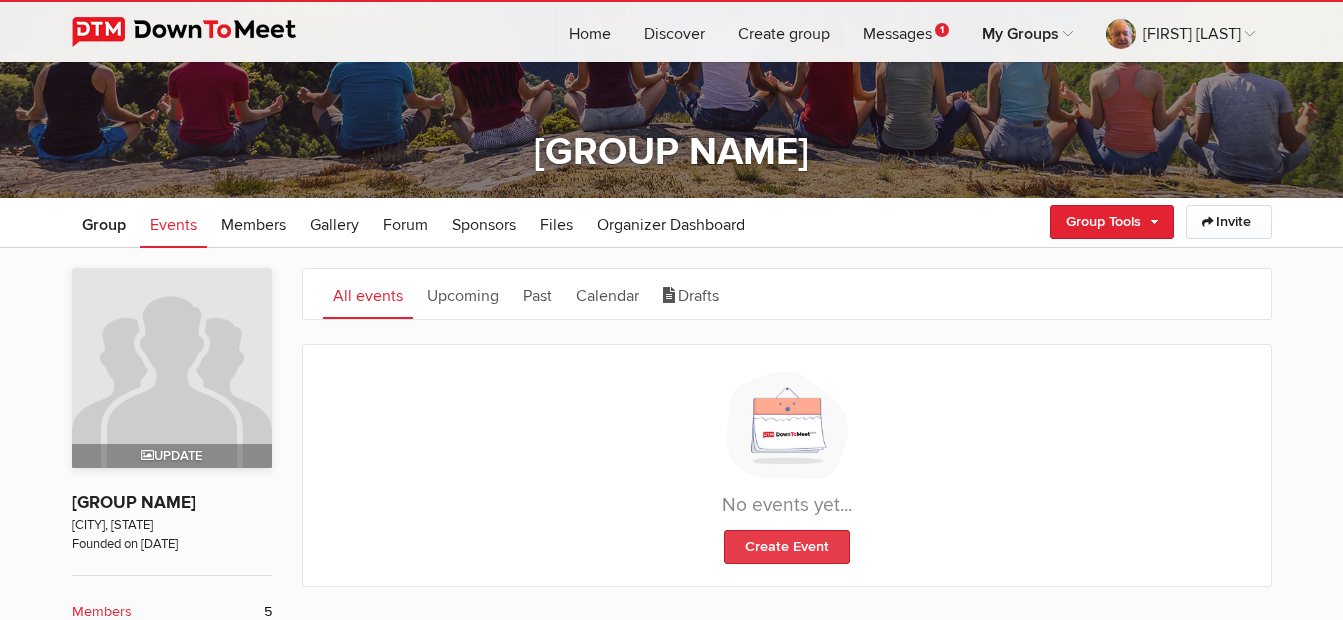 click on "Create Event" 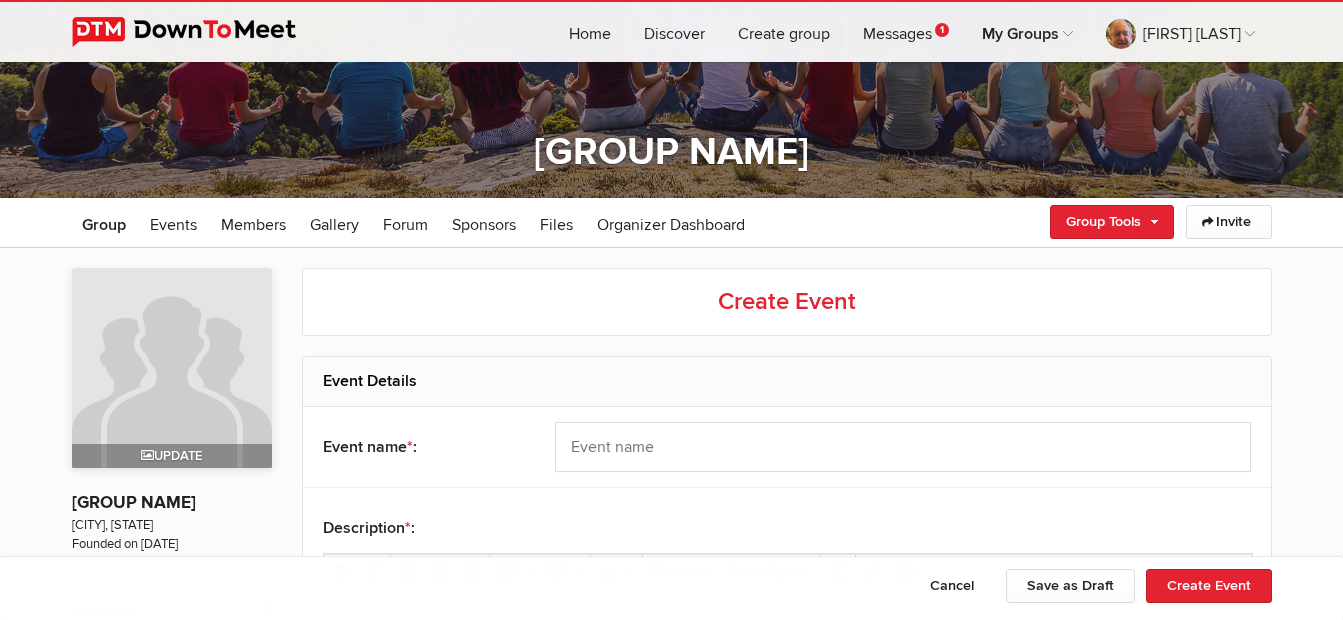 scroll, scrollTop: 0, scrollLeft: 0, axis: both 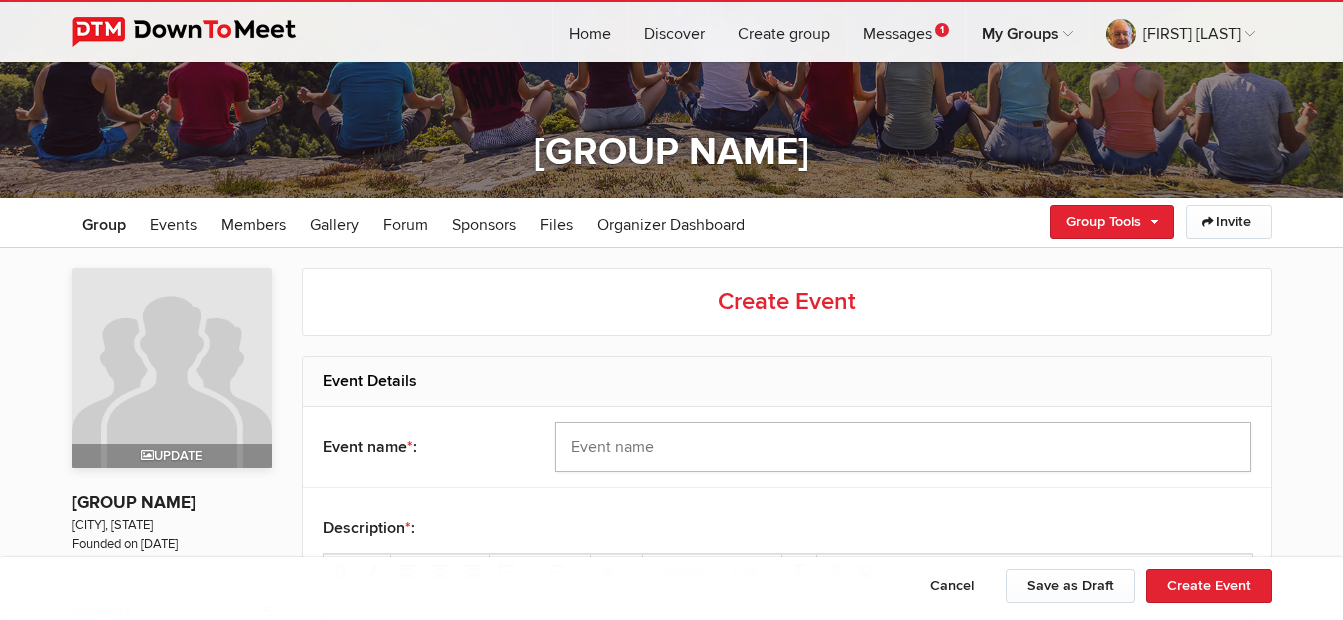 click 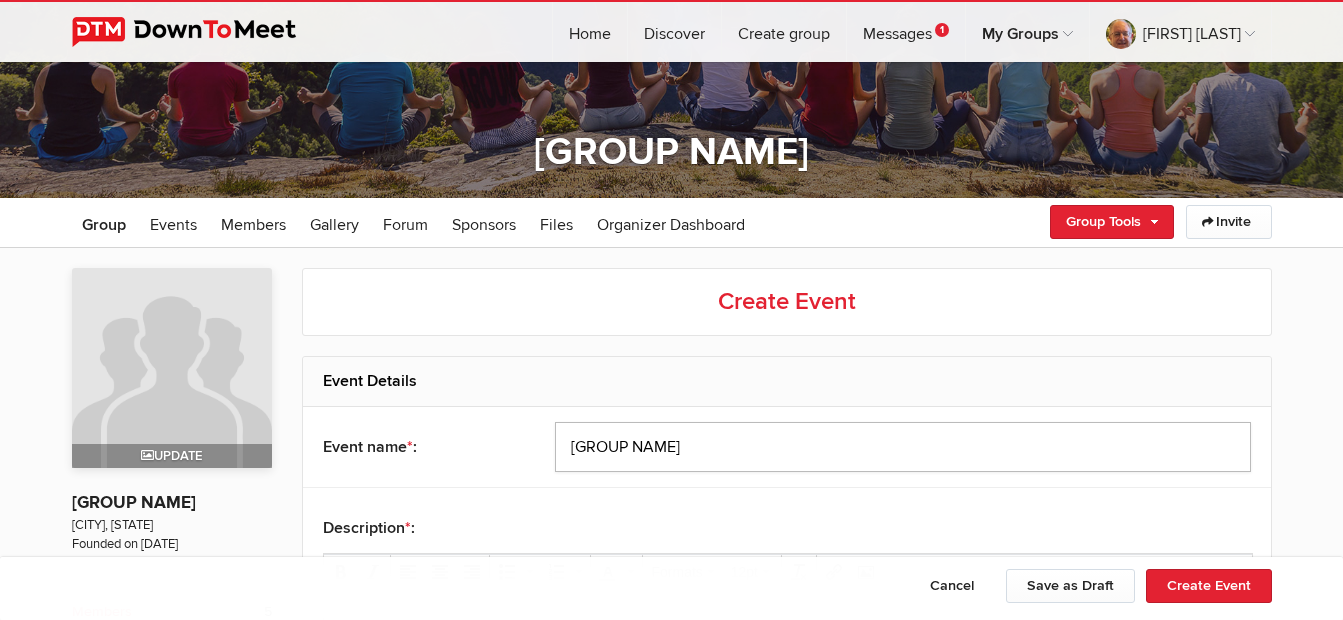 type on "Great Friends & Feasts" 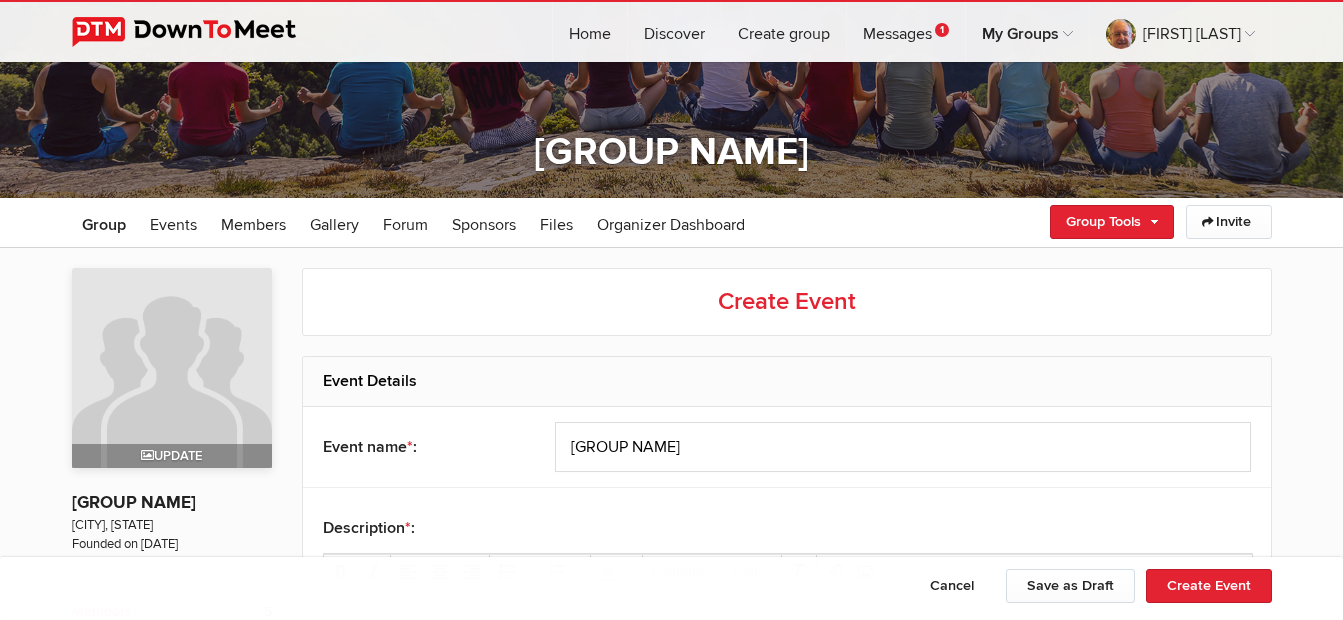 click on "Event Details" 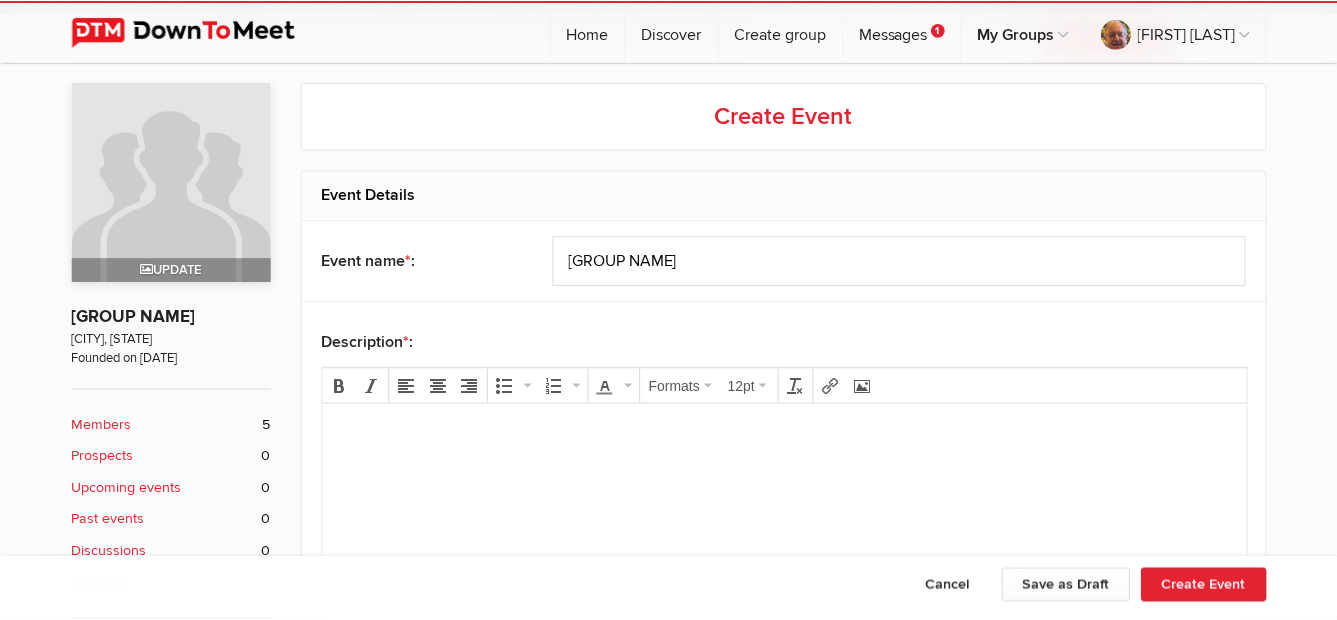 scroll, scrollTop: 400, scrollLeft: 0, axis: vertical 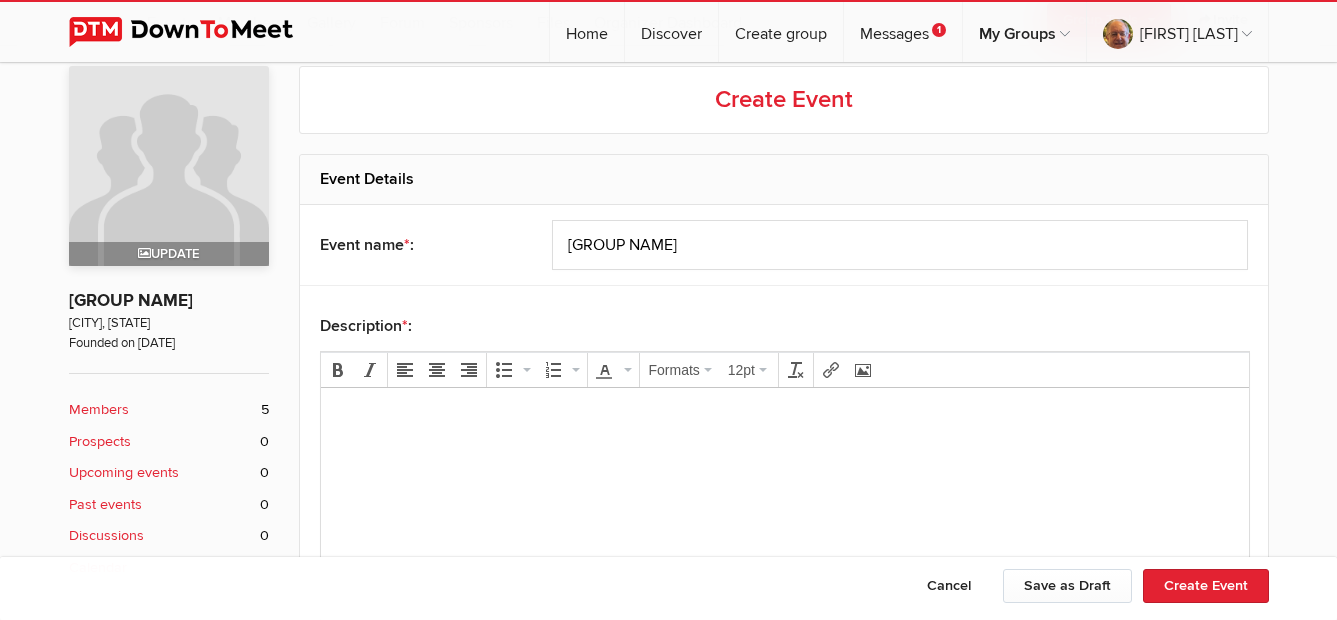 click at bounding box center (784, 445) 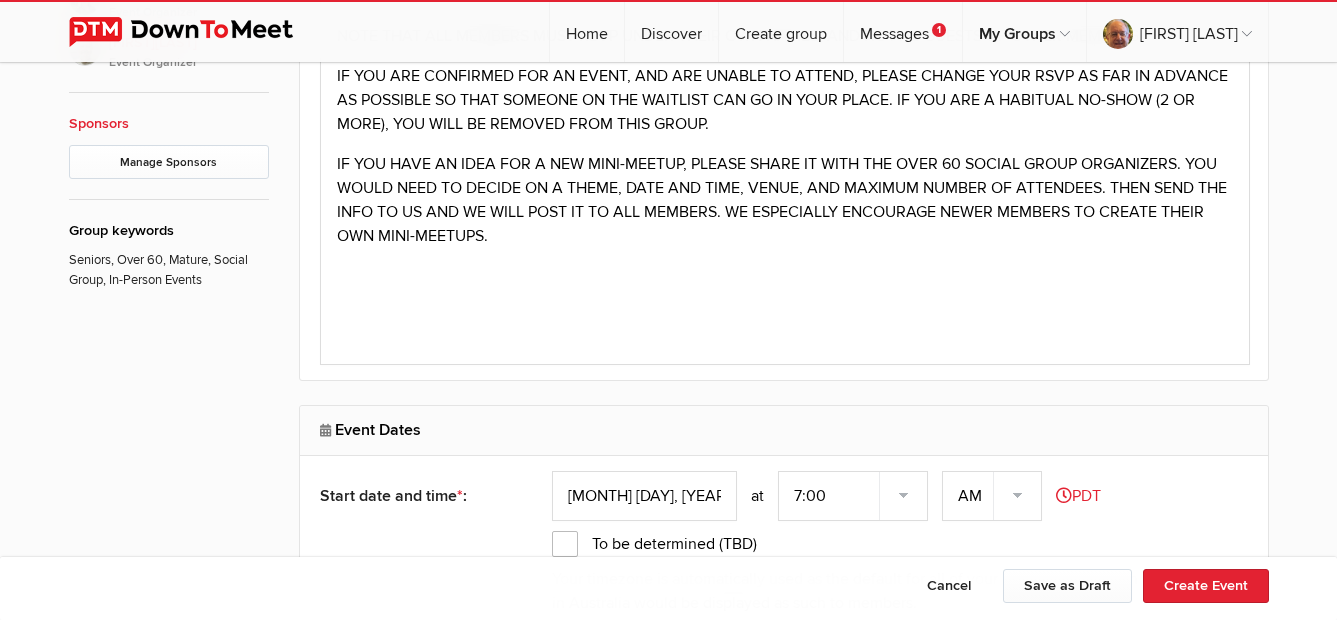 scroll, scrollTop: 1300, scrollLeft: 0, axis: vertical 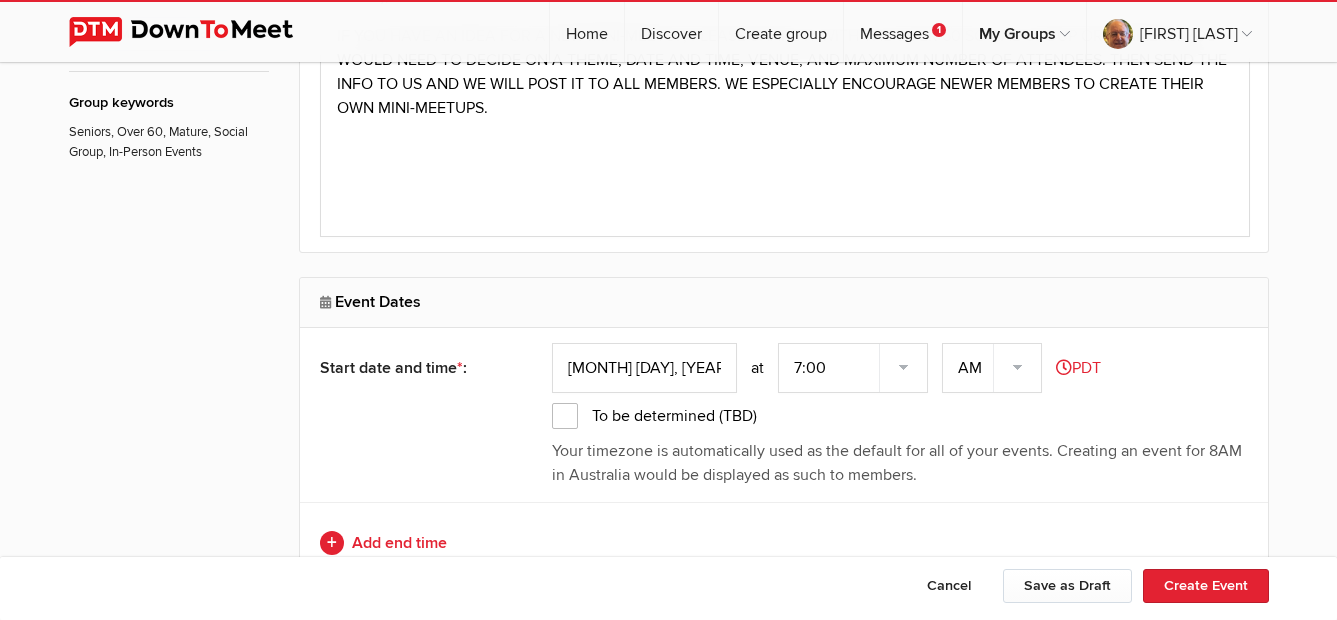 click on "Aug 06, 2025" 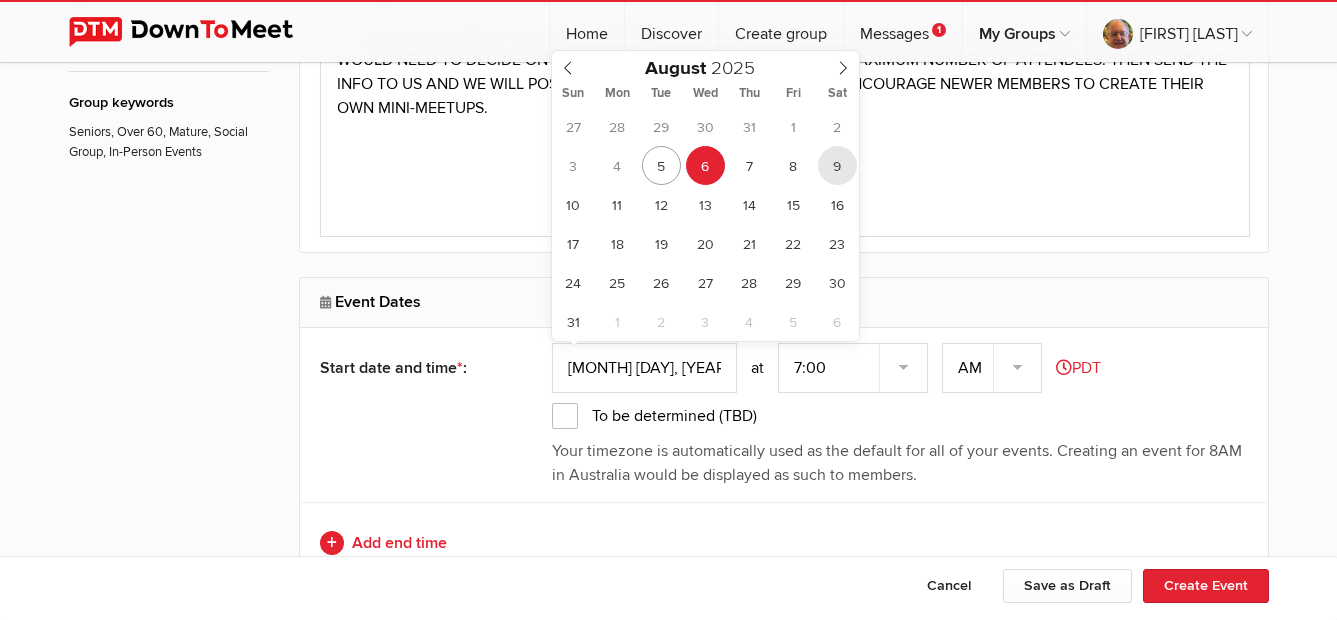 type on "Aug 09, 2025" 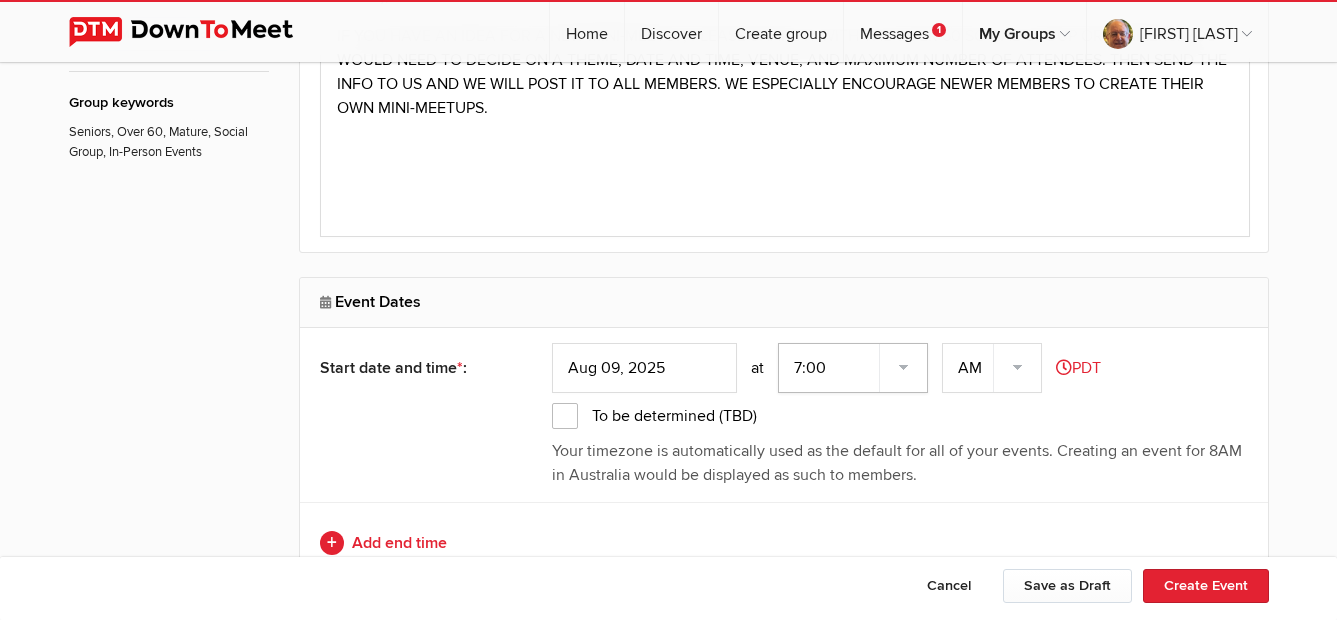 click on "7:00 7:15 7:30 7:45 8:00 8:15 8:30 8:45 9:00 9:15 9:30 9:45 10:00 10:15 10:30 10:45 11:00 11:15 11:30 11:45 12:00 12:15 12:30 12:45 1:00 1:15 1:30 1:45 2:00 2:15 2:30 2:45 3:00 3:15 3:30 3:45 4:00 4:15 4:30 4:45 5:00 5:15 5:30 5:45 6:00 6:15 6:30 6:45" 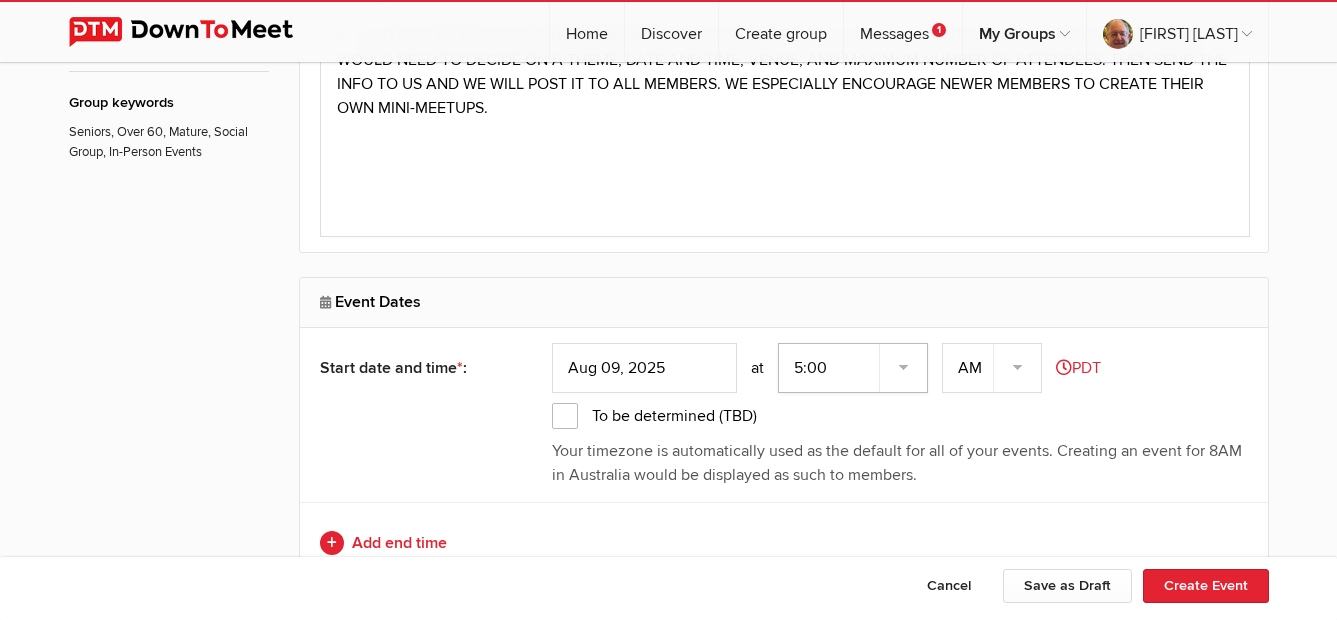 click on "7:00 7:15 7:30 7:45 8:00 8:15 8:30 8:45 9:00 9:15 9:30 9:45 10:00 10:15 10:30 10:45 11:00 11:15 11:30 11:45 12:00 12:15 12:30 12:45 1:00 1:15 1:30 1:45 2:00 2:15 2:30 2:45 3:00 3:15 3:30 3:45 4:00 4:15 4:30 4:45 5:00 5:15 5:30 5:45 6:00 6:15 6:30 6:45" 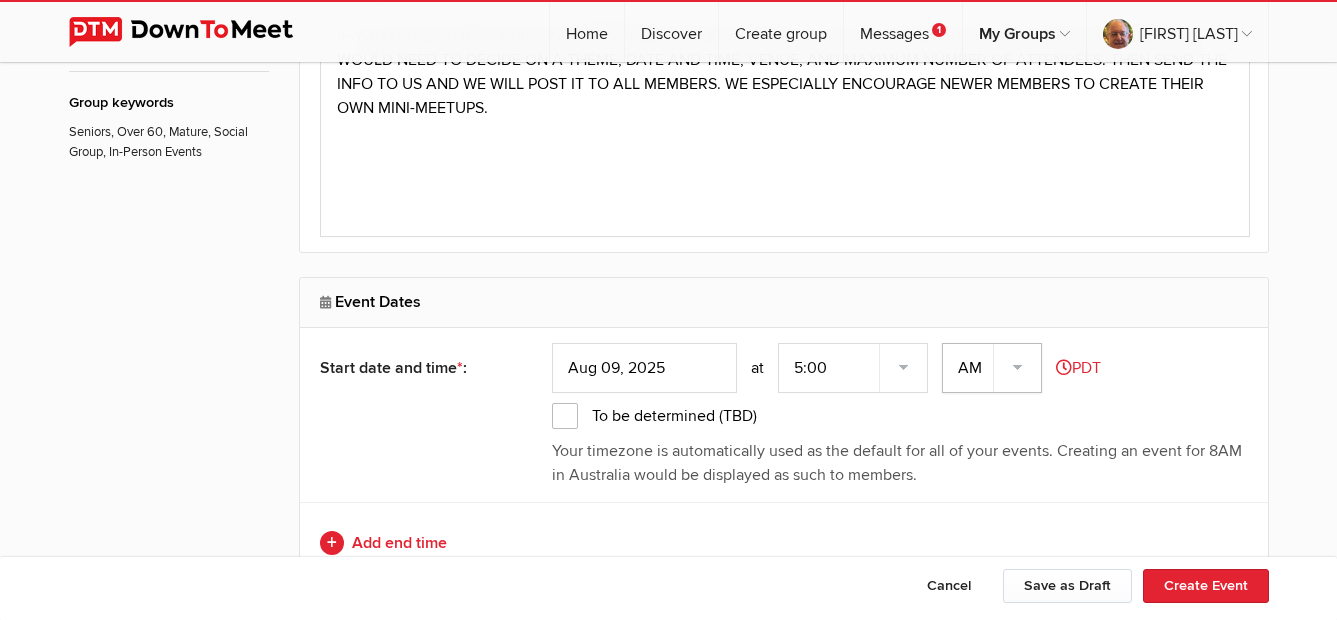 click on "AM PM" 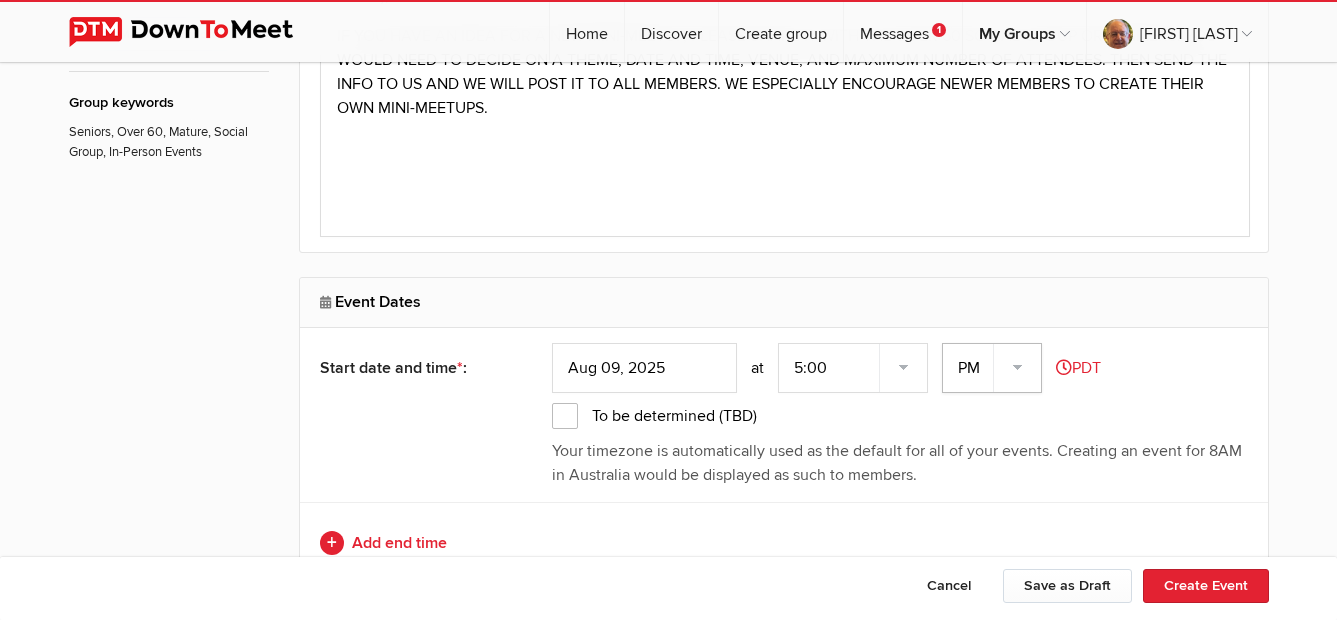 click on "AM PM" 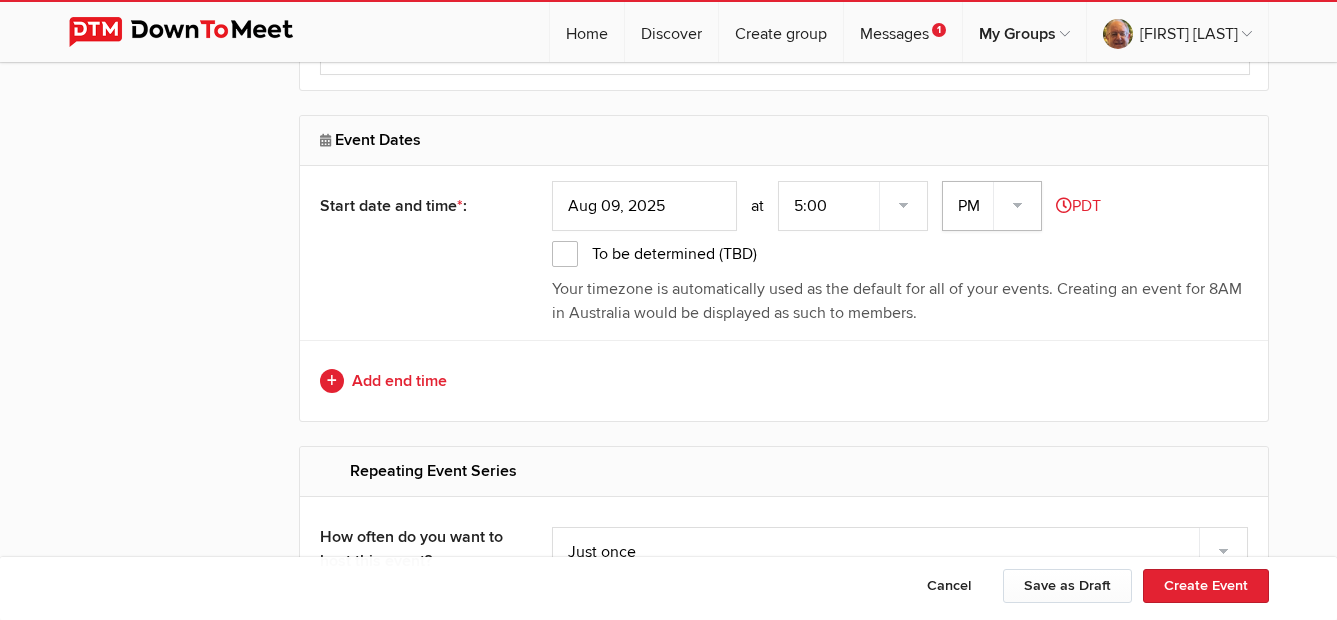scroll, scrollTop: 1500, scrollLeft: 0, axis: vertical 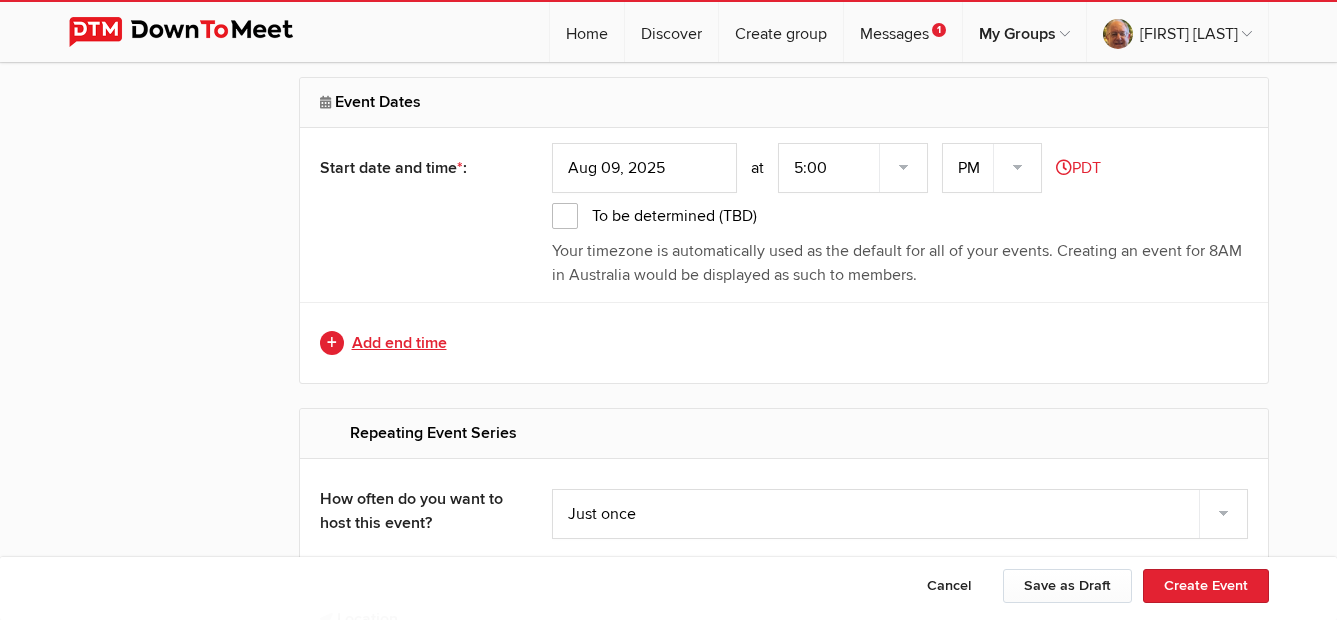 click on "Add end time" 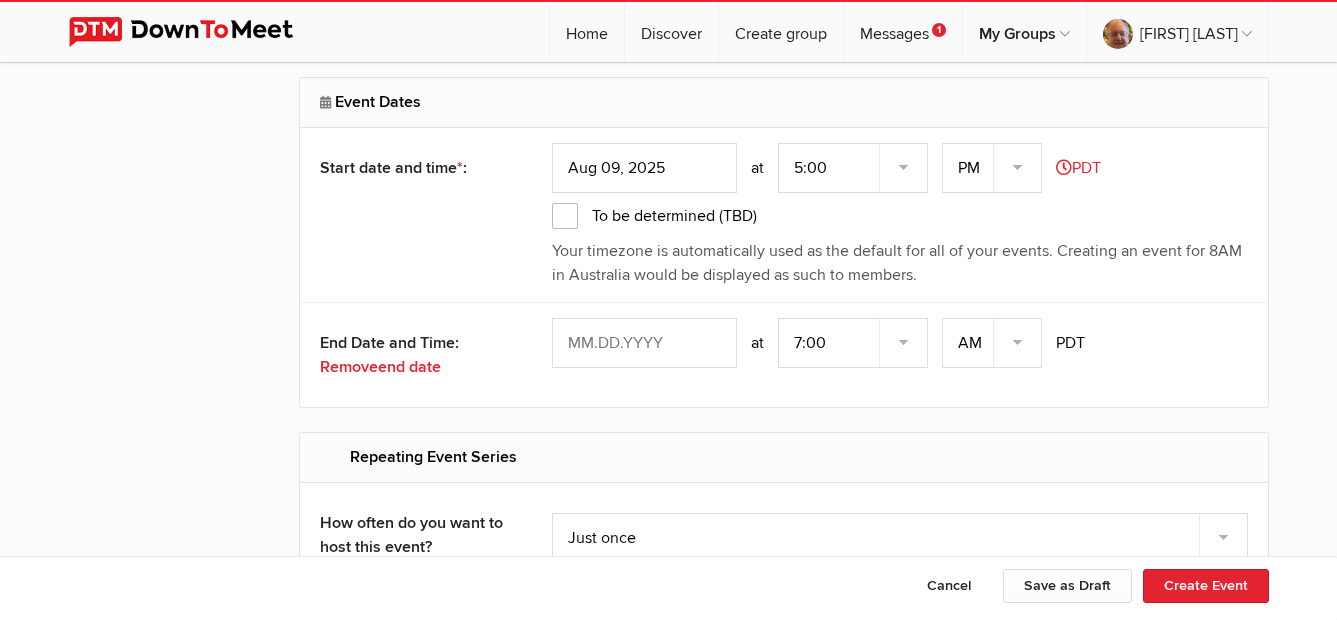 click 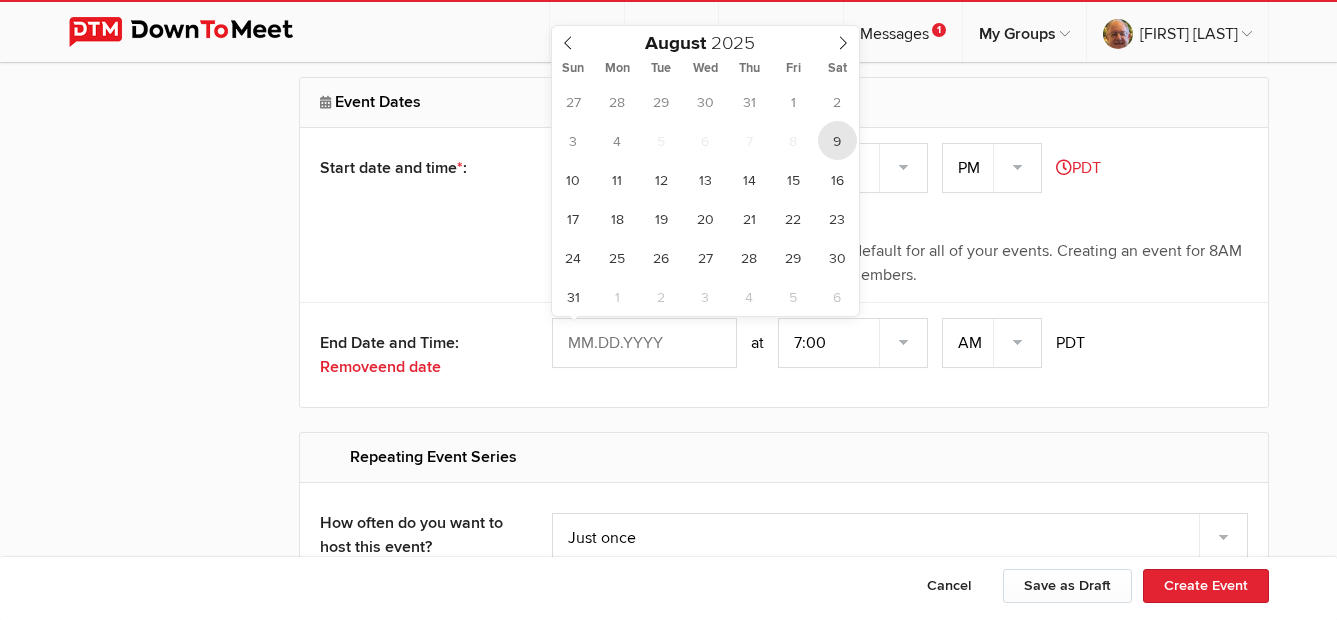 type on "Aug 09, 2025" 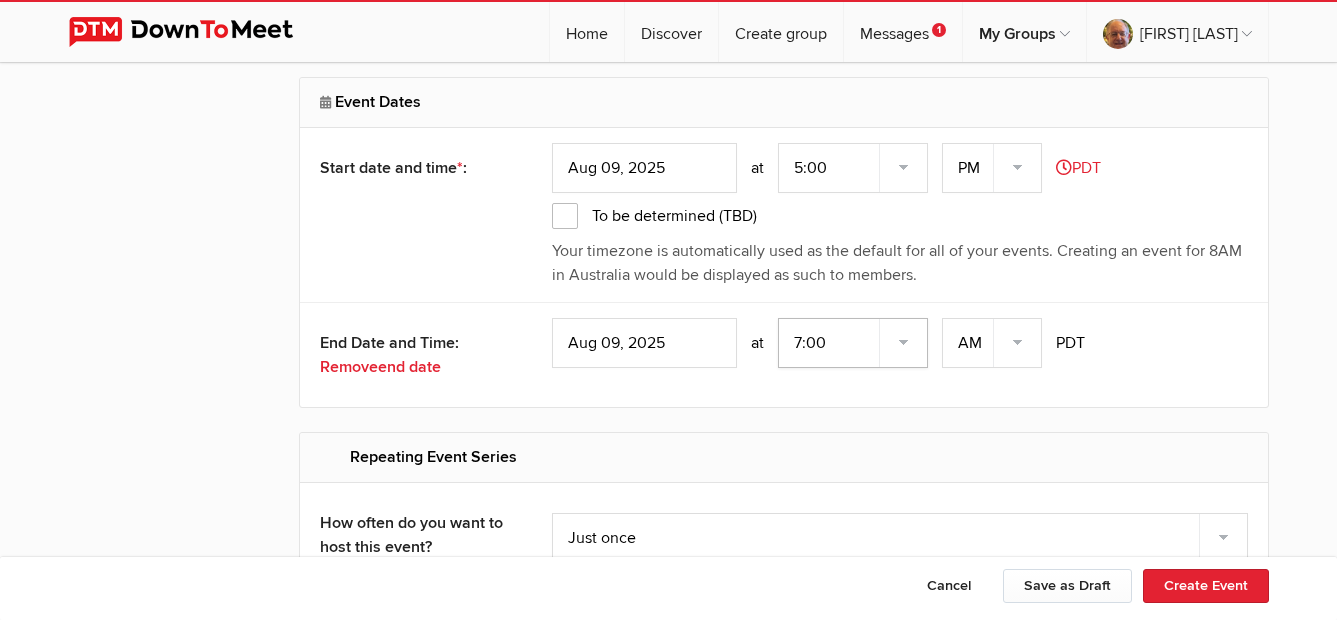 click on "7:00 7:15 7:30 7:45 8:00 8:15 8:30 8:45 9:00 9:15 9:30 9:45 10:00 10:15 10:30 10:45 11:00 11:15 11:30 11:45 12:00 12:15 12:30 12:45 1:00 1:15 1:30 1:45 2:00 2:15 2:30 2:45 3:00 3:15 3:30 3:45 4:00 4:15 4:30 4:45 5:00 5:15 5:30 5:45 6:00 6:15 6:30 6:45" 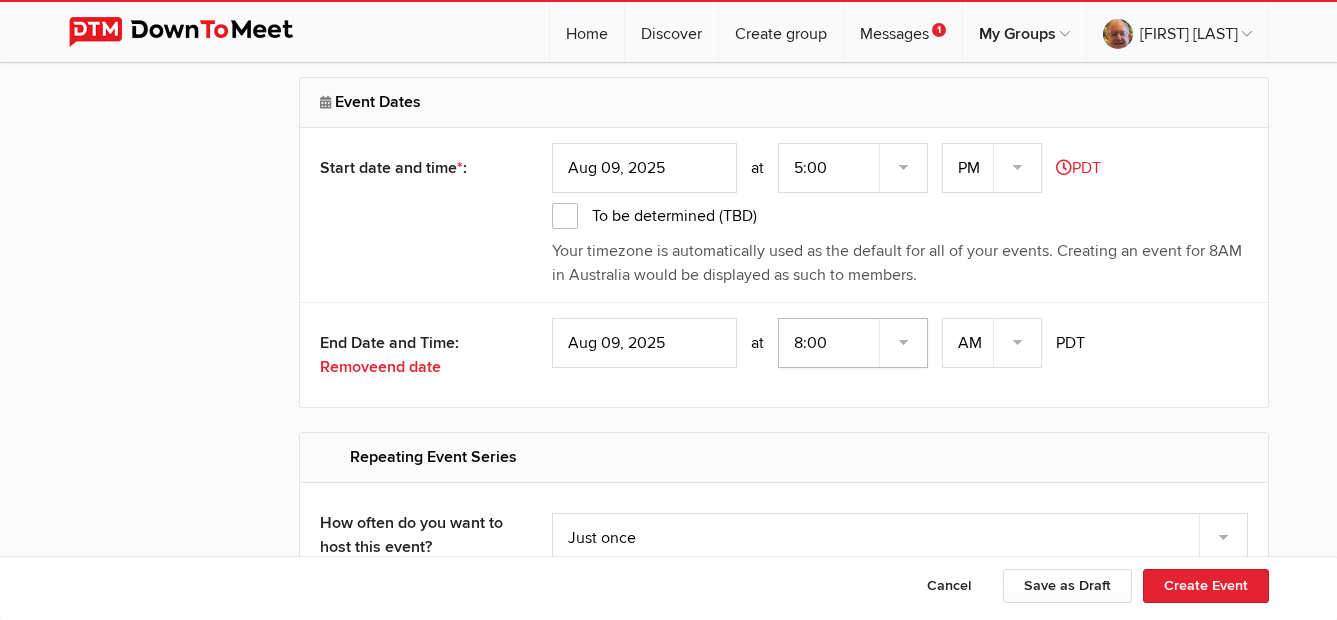 click on "7:00 7:15 7:30 7:45 8:00 8:15 8:30 8:45 9:00 9:15 9:30 9:45 10:00 10:15 10:30 10:45 11:00 11:15 11:30 11:45 12:00 12:15 12:30 12:45 1:00 1:15 1:30 1:45 2:00 2:15 2:30 2:45 3:00 3:15 3:30 3:45 4:00 4:15 4:30 4:45 5:00 5:15 5:30 5:45 6:00 6:15 6:30 6:45" 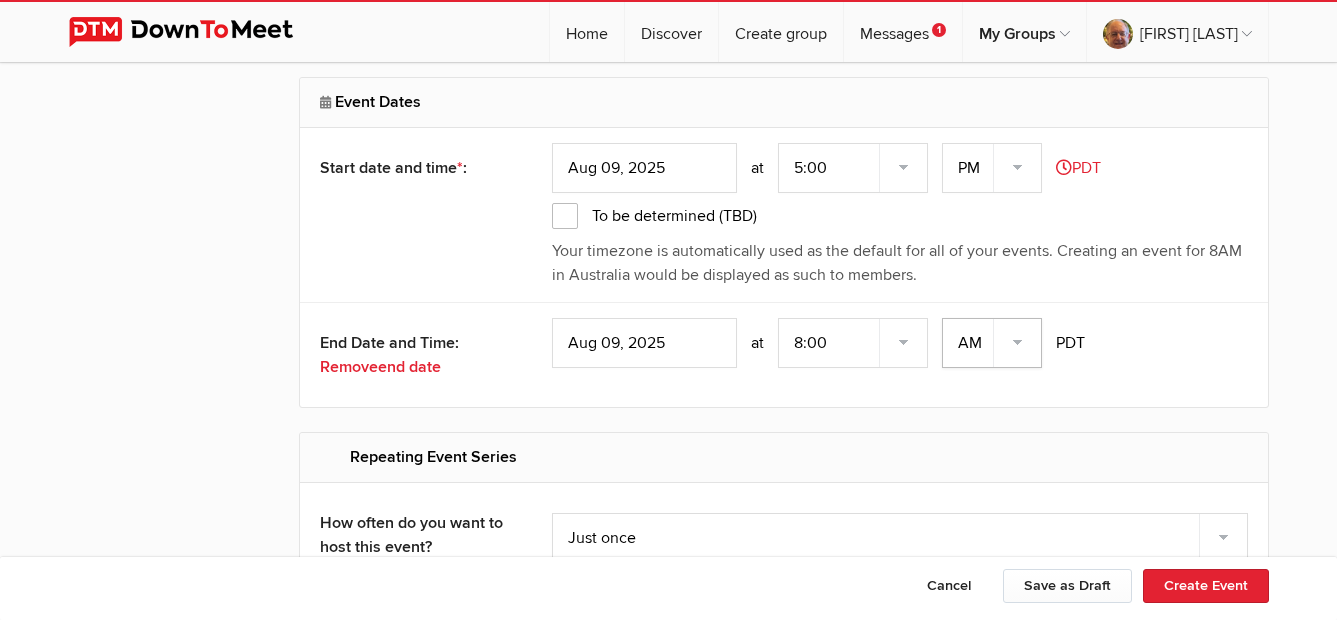 click on "AM PM" 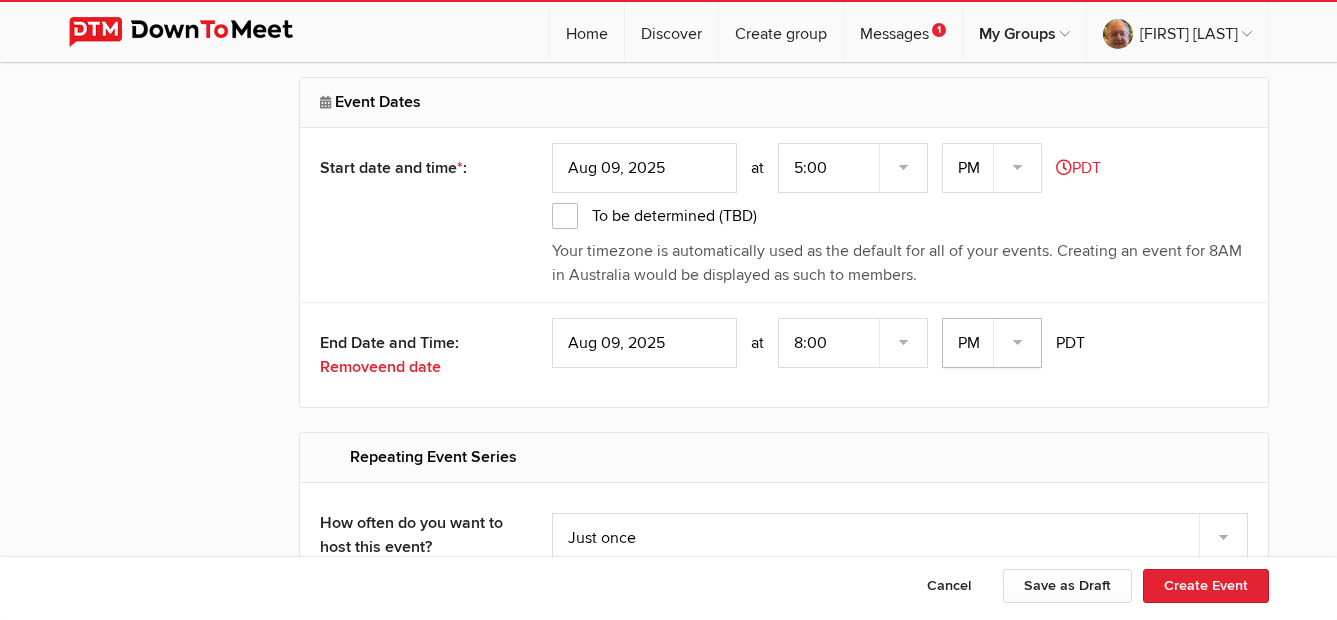 click on "AM PM" 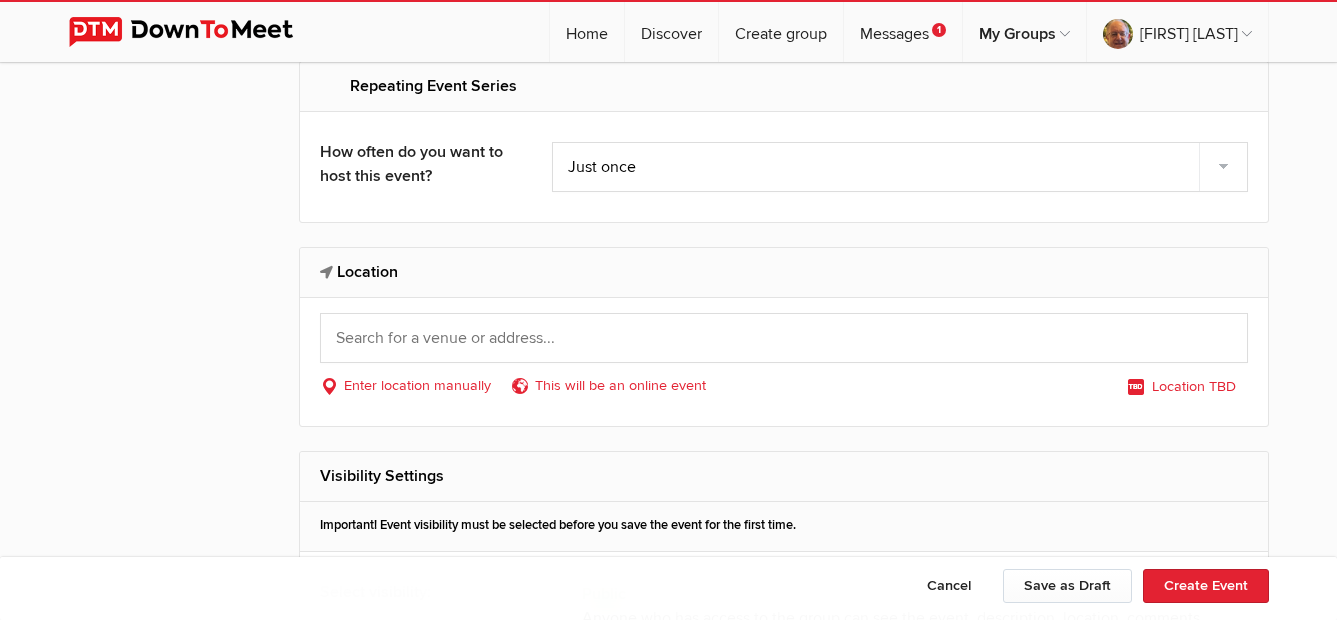 scroll, scrollTop: 1900, scrollLeft: 0, axis: vertical 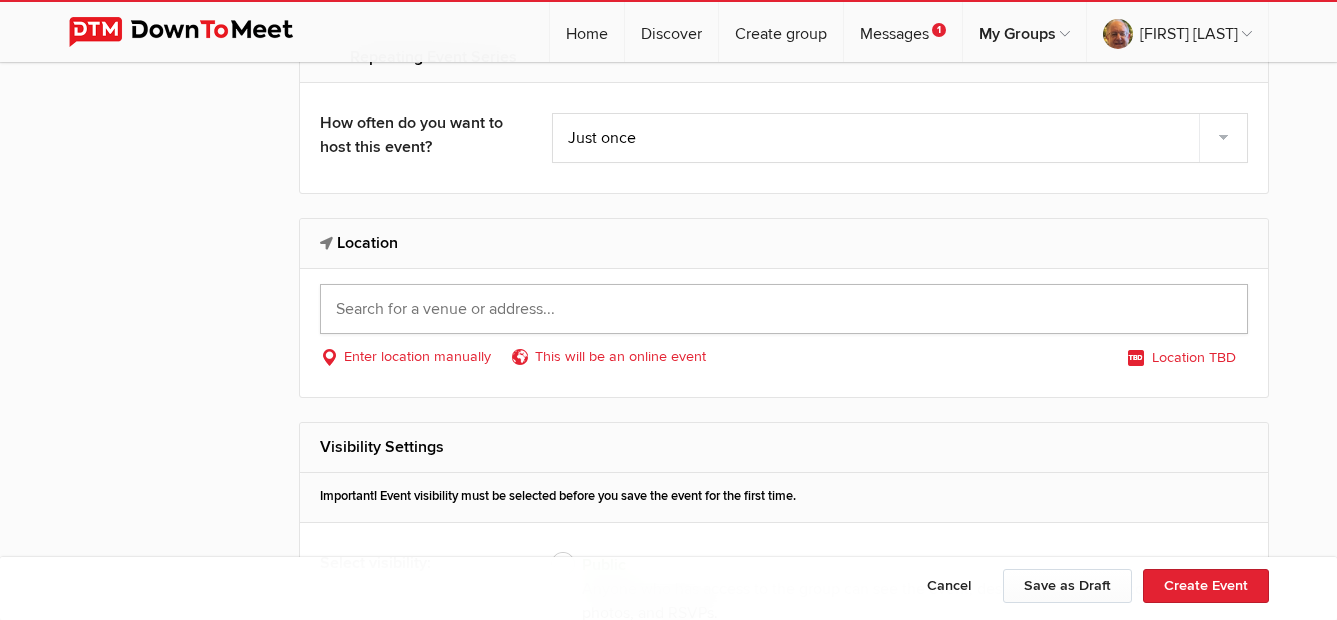 click 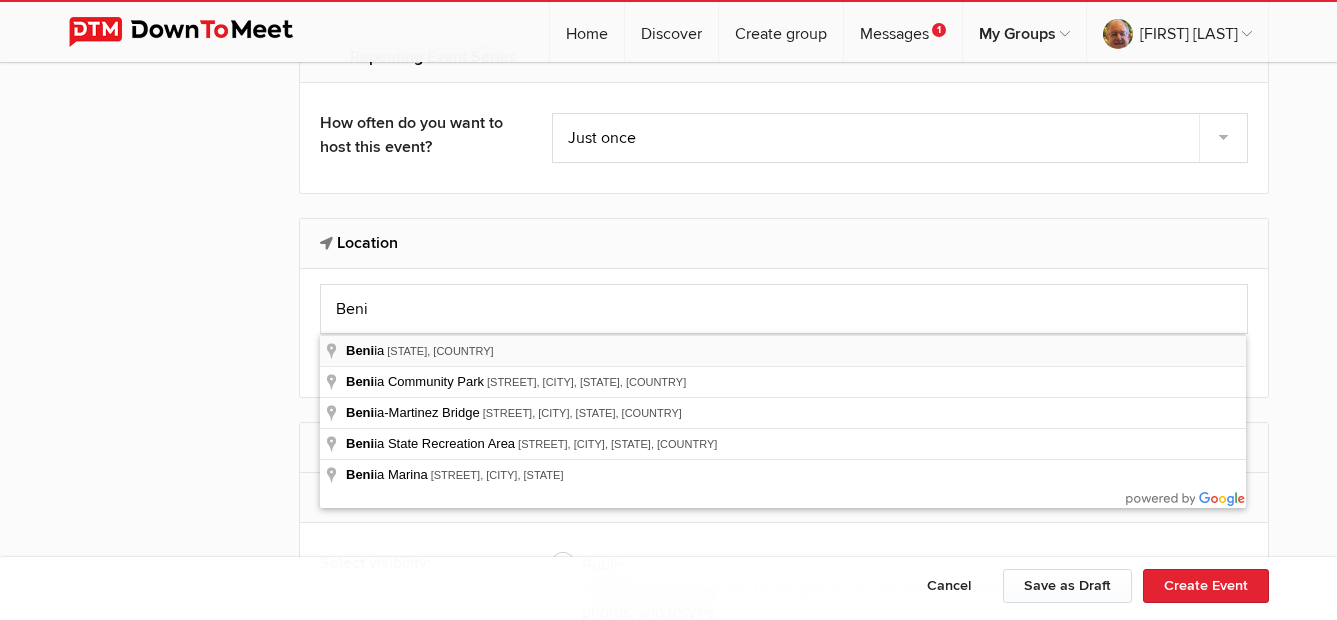type on "Benicia, CA, USA" 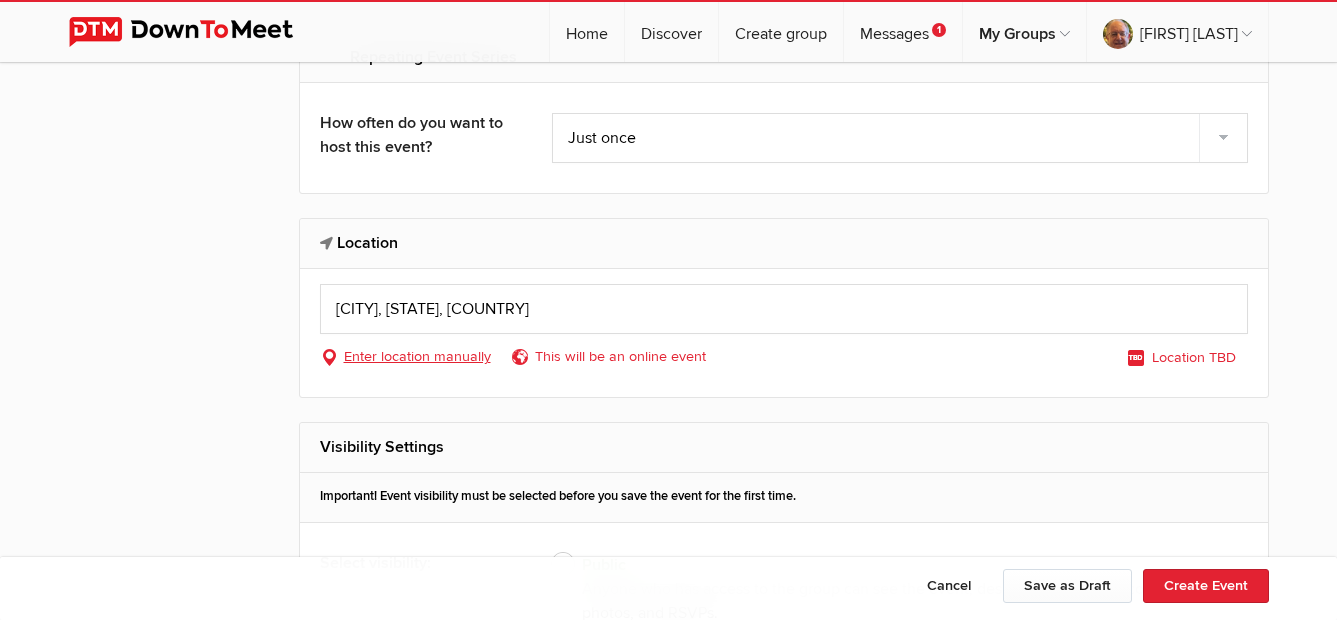 select on "United States" 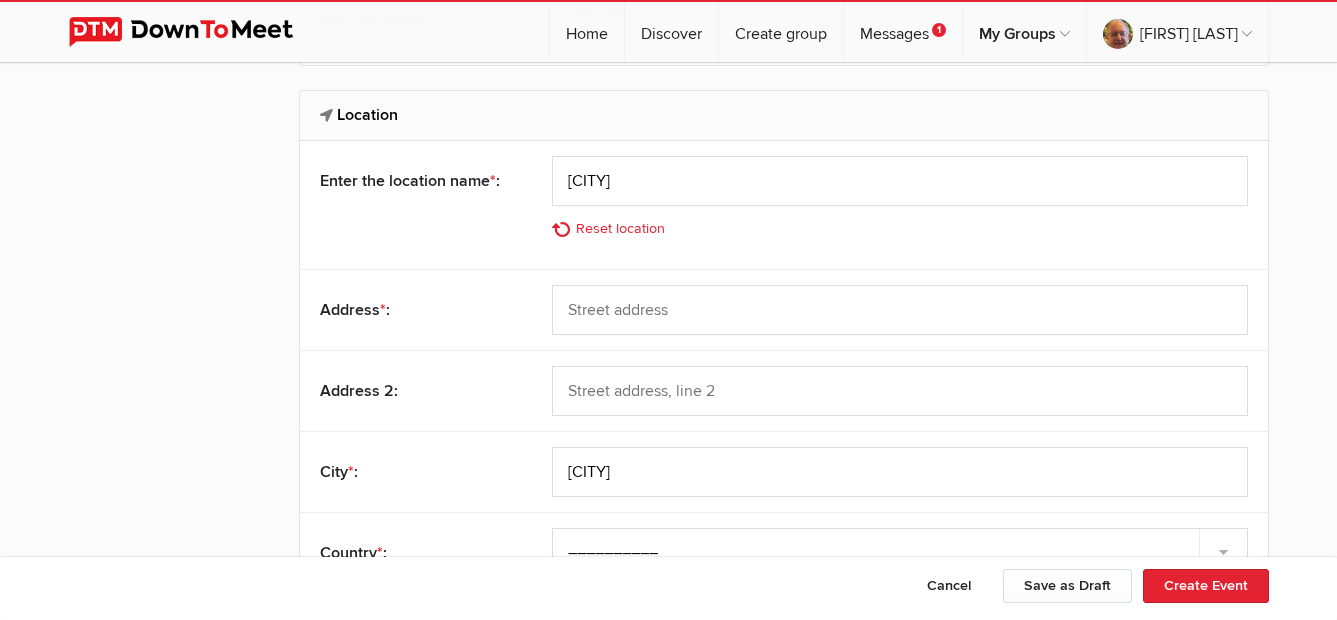scroll, scrollTop: 2100, scrollLeft: 0, axis: vertical 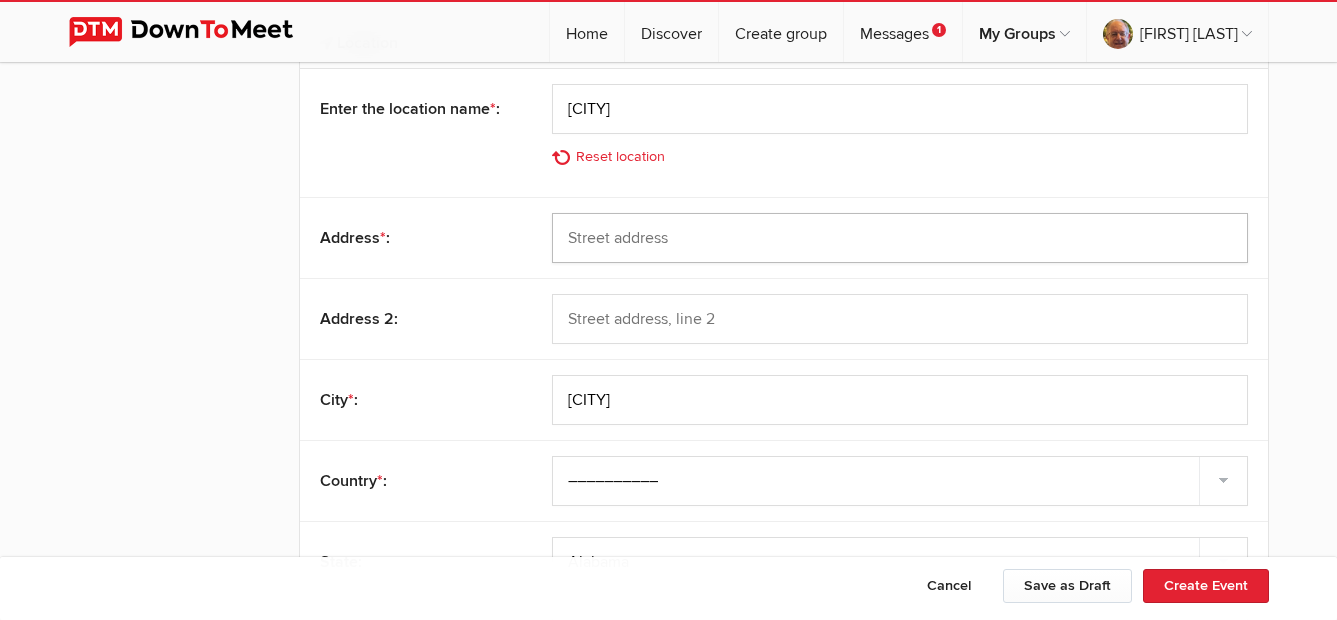 click 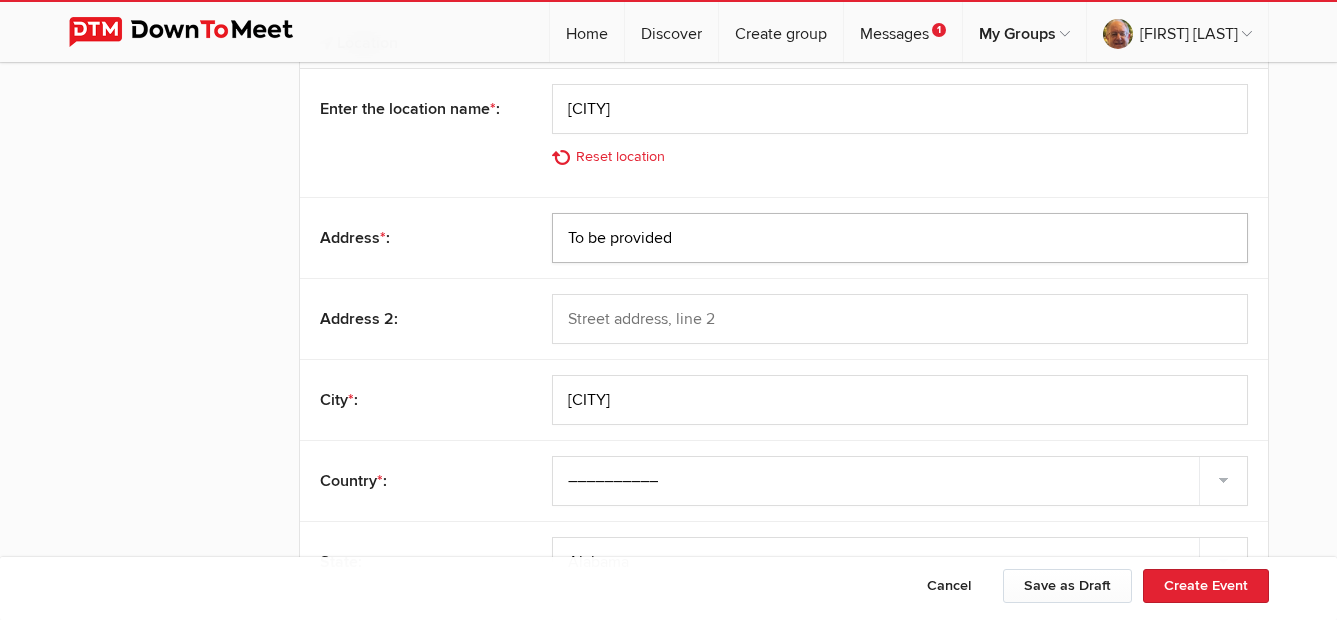 type on "To be provided" 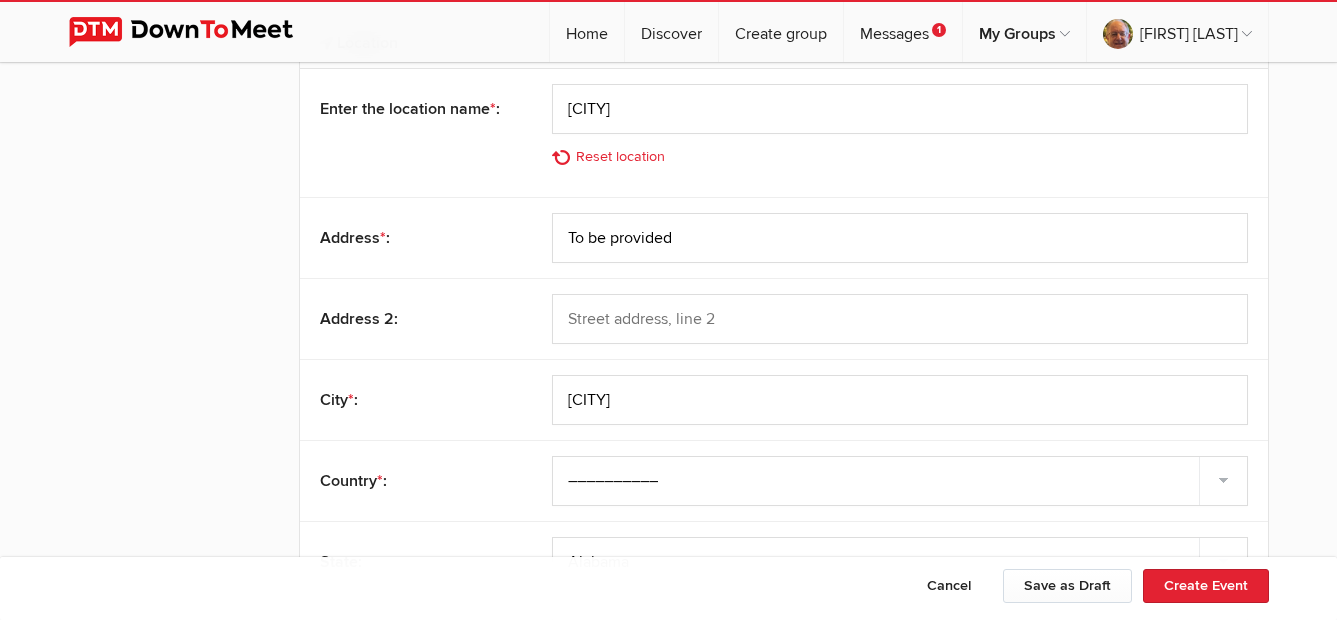 click on "Address * :
To be provided" 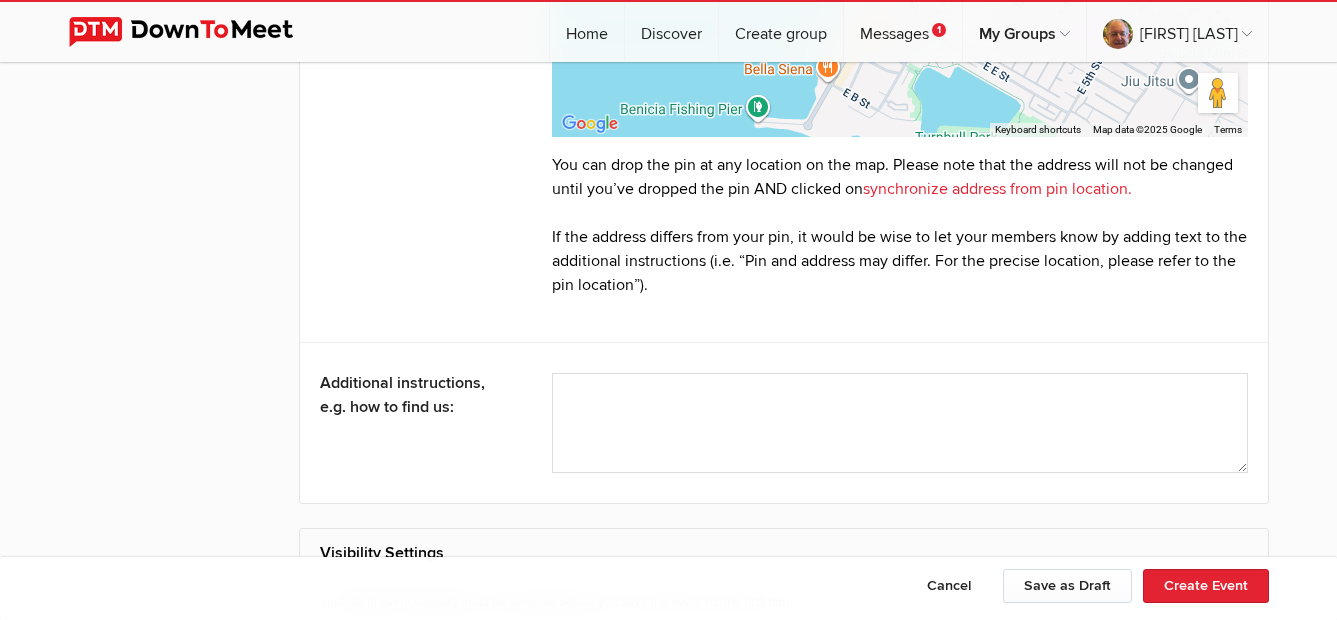 scroll, scrollTop: 3100, scrollLeft: 0, axis: vertical 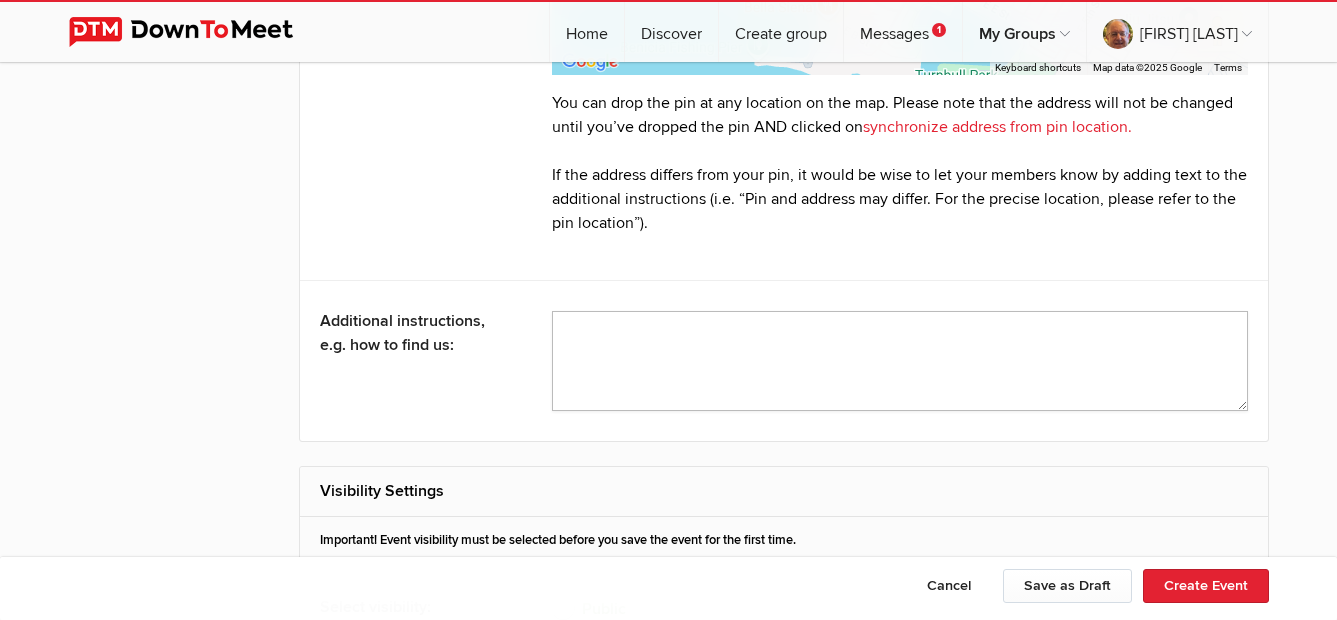 click 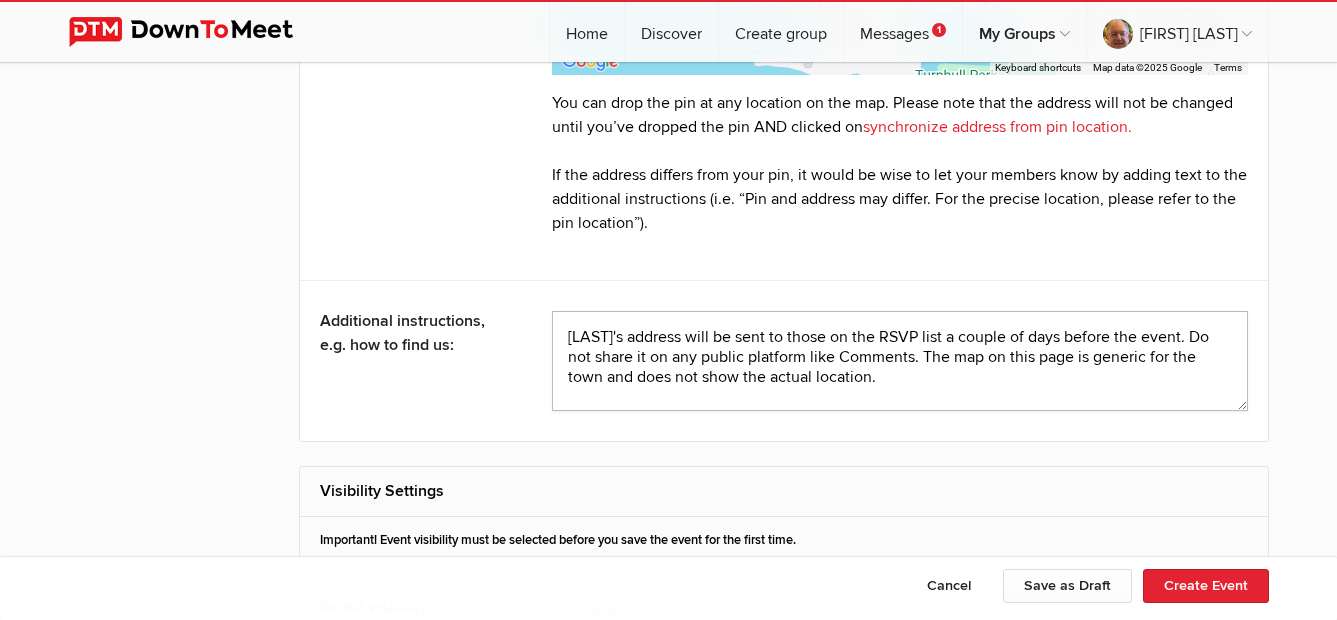 type on "Nanci´s address will be sent to those on the RSVP list a couple of days before the event. Do not share it on any public platform like Comments. The map on this page is generic for the town and does not show the actual location." 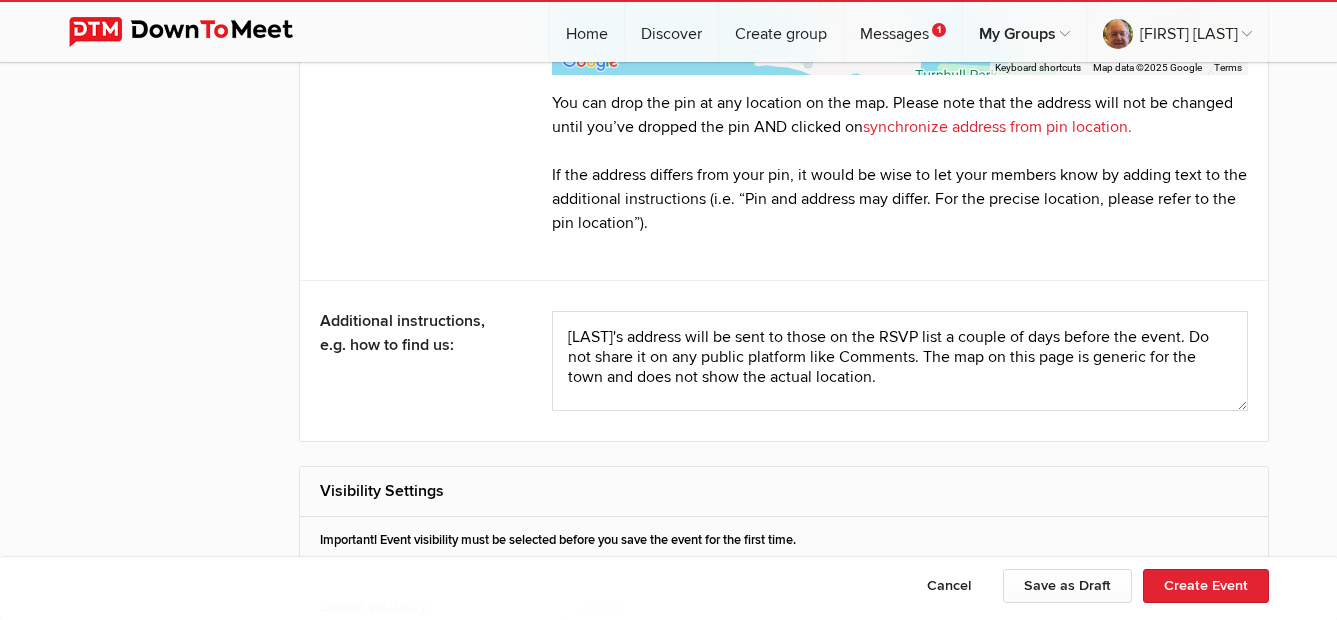 click on "Create Event
Event Details
Event name * :
Great Friends & Feasts
Description * :
Formats   12pt
* :" 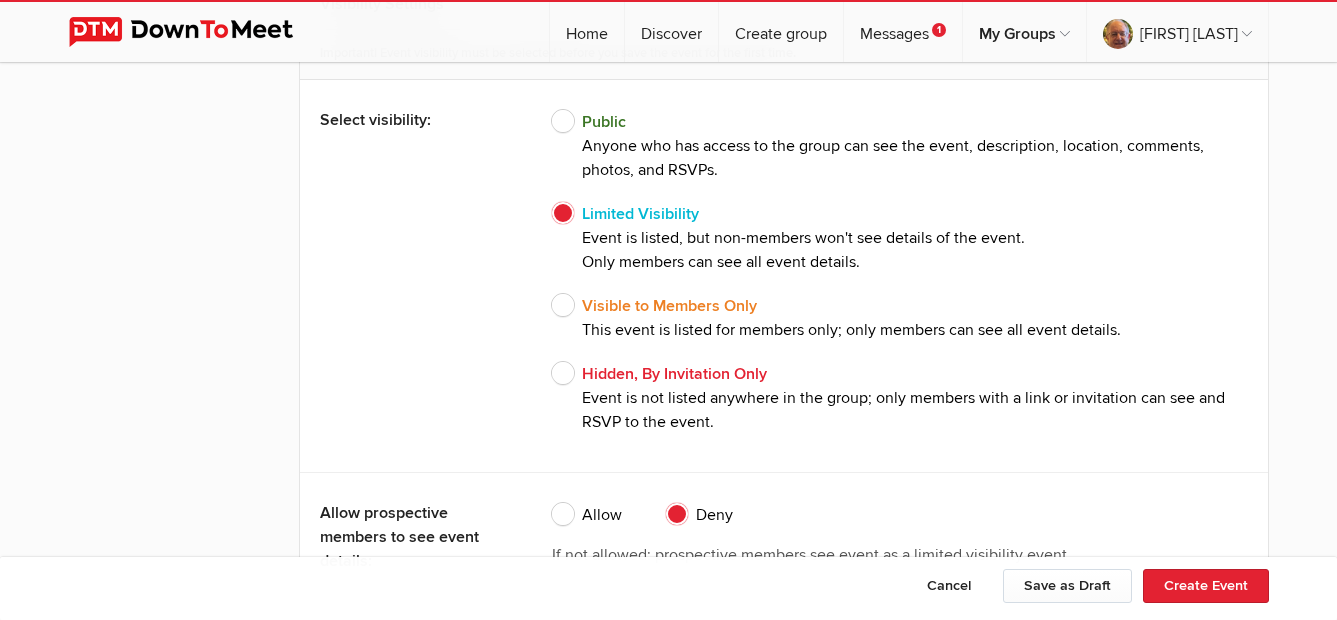 scroll, scrollTop: 3600, scrollLeft: 0, axis: vertical 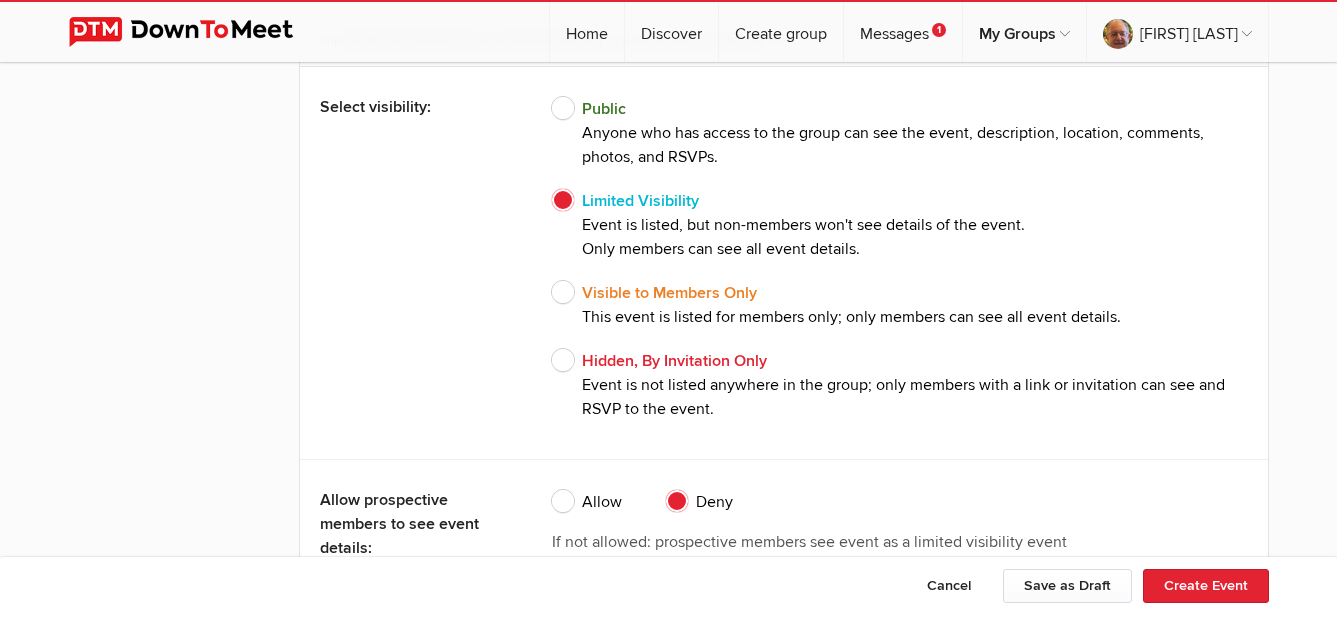 click on "Visible to Members Only
This event is listed for members only; only members can see all event details." 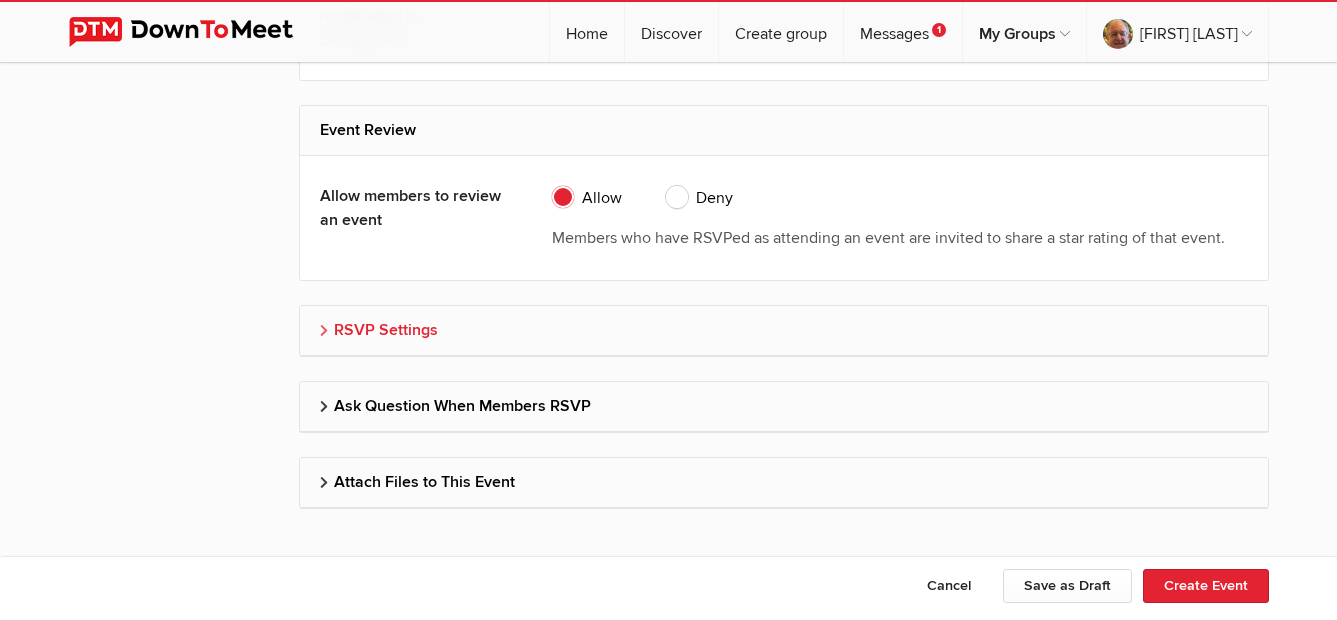 scroll, scrollTop: 4662, scrollLeft: 0, axis: vertical 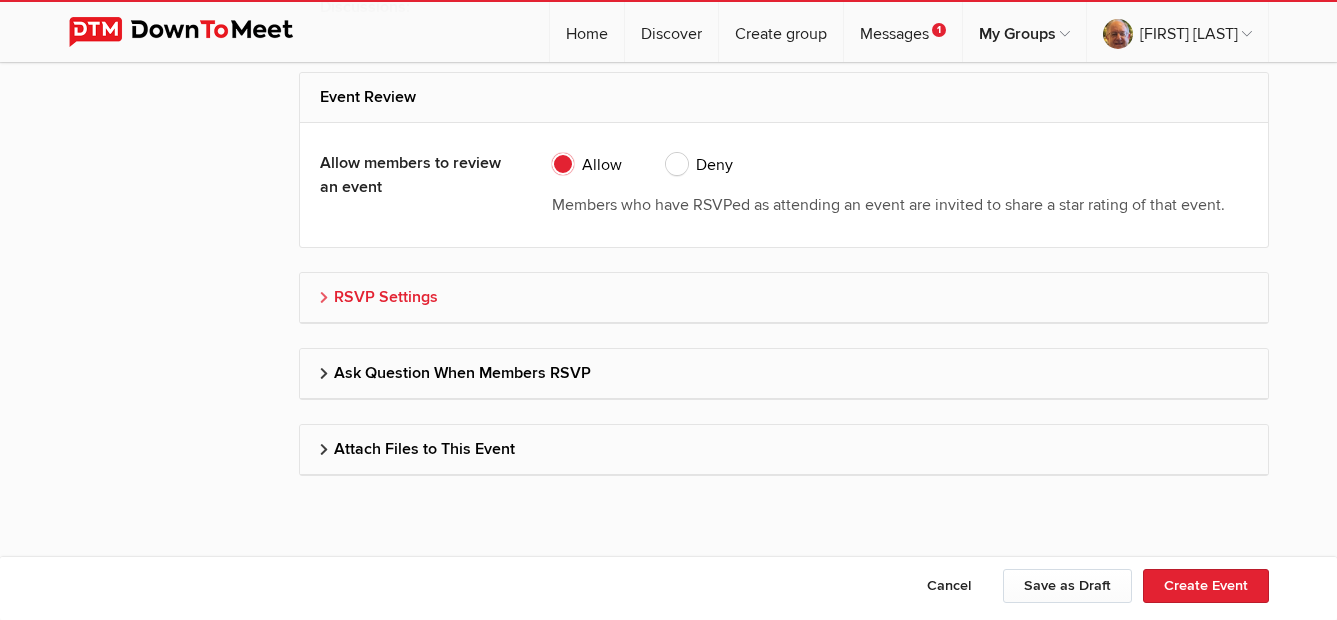 click on "RSVP Settings" 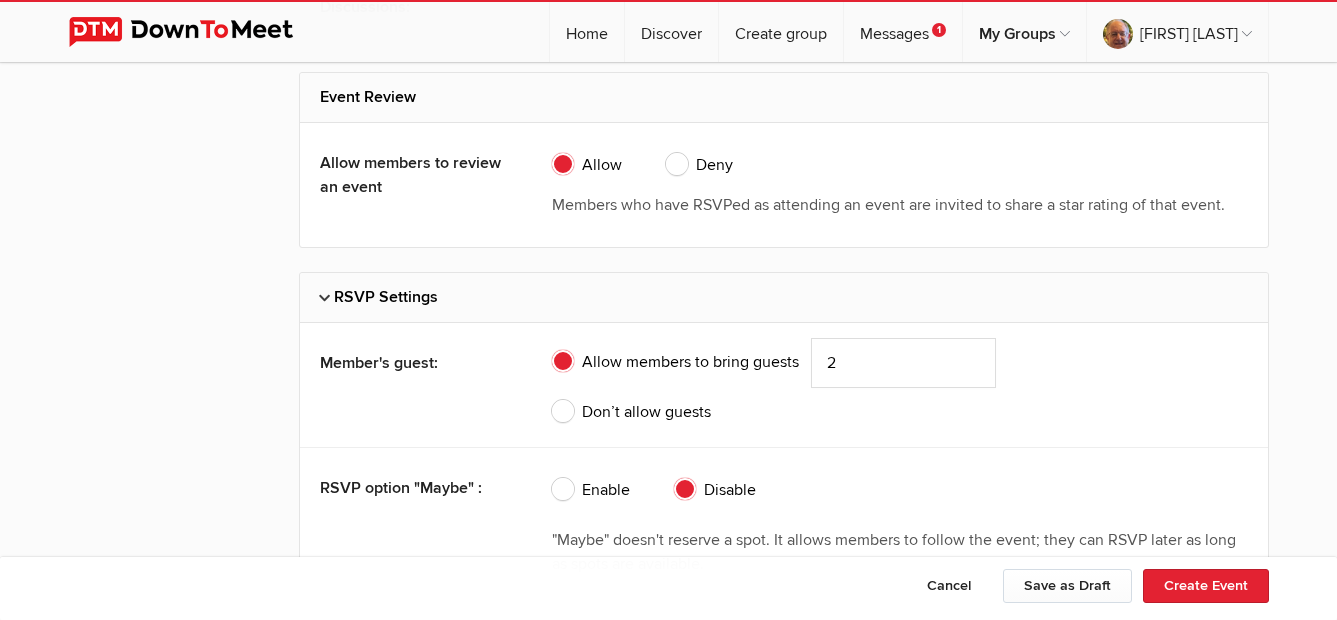 drag, startPoint x: 574, startPoint y: 405, endPoint x: 633, endPoint y: 413, distance: 59.5399 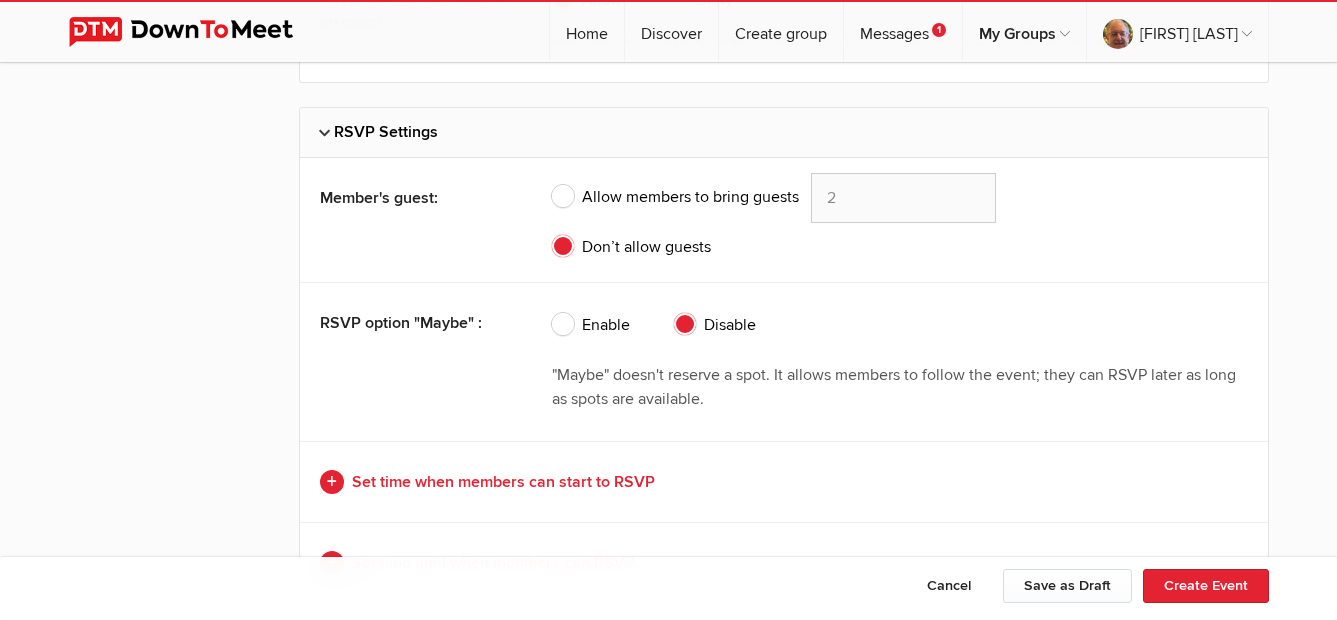 scroll, scrollTop: 4862, scrollLeft: 0, axis: vertical 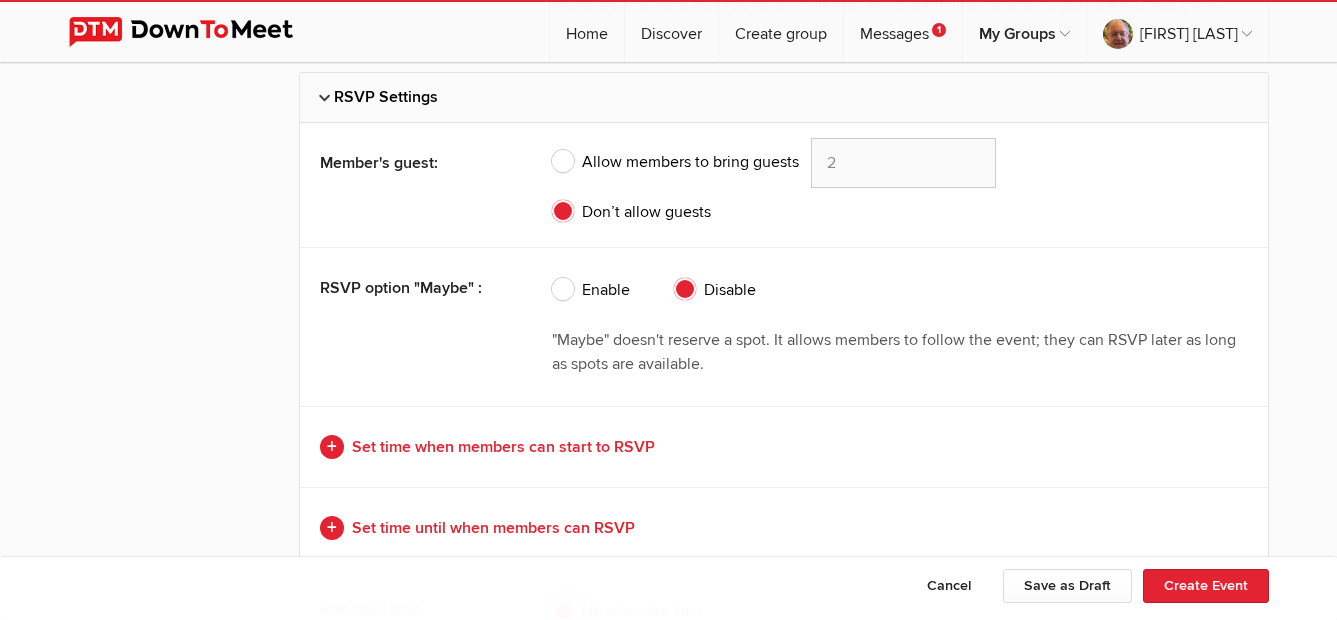 click on "Enable" 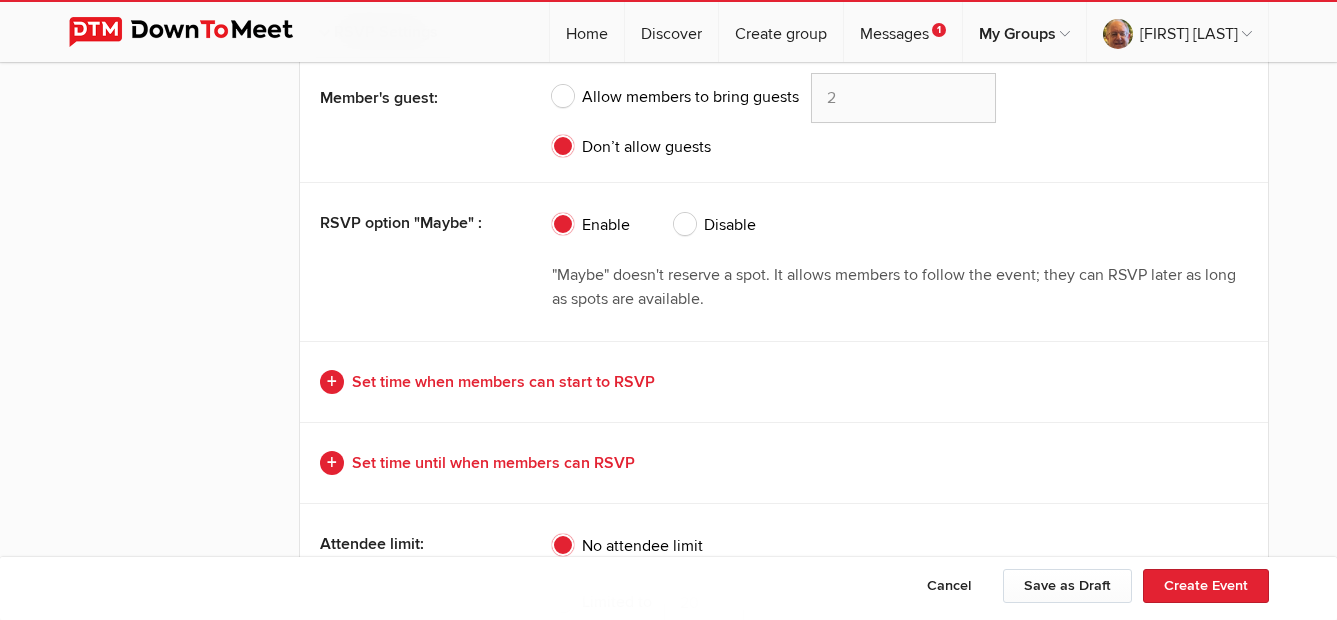 scroll, scrollTop: 5062, scrollLeft: 0, axis: vertical 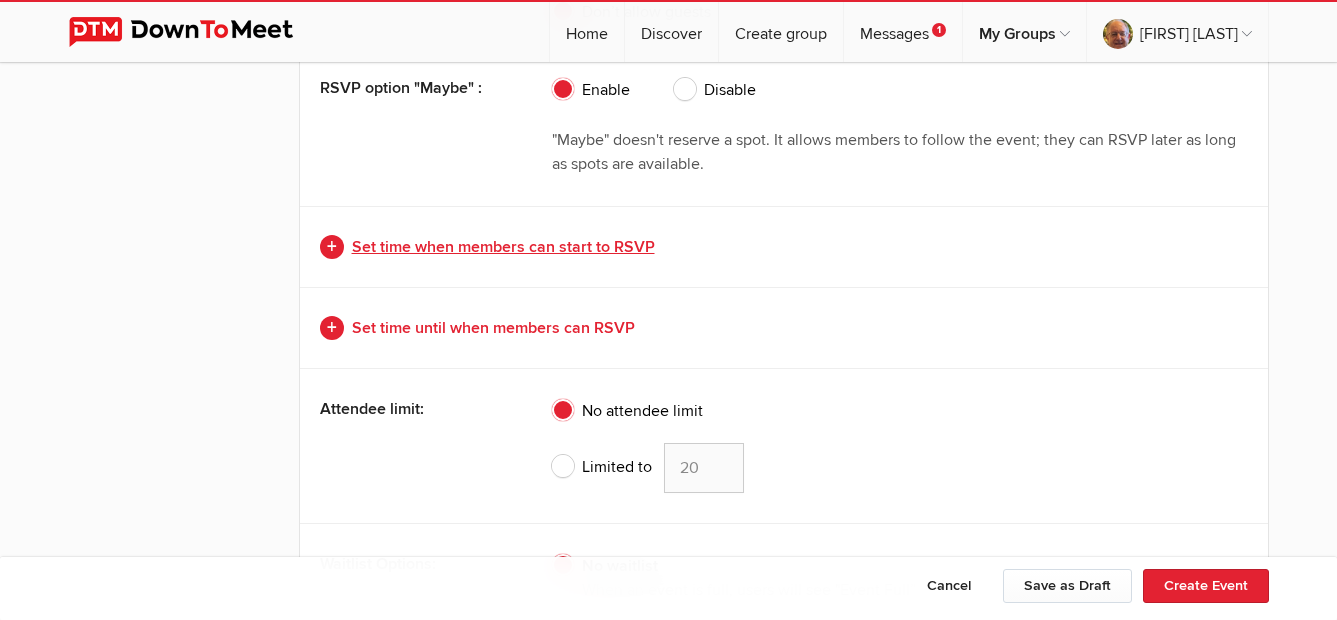 click on "Set time when members can start to RSVP" 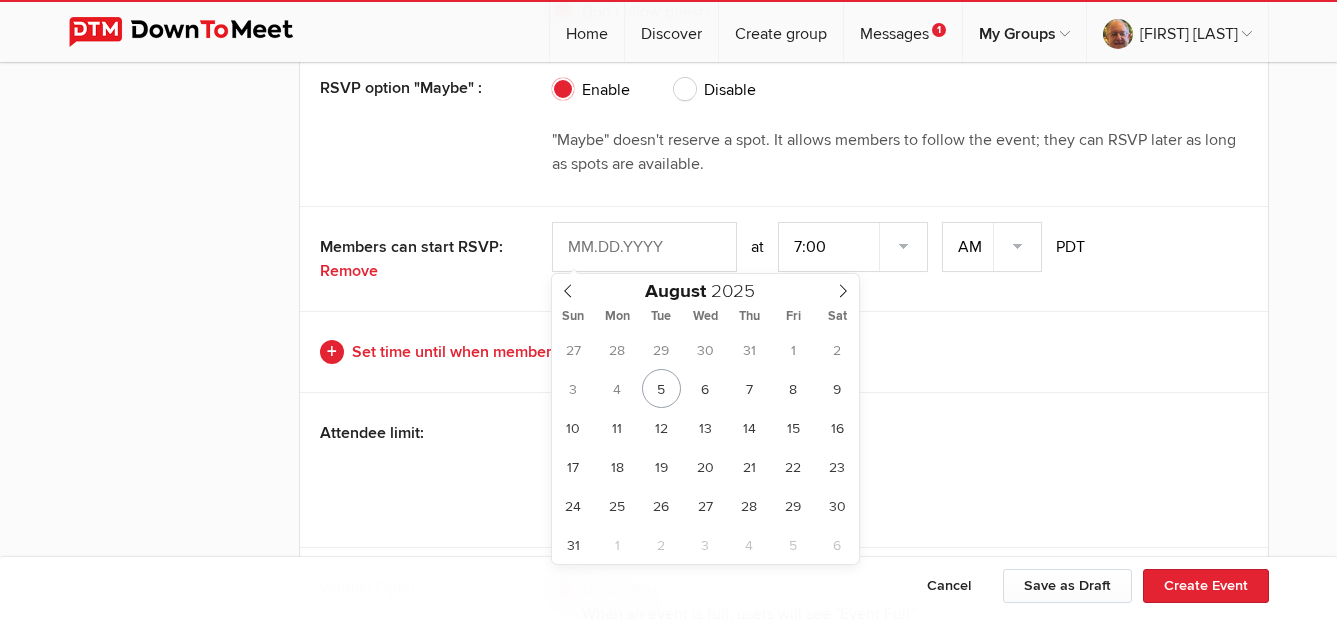 click at bounding box center (644, 247) 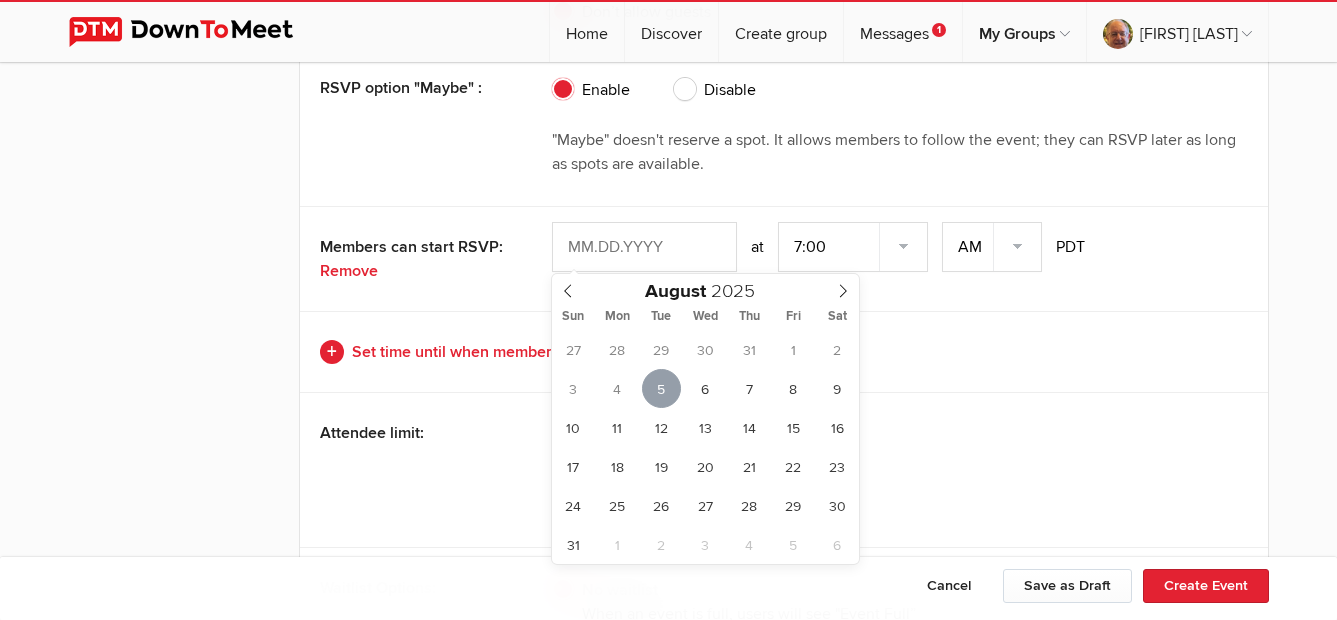 type on "Aug 05, 2025" 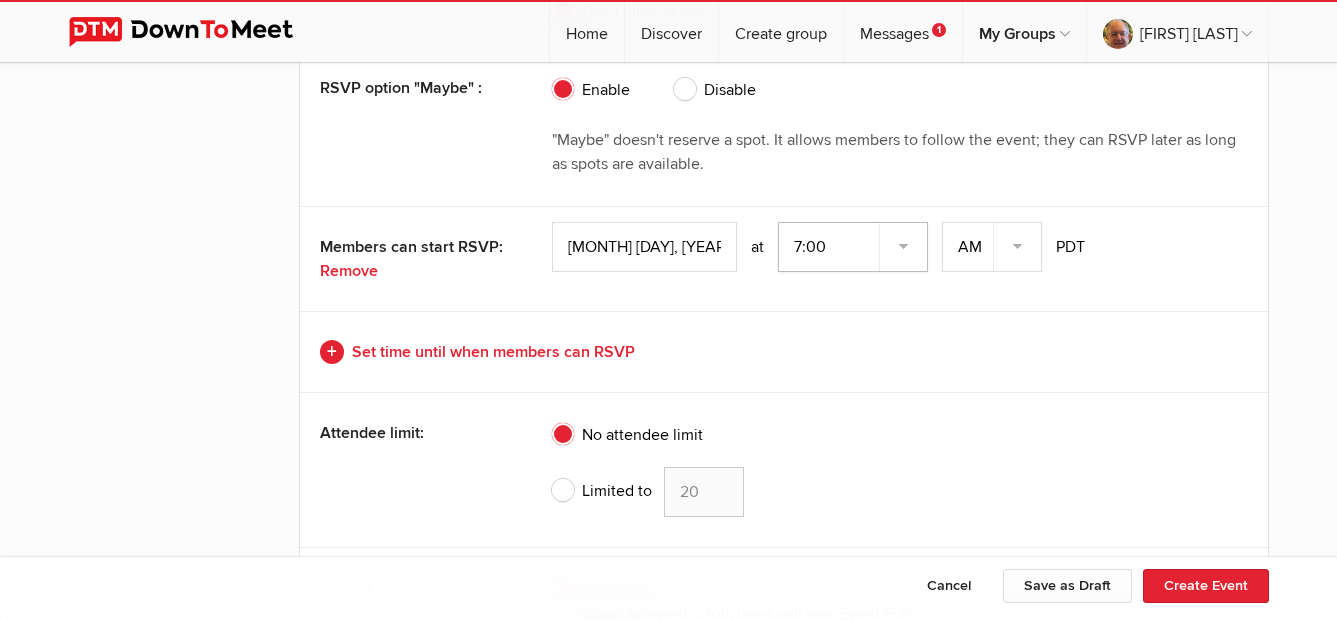 click on "7:00 7:15 7:30 7:45 8:00 8:15 8:30 8:45 9:00 9:15 9:30 9:45 10:00 10:15 10:30 10:45 11:00 11:15 11:30 11:45 12:00 12:15 12:30 12:45 1:00 1:15 1:30 1:45 2:00 2:15 2:30 2:45 3:00 3:15 3:30 3:45 4:00 4:15 4:30 4:45 5:00 5:15 5:30 5:45 6:00 6:15 6:30 6:45" 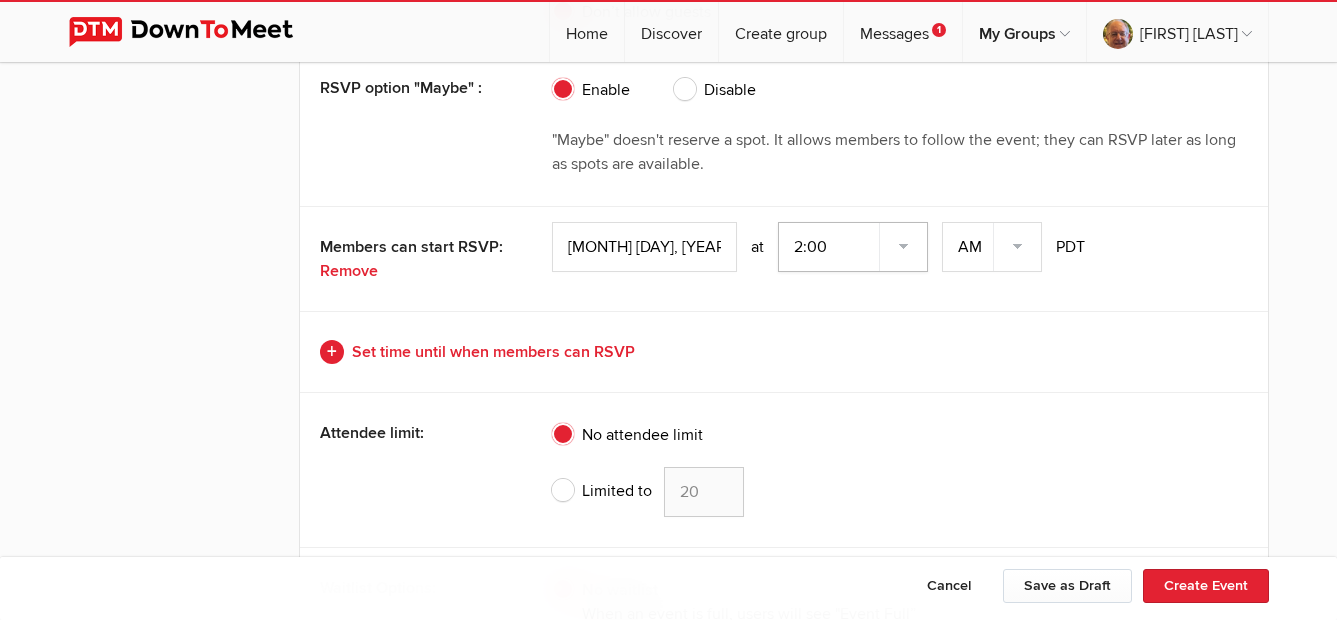 click on "7:00 7:15 7:30 7:45 8:00 8:15 8:30 8:45 9:00 9:15 9:30 9:45 10:00 10:15 10:30 10:45 11:00 11:15 11:30 11:45 12:00 12:15 12:30 12:45 1:00 1:15 1:30 1:45 2:00 2:15 2:30 2:45 3:00 3:15 3:30 3:45 4:00 4:15 4:30 4:45 5:00 5:15 5:30 5:45 6:00 6:15 6:30 6:45" 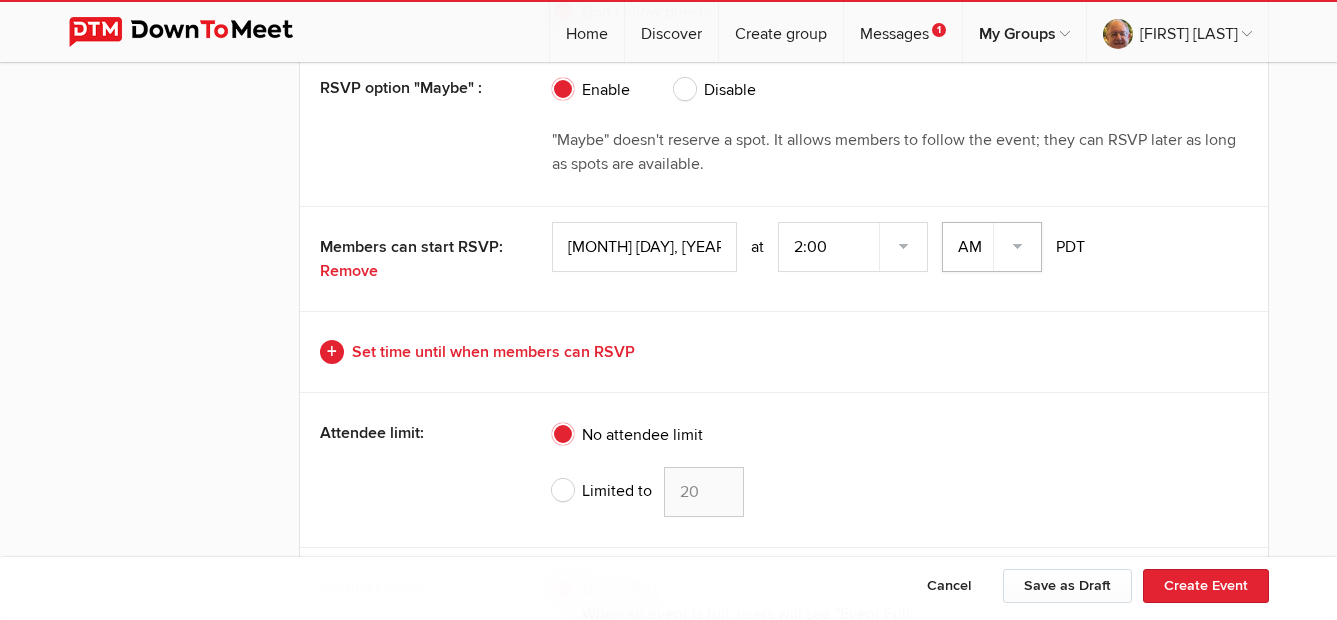 click on "AM PM" 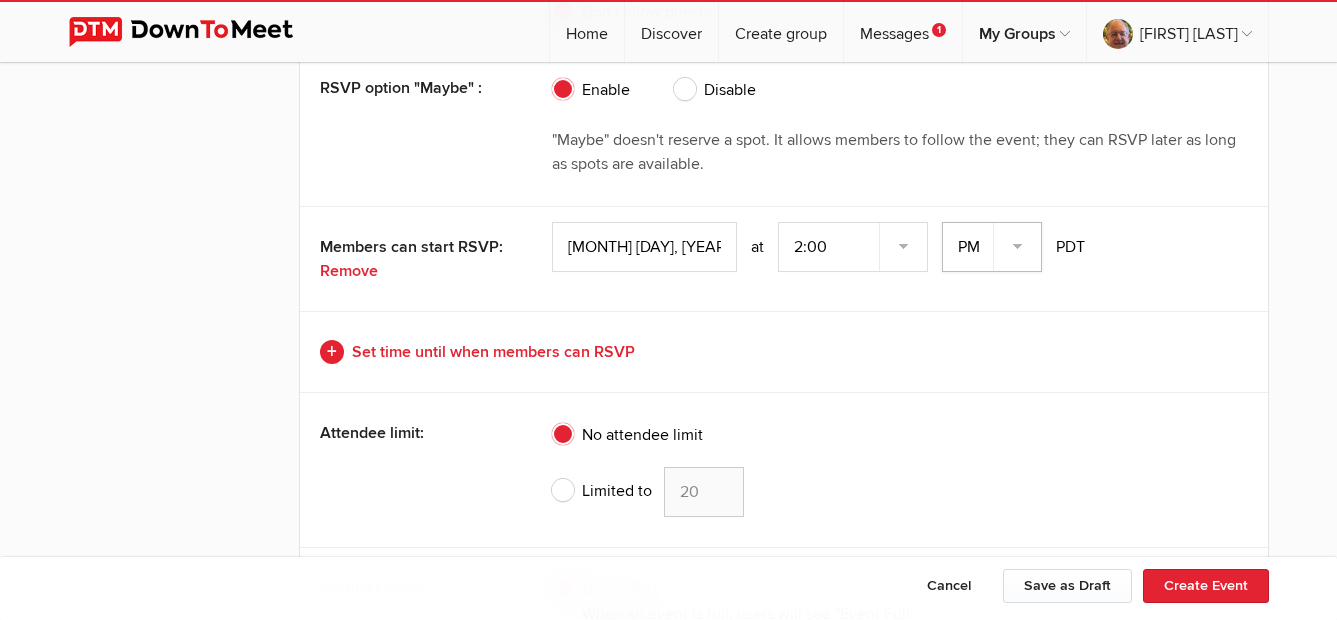 click on "AM PM" 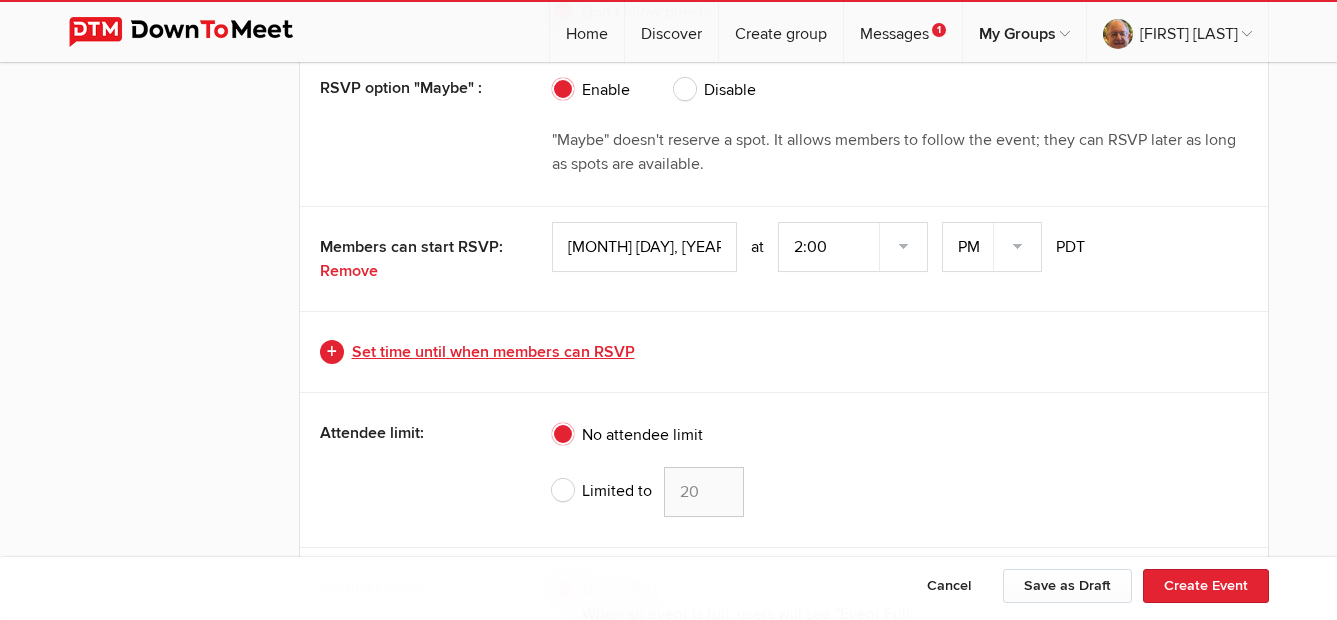 click on "Set time until when members can RSVP" 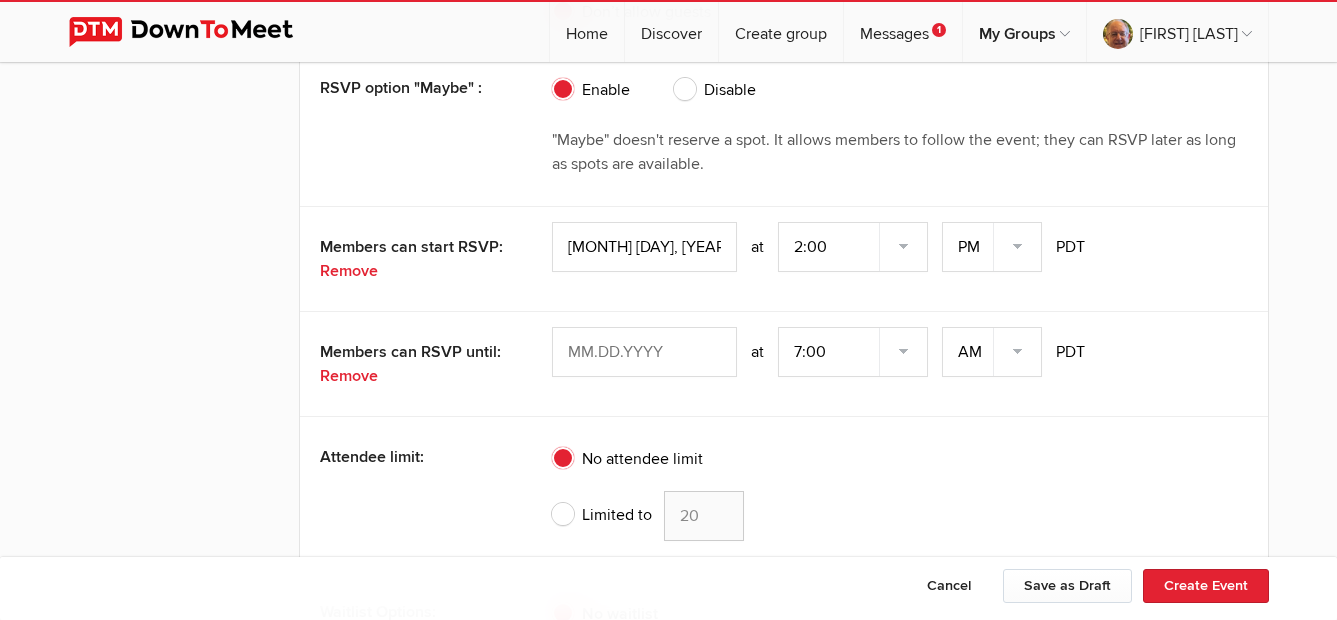 click at bounding box center (644, 352) 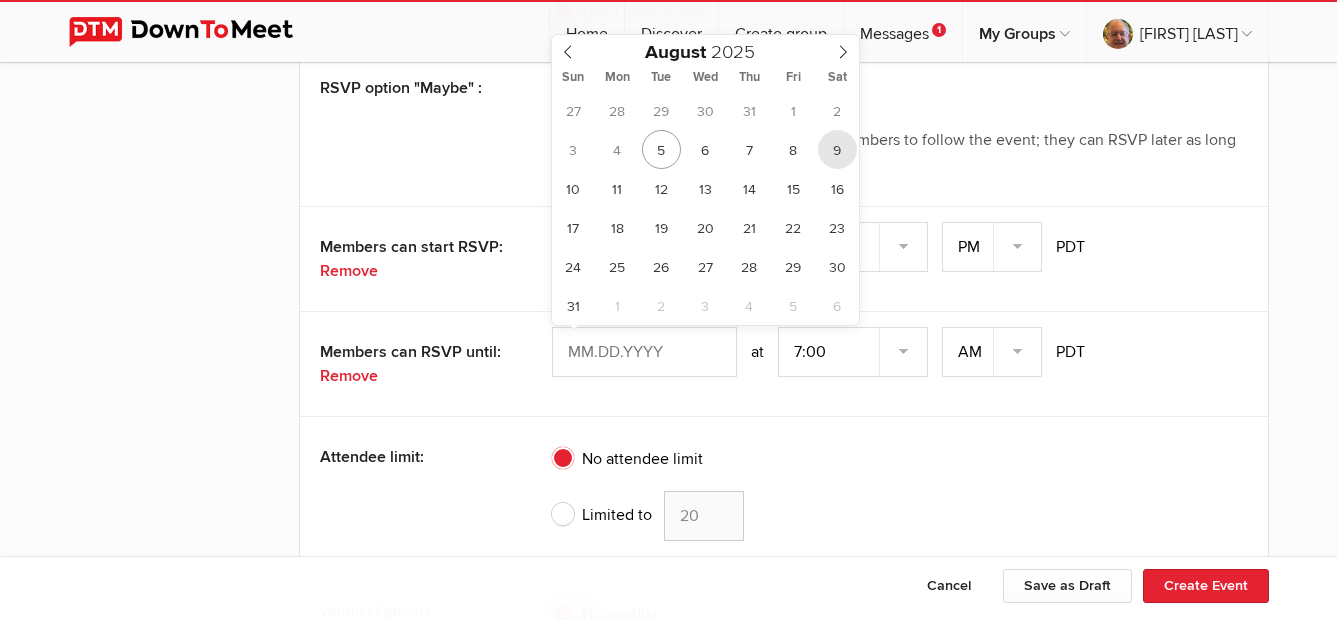 type on "Aug 09, 2025" 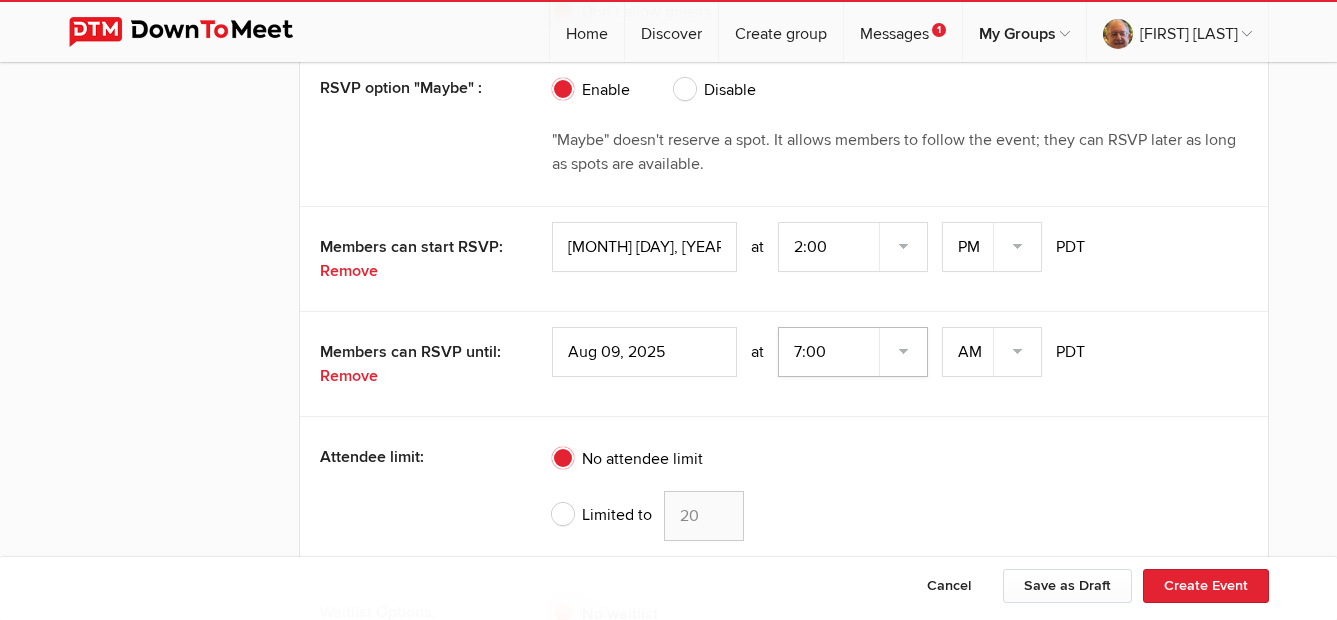 click on "7:00 7:15 7:30 7:45 8:00 8:15 8:30 8:45 9:00 9:15 9:30 9:45 10:00 10:15 10:30 10:45 11:00 11:15 11:30 11:45 12:00 12:15 12:30 12:45 1:00 1:15 1:30 1:45 2:00 2:15 2:30 2:45 3:00 3:15 3:30 3:45 4:00 4:15 4:30 4:45 5:00 5:15 5:30 5:45 6:00 6:15 6:30 6:45" 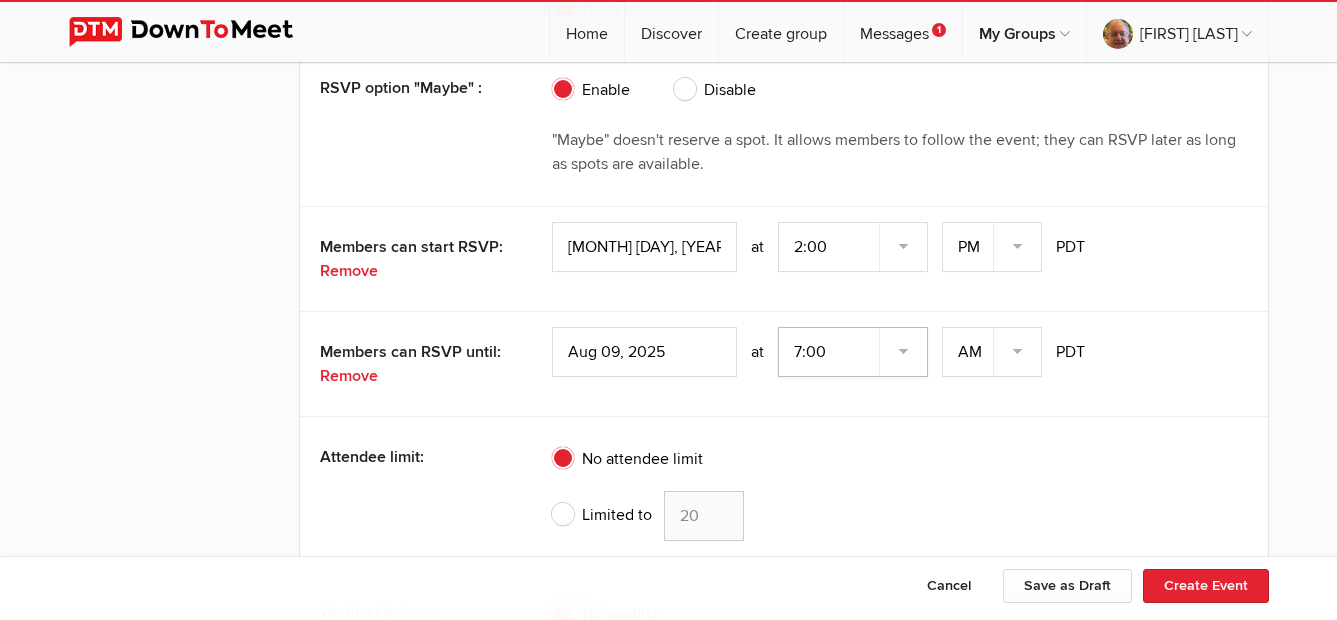 select on "5:00:00" 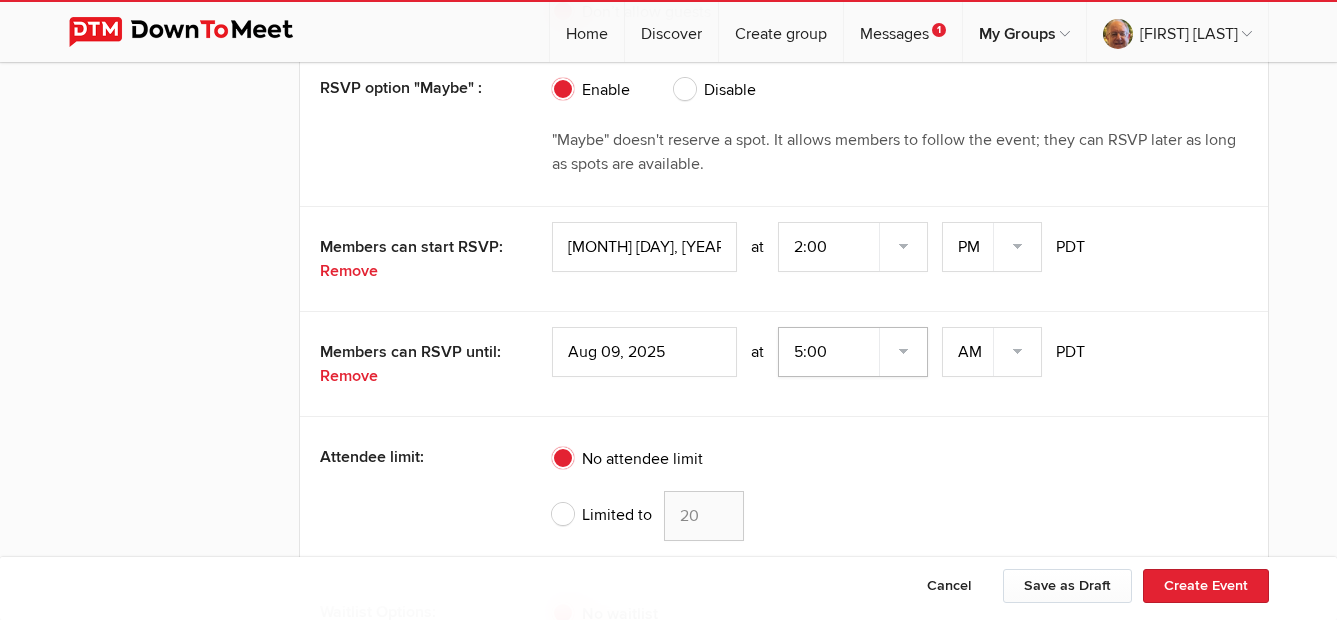 click on "7:00 7:15 7:30 7:45 8:00 8:15 8:30 8:45 9:00 9:15 9:30 9:45 10:00 10:15 10:30 10:45 11:00 11:15 11:30 11:45 12:00 12:15 12:30 12:45 1:00 1:15 1:30 1:45 2:00 2:15 2:30 2:45 3:00 3:15 3:30 3:45 4:00 4:15 4:30 4:45 5:00 5:15 5:30 5:45 6:00 6:15 6:30 6:45" 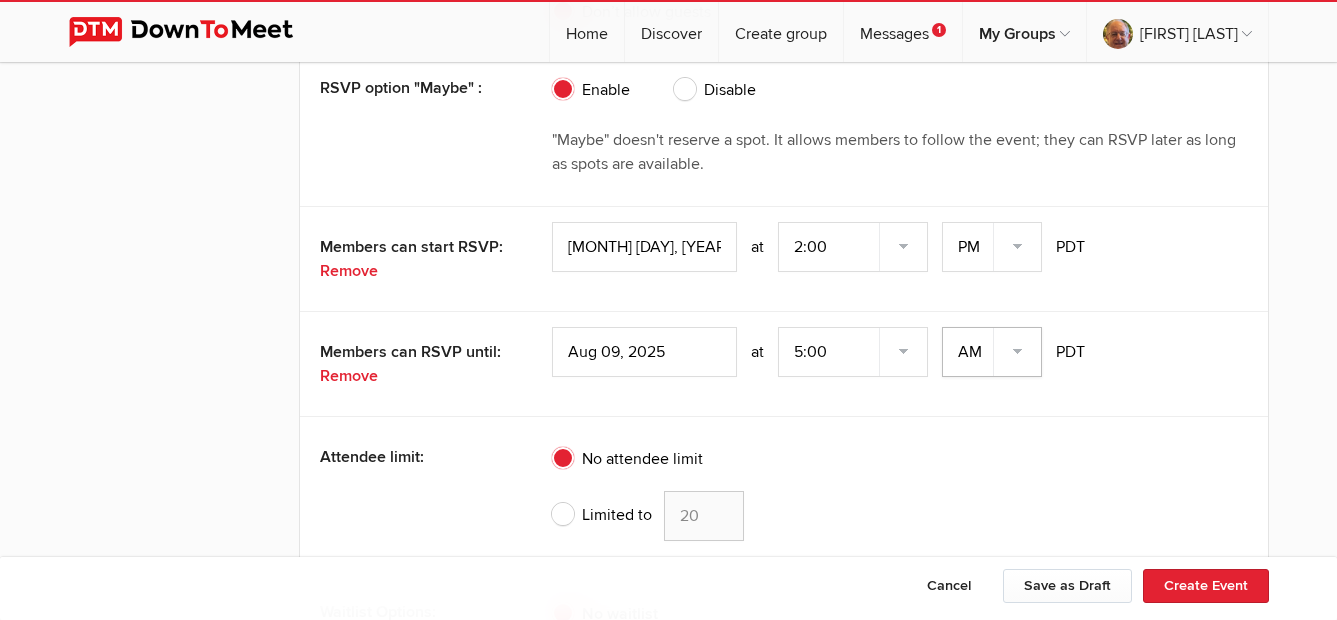 click on "AM PM" 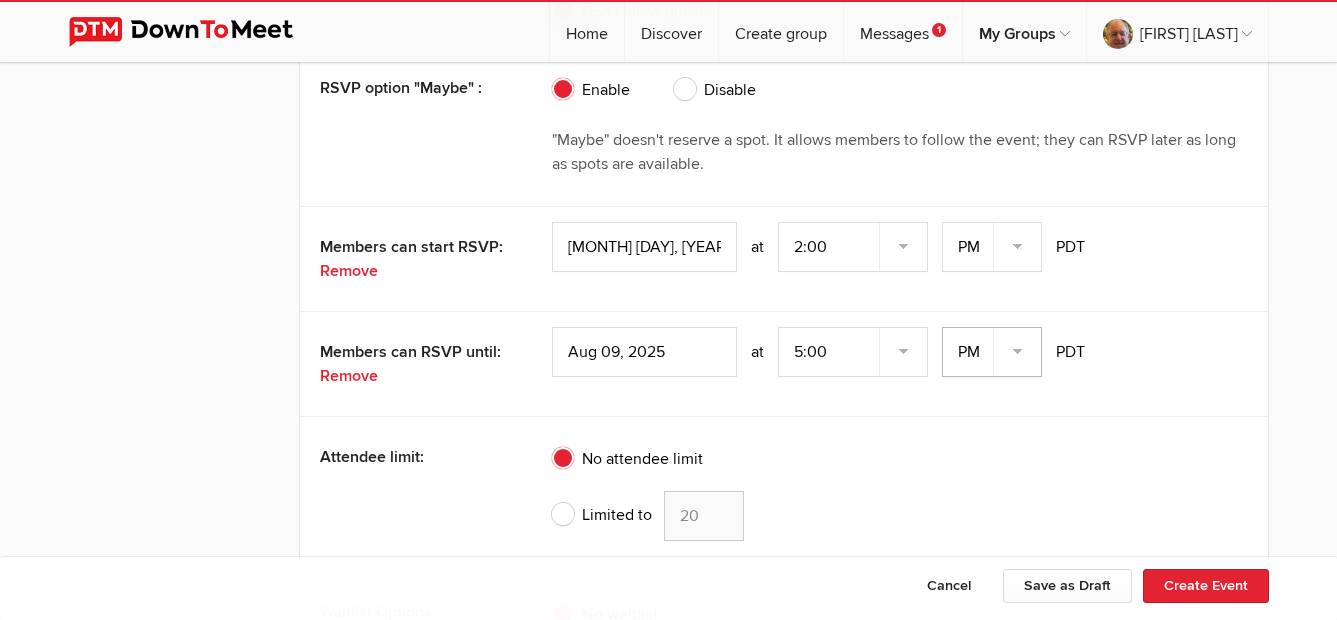 click on "AM PM" 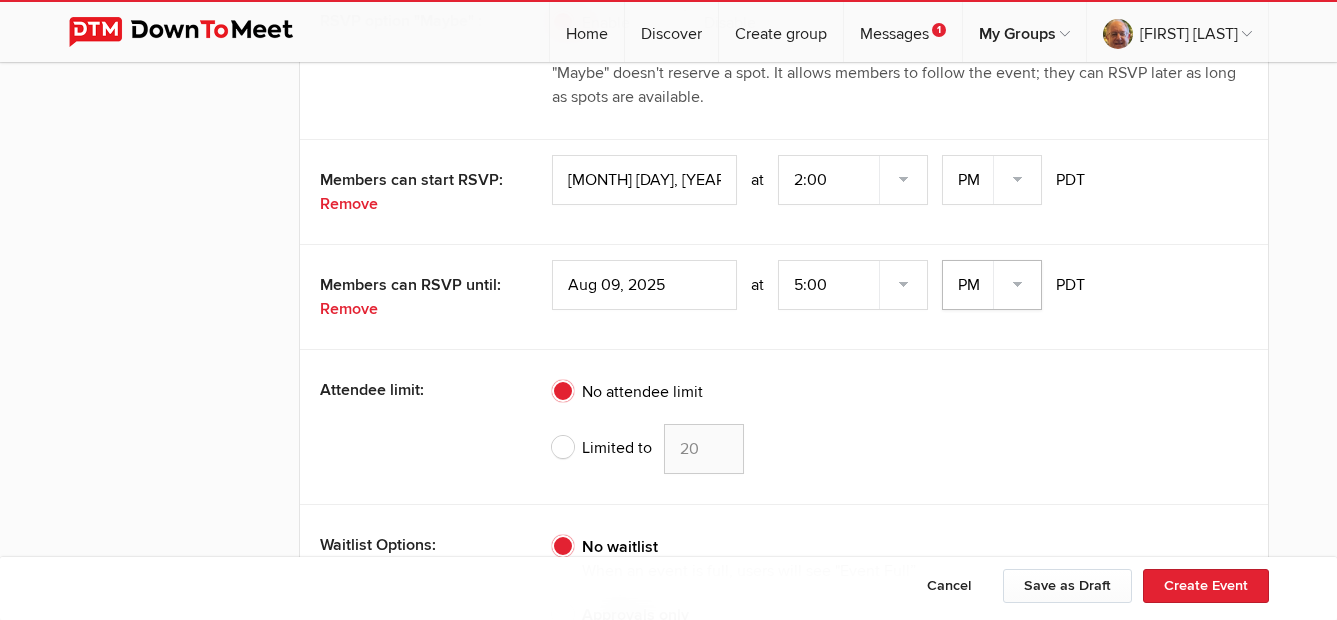 scroll, scrollTop: 5262, scrollLeft: 0, axis: vertical 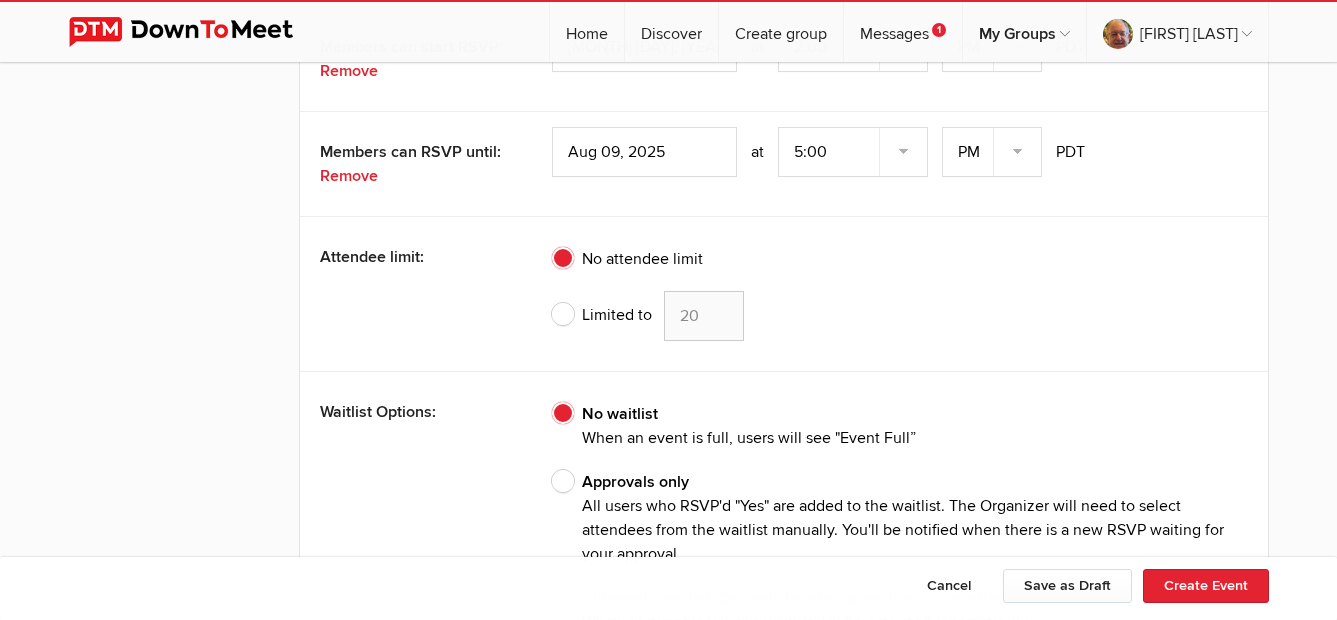 drag, startPoint x: 564, startPoint y: 308, endPoint x: 769, endPoint y: 319, distance: 205.2949 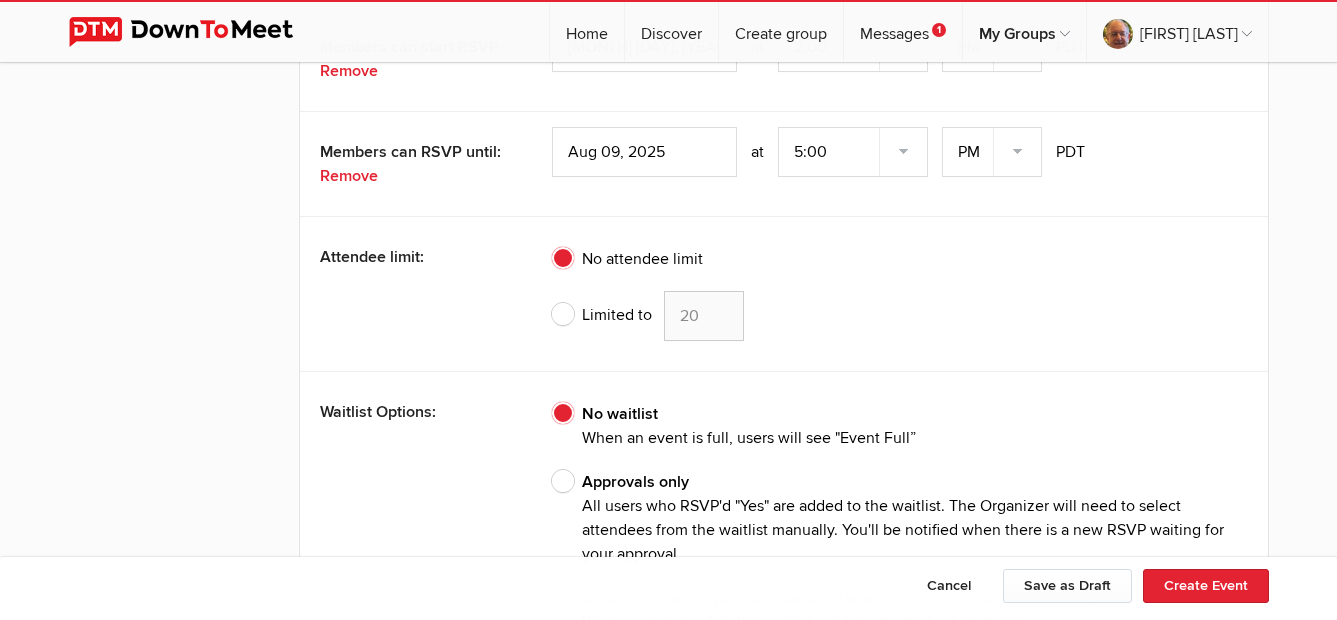 click on "Limited to" 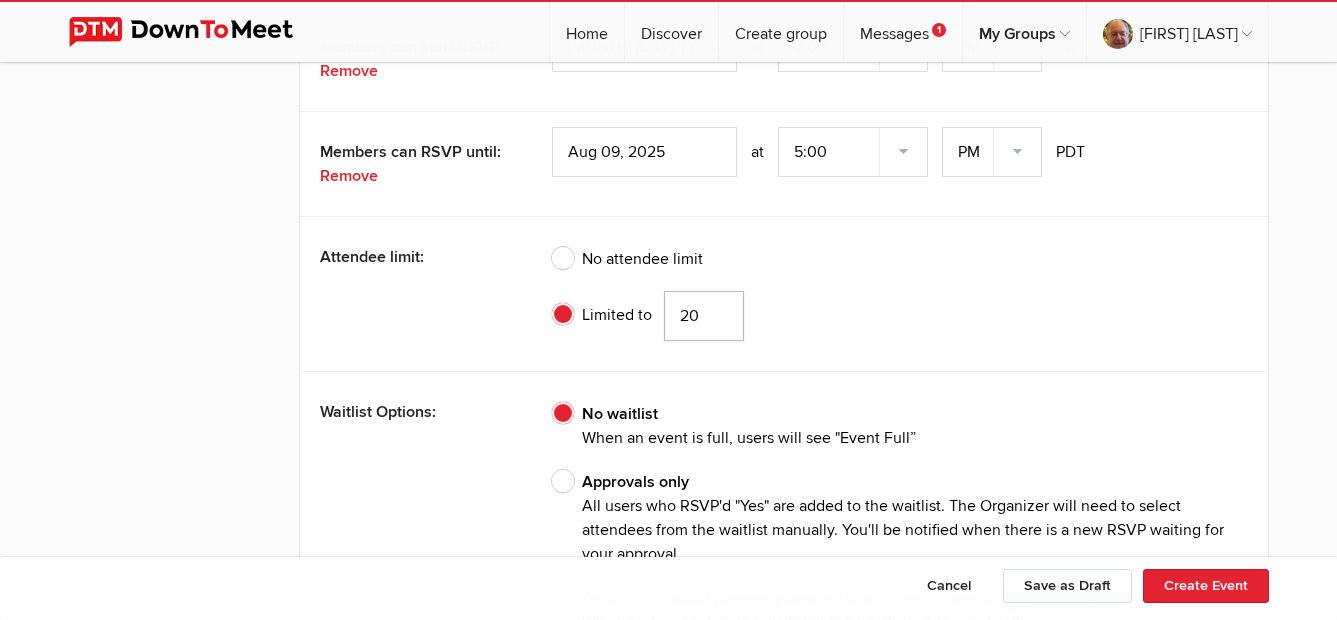 click on "20" 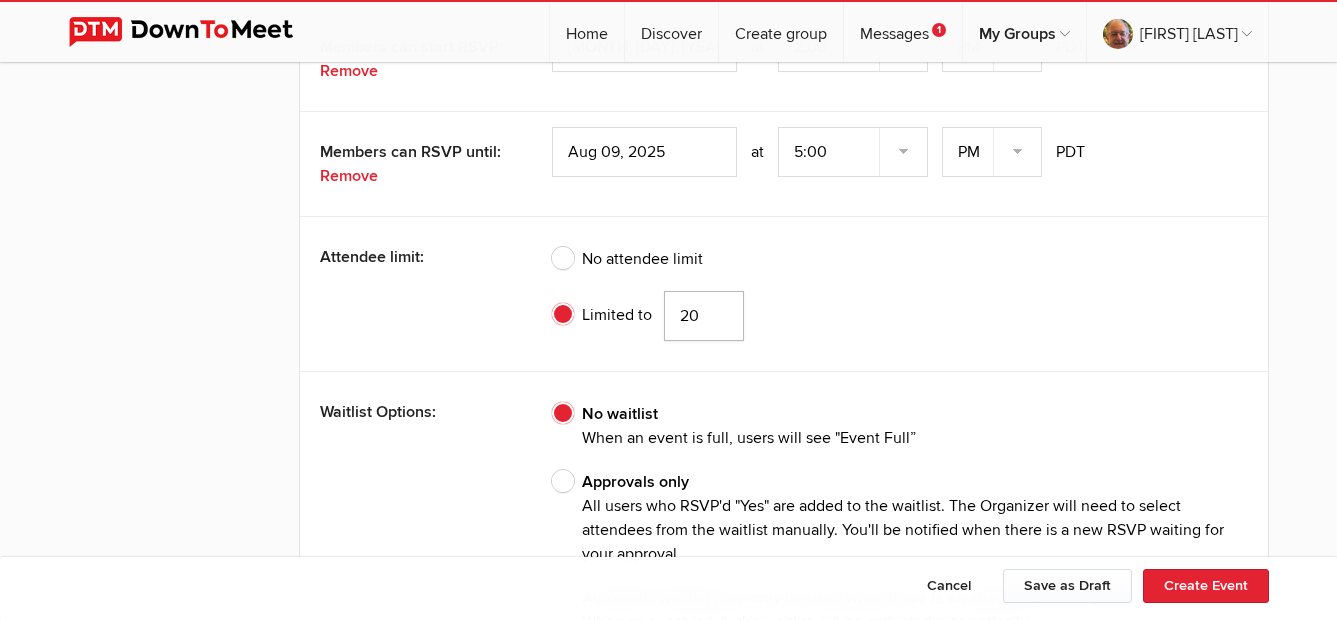 drag, startPoint x: 704, startPoint y: 314, endPoint x: 618, endPoint y: 314, distance: 86 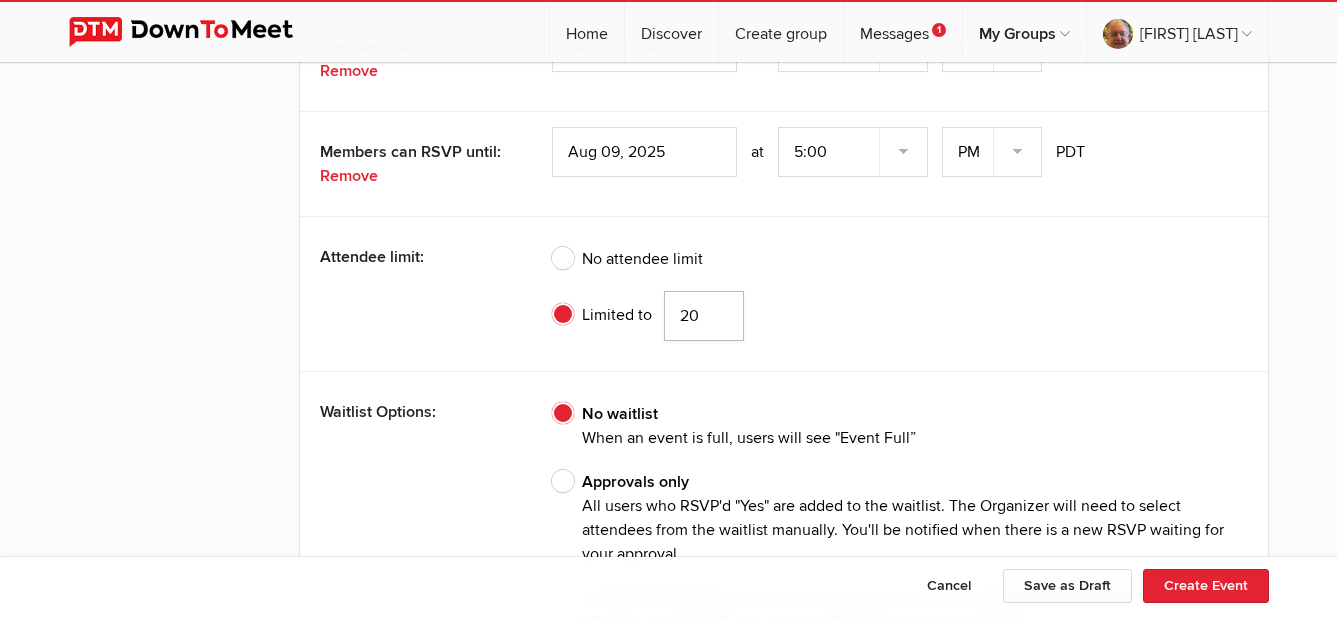 click on "Limited to
20" 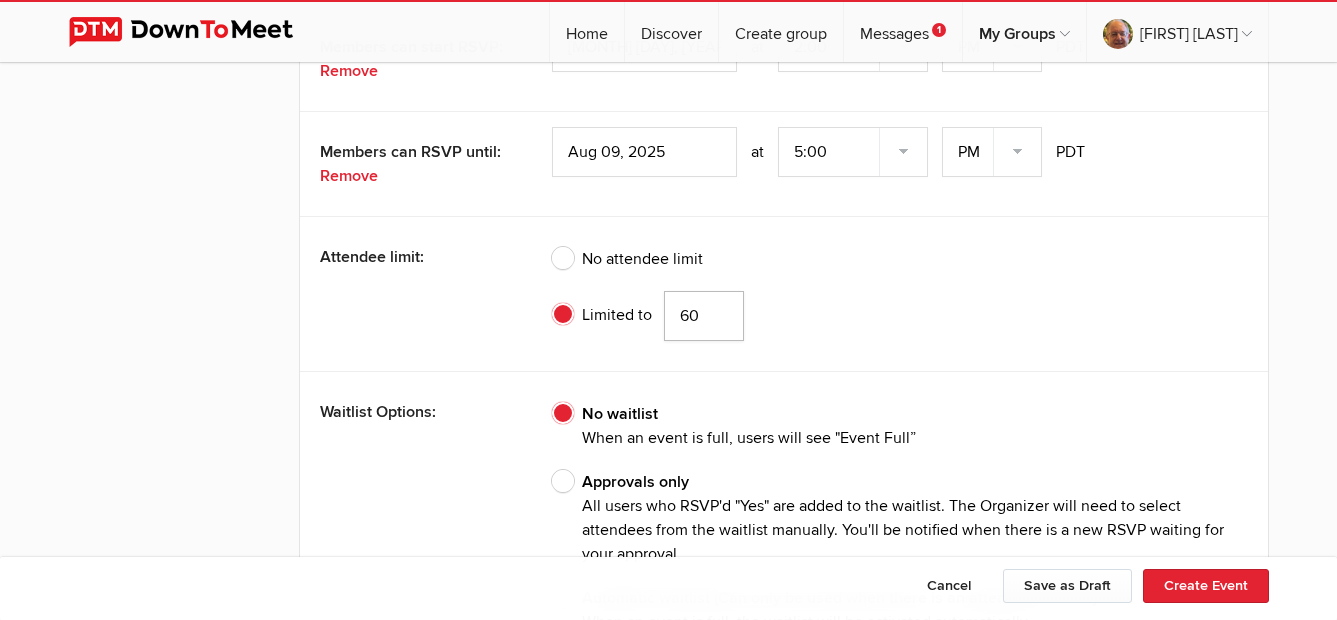 type on "60" 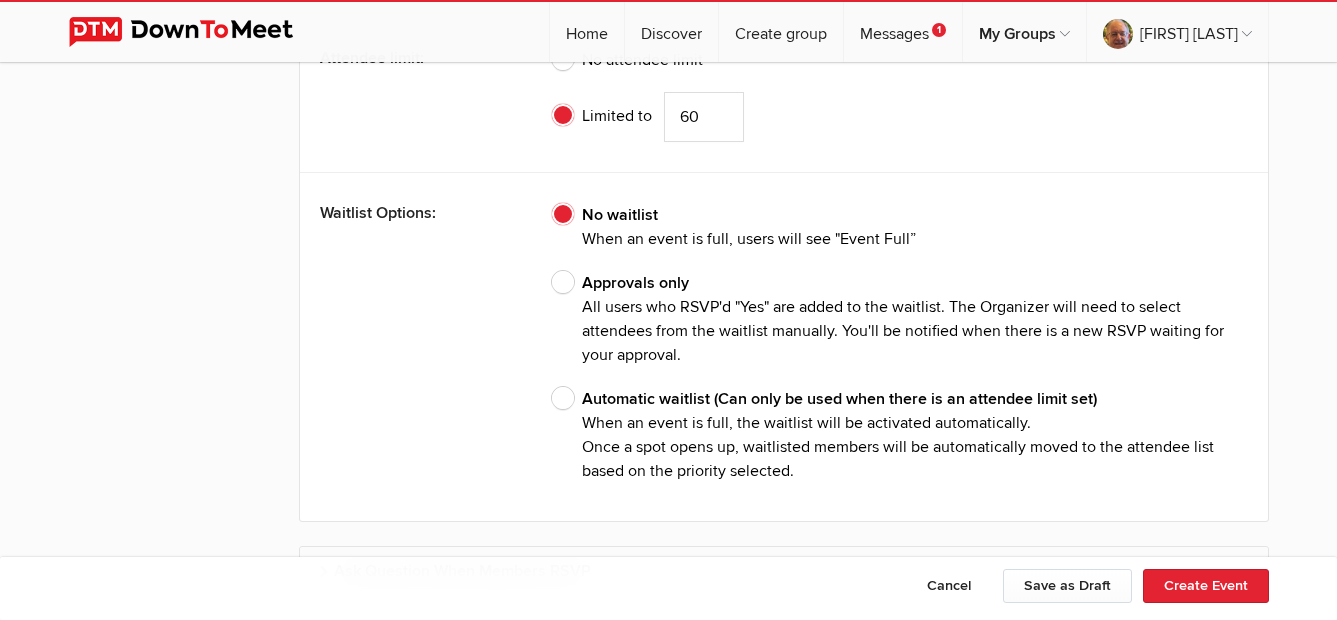 scroll, scrollTop: 5462, scrollLeft: 0, axis: vertical 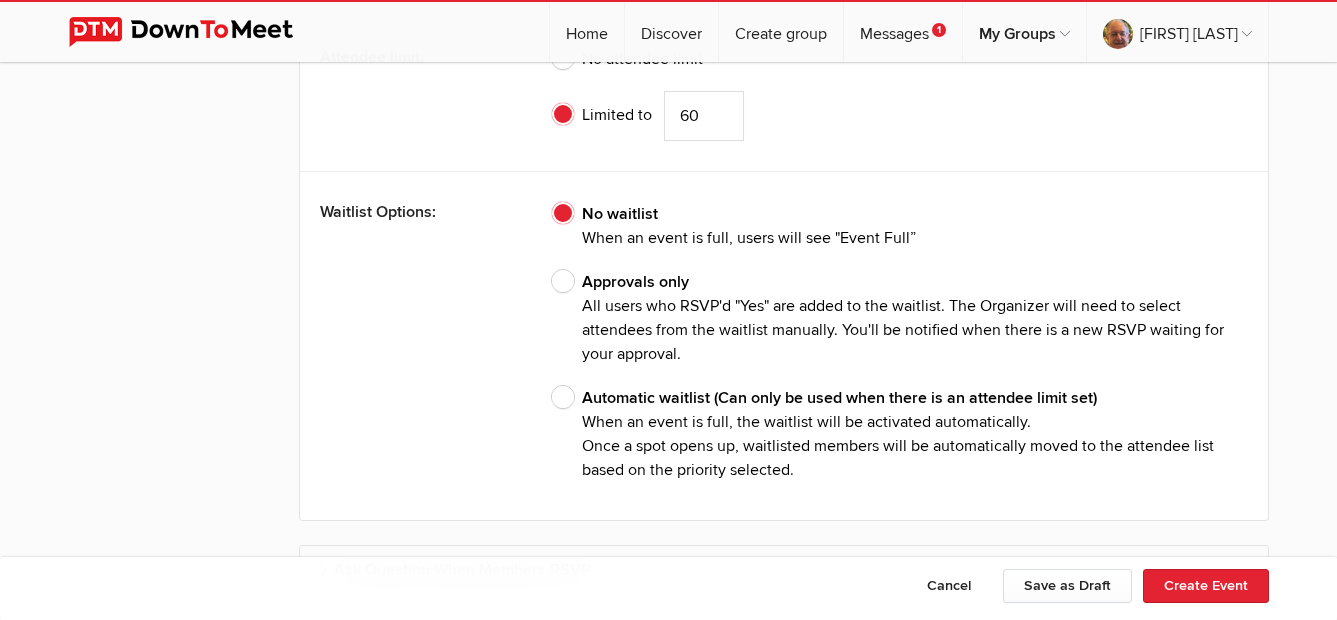 click on "Automatic waitlist (Can only be used when there is an attendee limit set)
When an event is full, the waitlist will be activated automatically.
Once a spot opens up, waitlisted members will be automatically moved to the attendee list based on the priority selected." 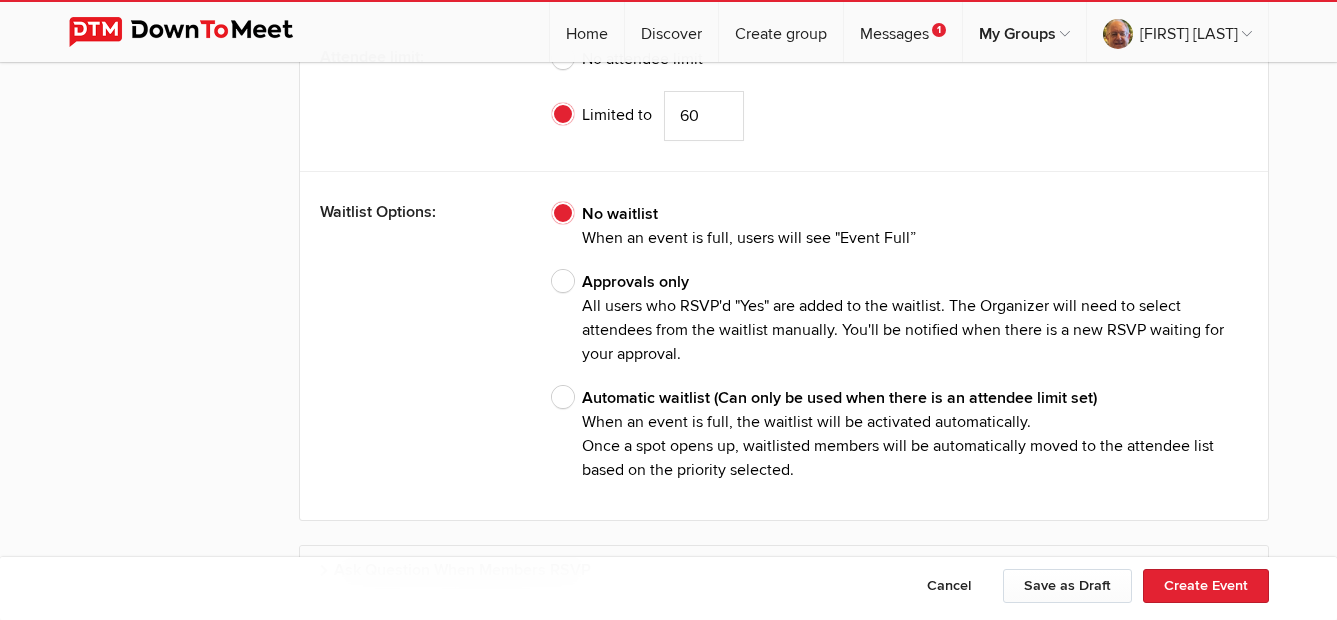 click on "Automatic waitlist (Can only be used when there is an attendee limit set)
When an event is full, the waitlist will be activated automatically.
Once a spot opens up, waitlisted members will be automatically moved to the attendee list based on the priority selected." 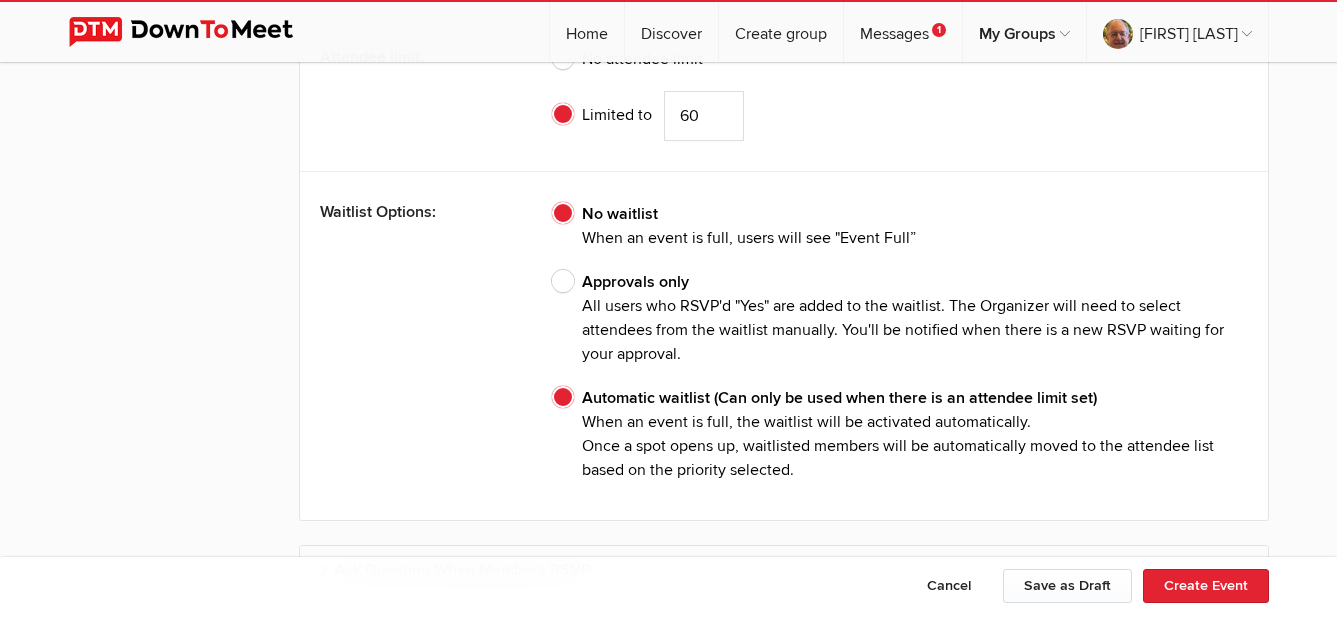 radio on "false" 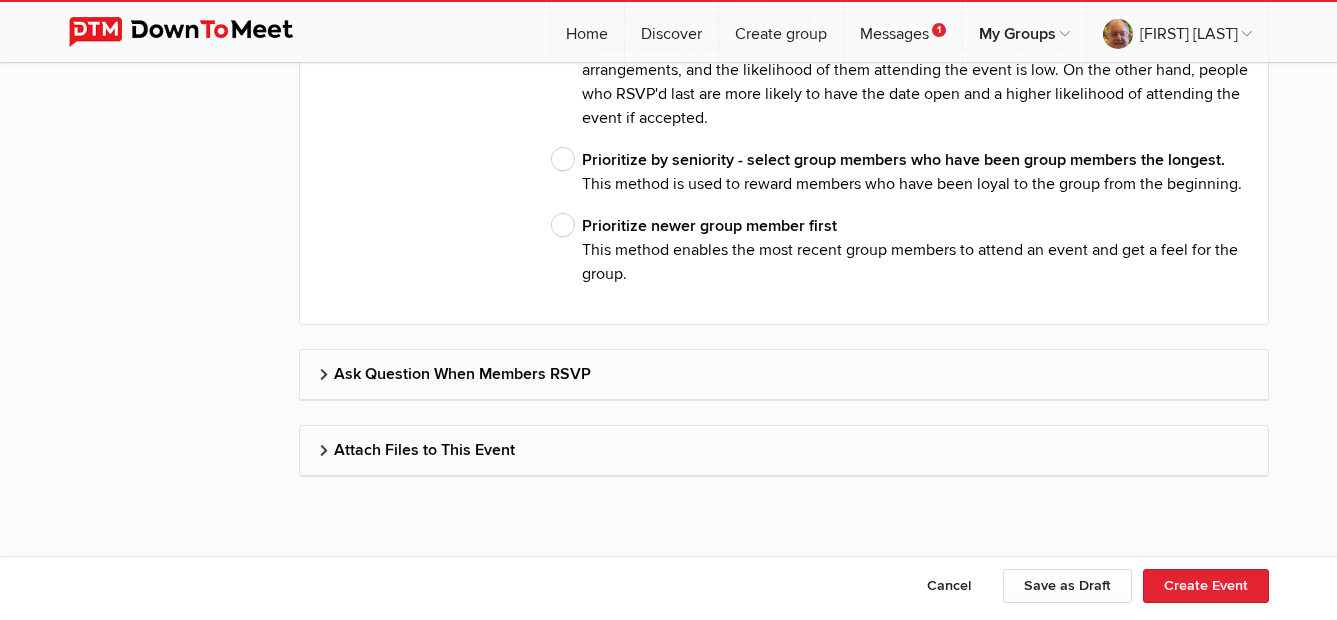 scroll, scrollTop: 6070, scrollLeft: 0, axis: vertical 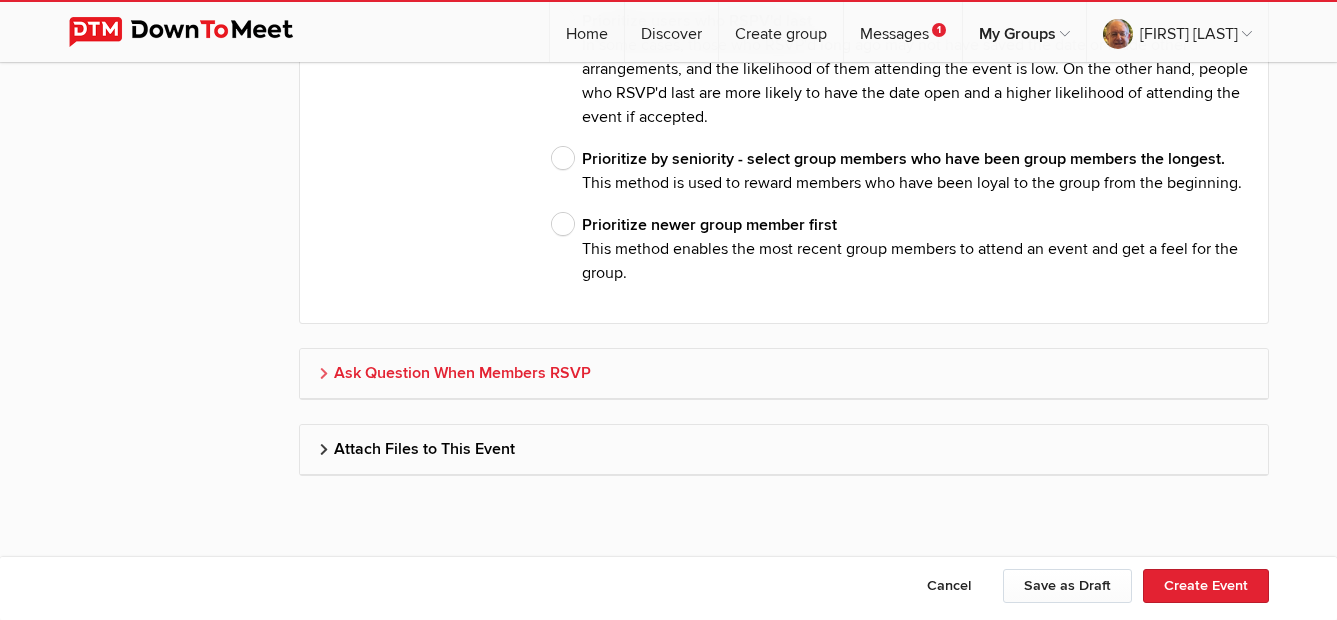 click on "Ask Question When Members RSVP" 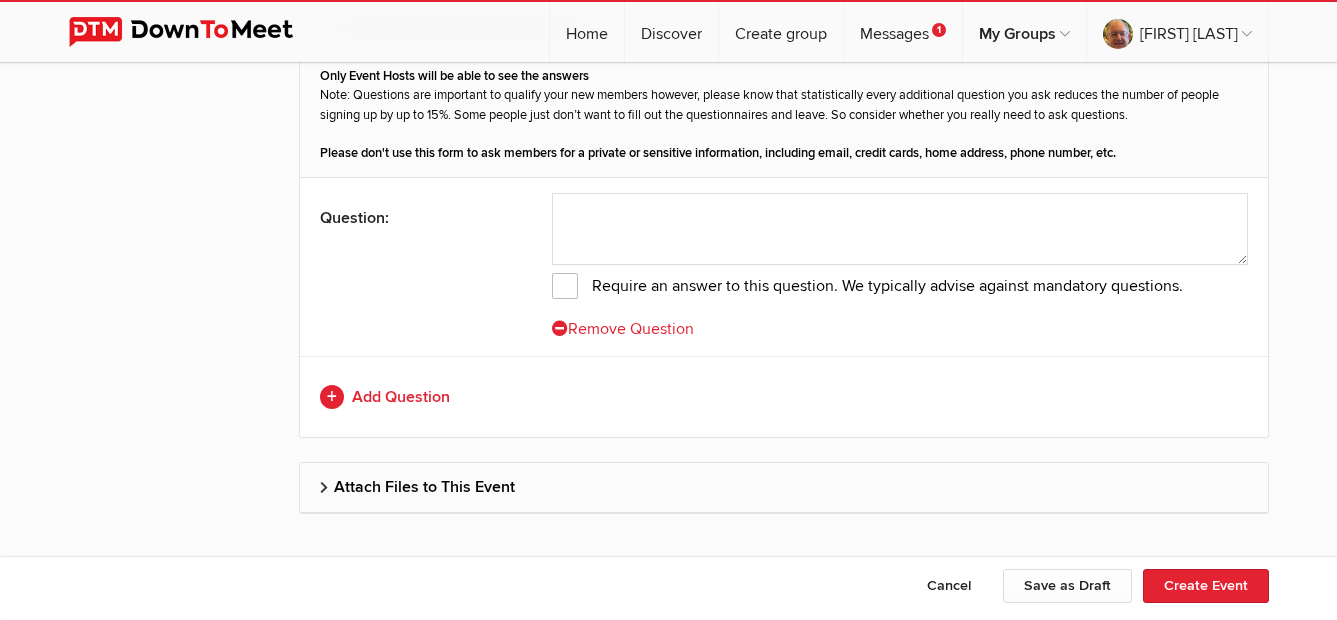 scroll, scrollTop: 6454, scrollLeft: 0, axis: vertical 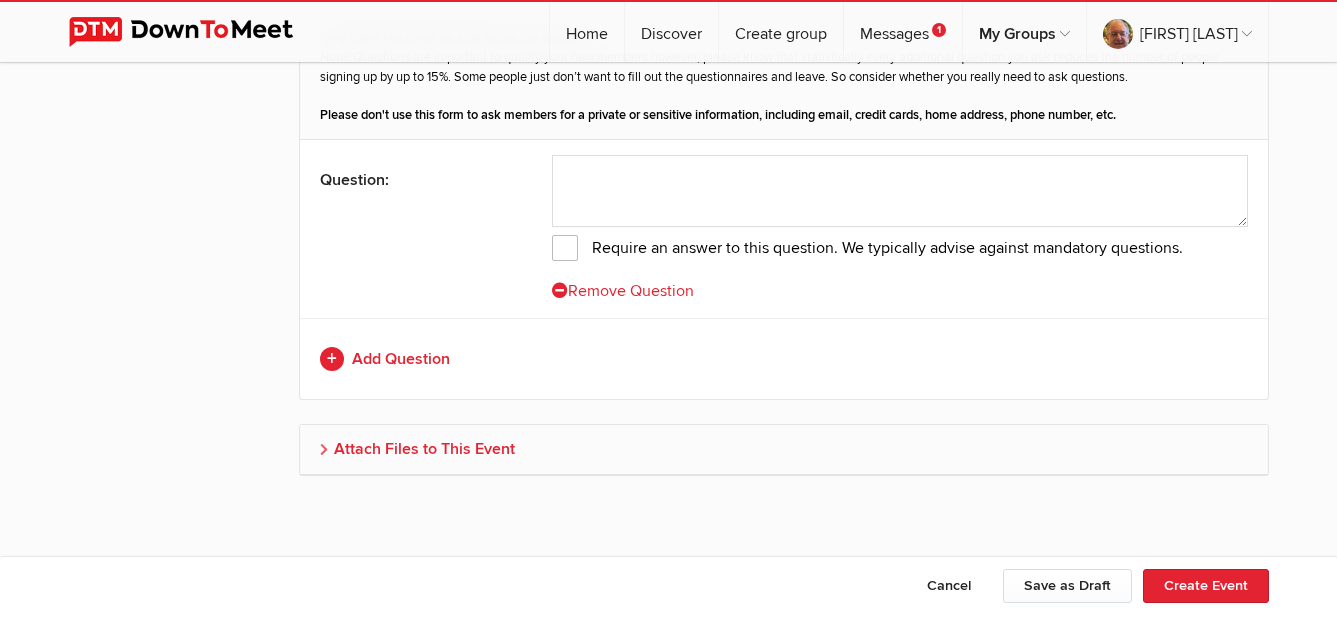 click on "Attach Files to This Event" 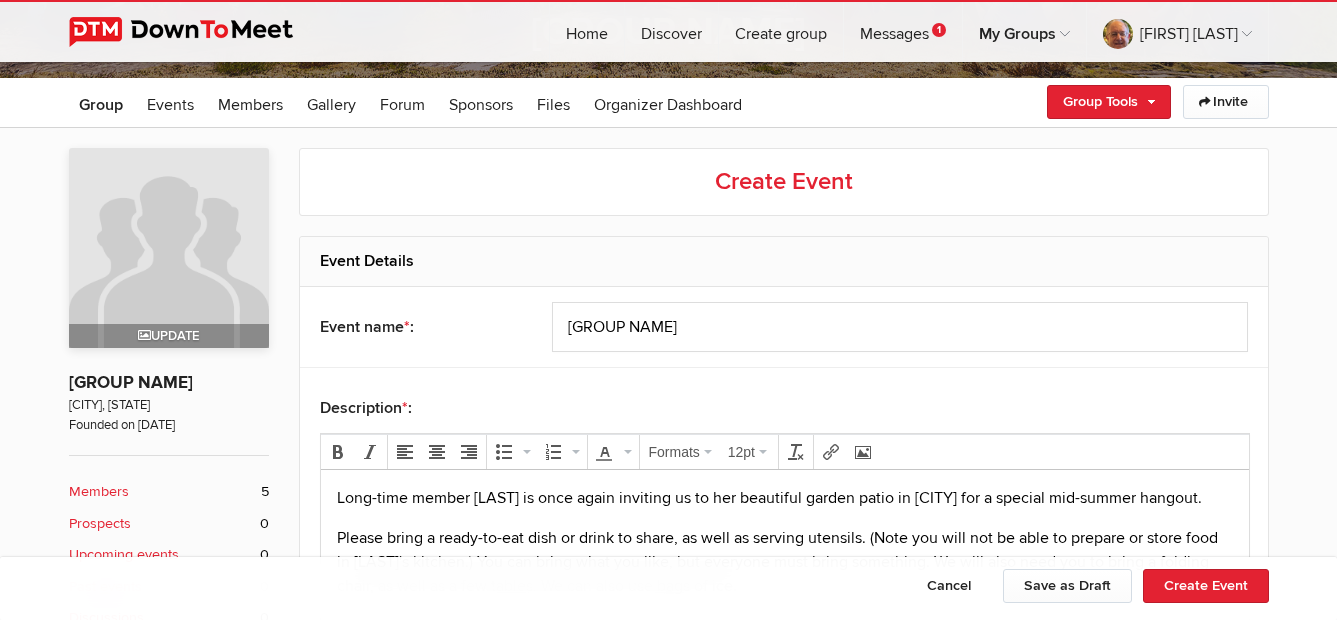 scroll, scrollTop: 309, scrollLeft: 0, axis: vertical 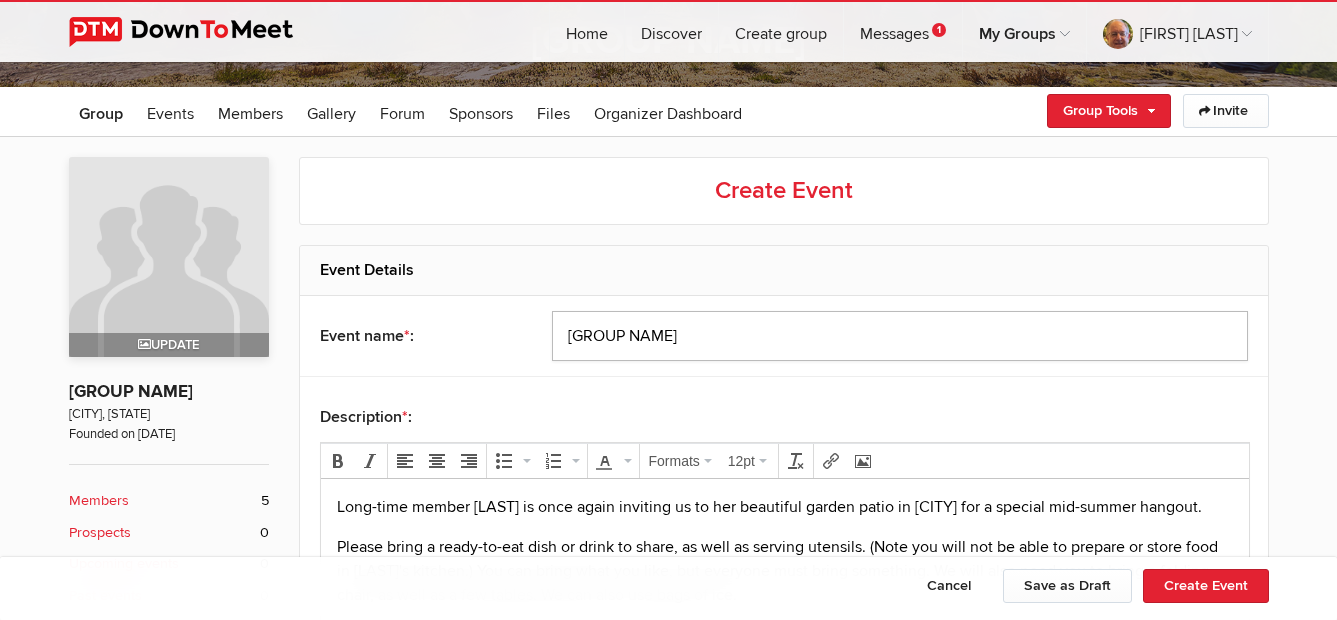drag, startPoint x: 840, startPoint y: 337, endPoint x: 847, endPoint y: 352, distance: 16.552946 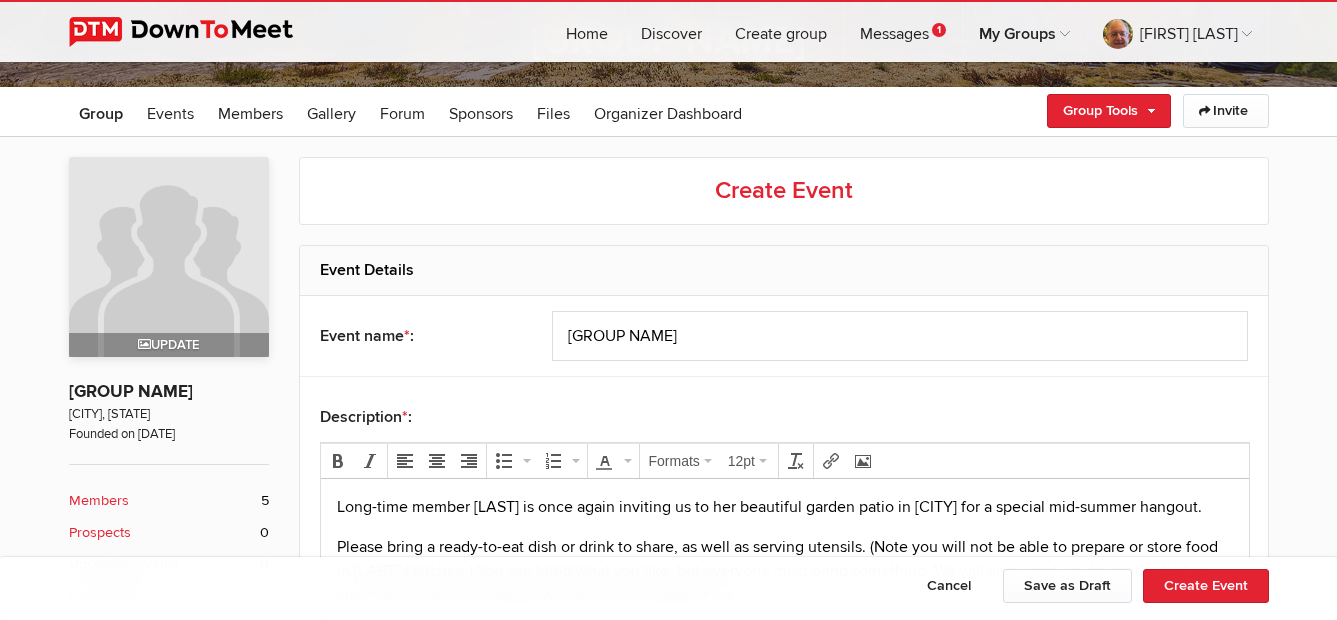 click on "Event Details" 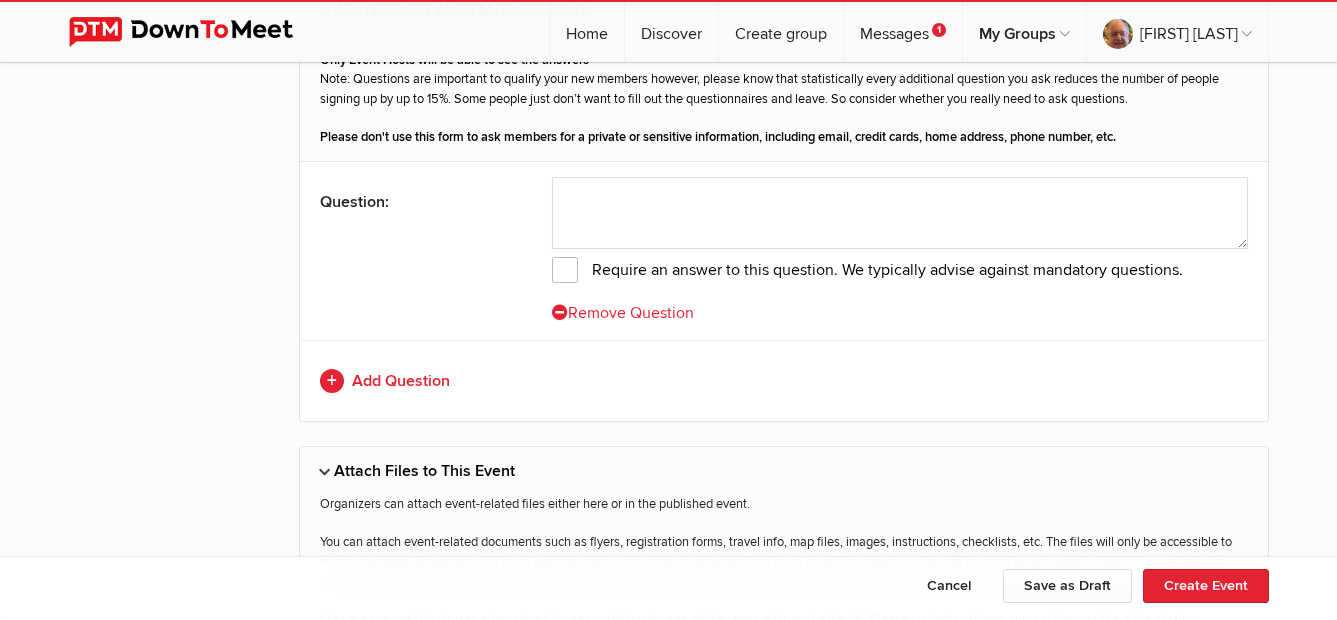 scroll, scrollTop: 6609, scrollLeft: 0, axis: vertical 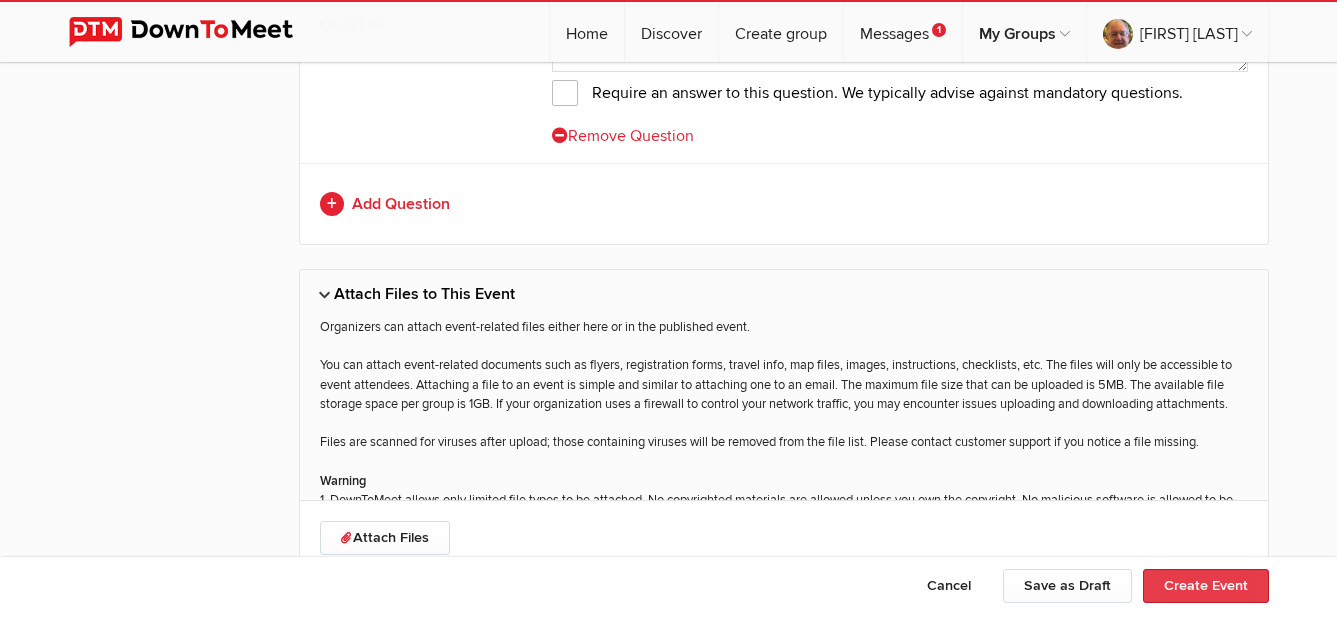 click on "Create Event" 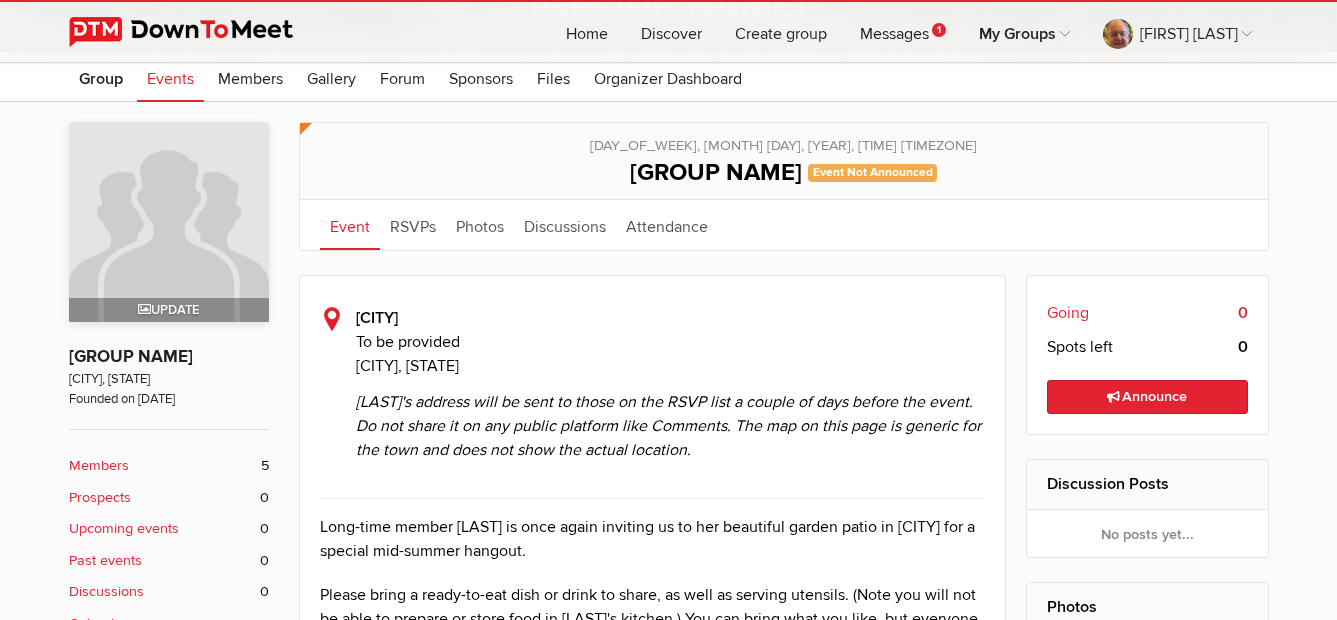 scroll, scrollTop: 400, scrollLeft: 0, axis: vertical 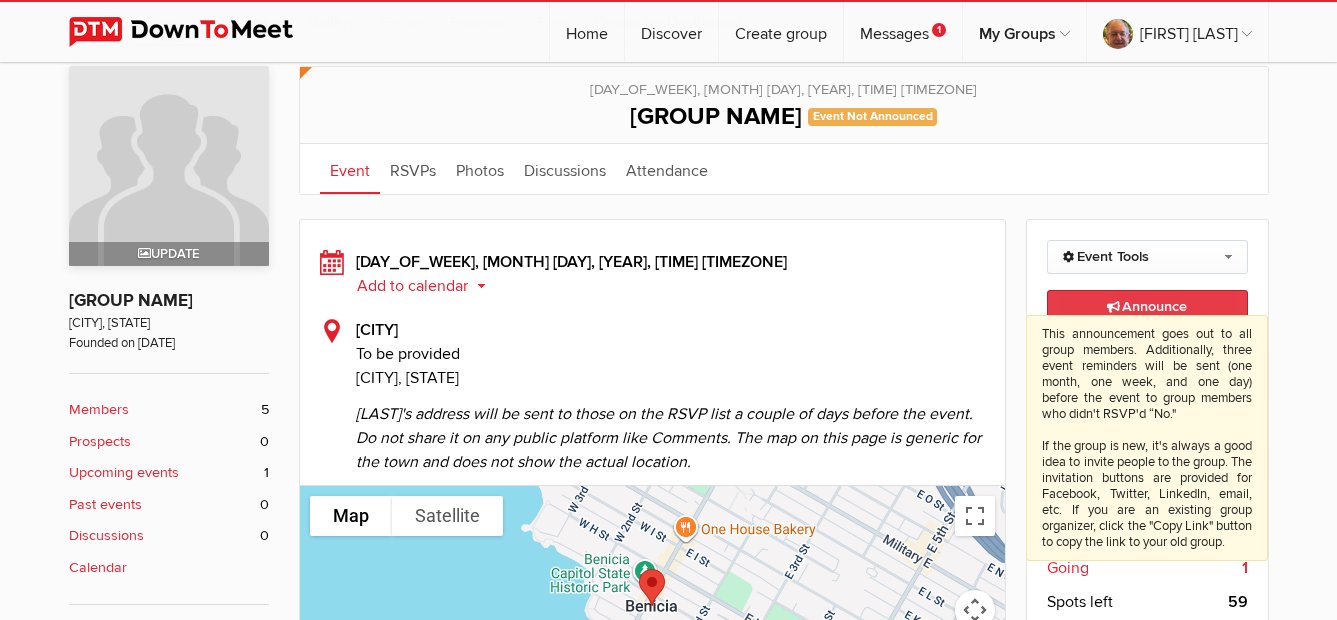 click on "Announce
This announcement goes out to all group members. Additionally, three event reminders will be sent (one month, one week, and one day) before the event to group members who didn't RSVP'd “No."
If the group is new, it's always a good idea to invite people to the group. The invitation buttons are provided for Facebook, Twitter, LinkedIn, email, etc. If you are an existing group organizer, click the "Copy Link" button to copy the link to your old group." 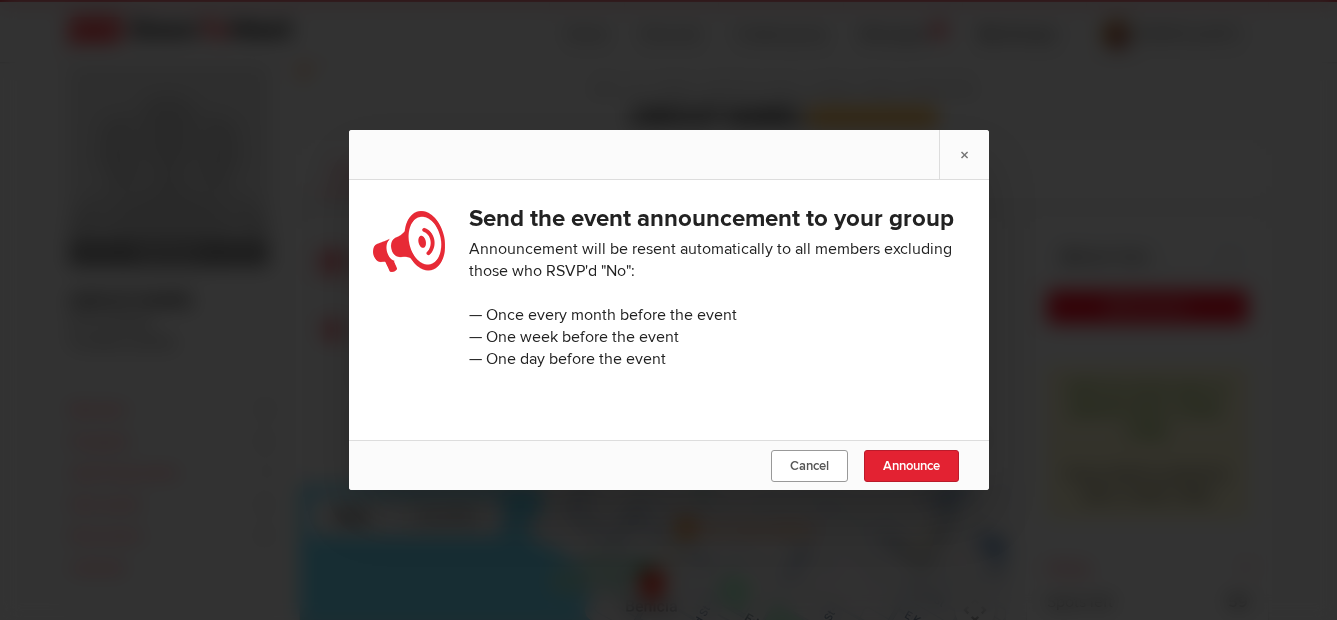 click on "Cancel" 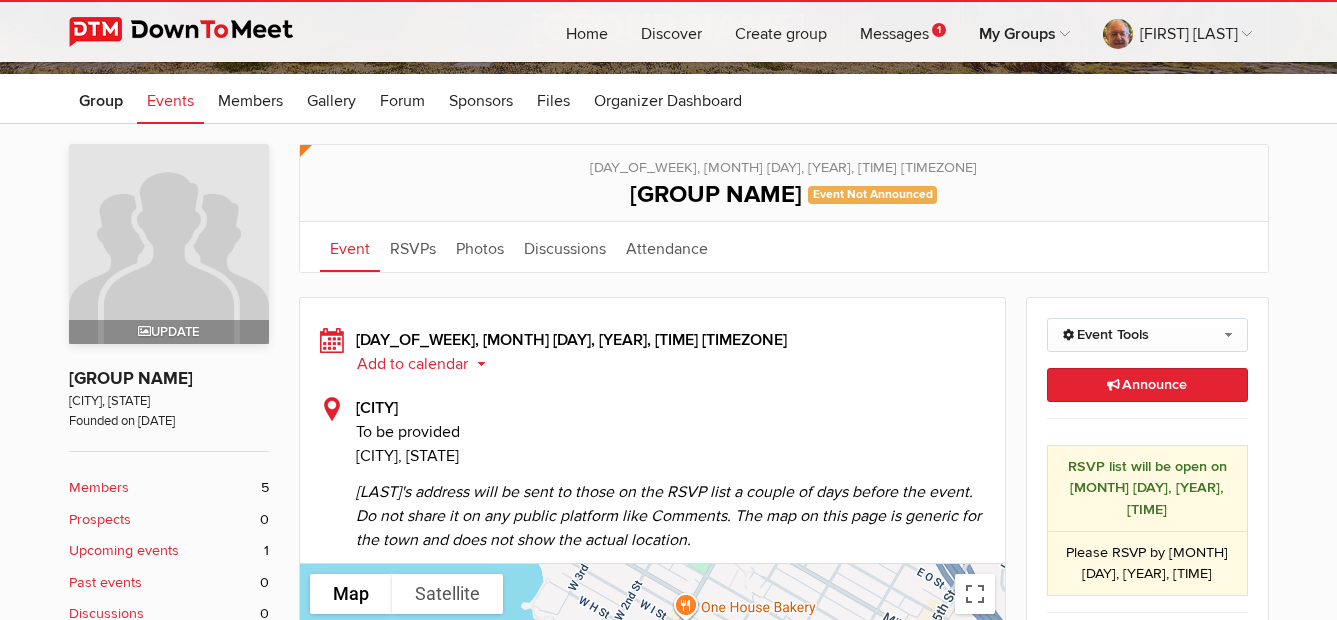 scroll, scrollTop: 300, scrollLeft: 0, axis: vertical 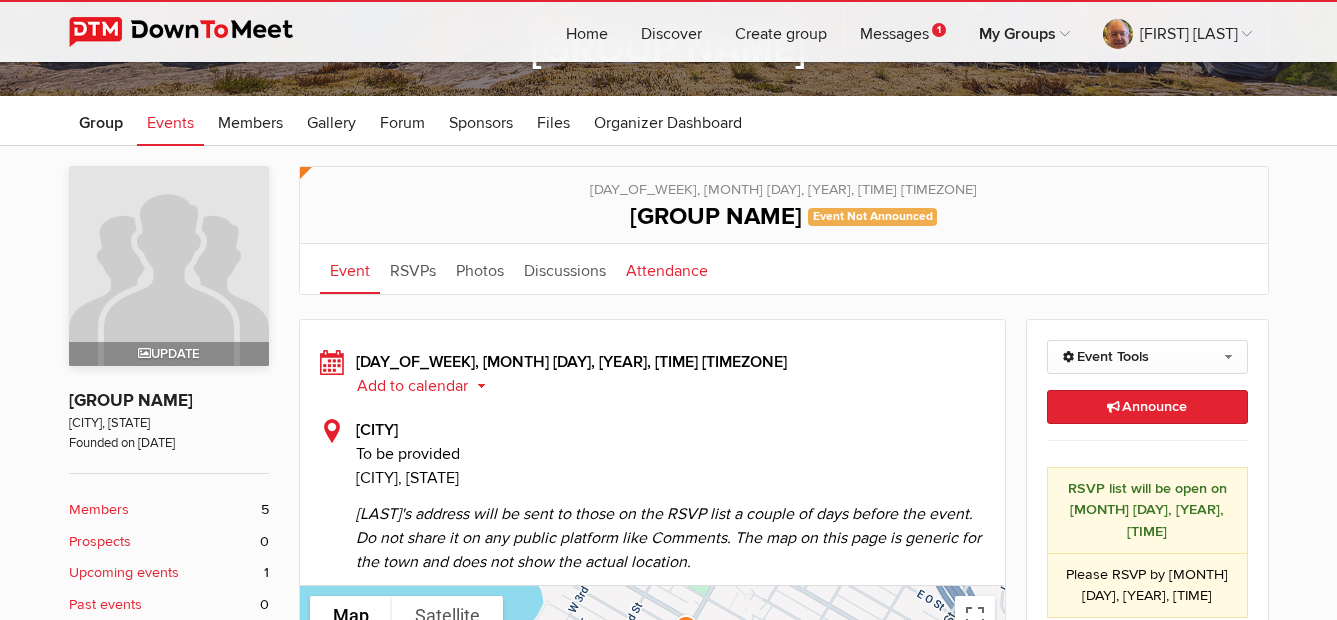 click on "Attendance" 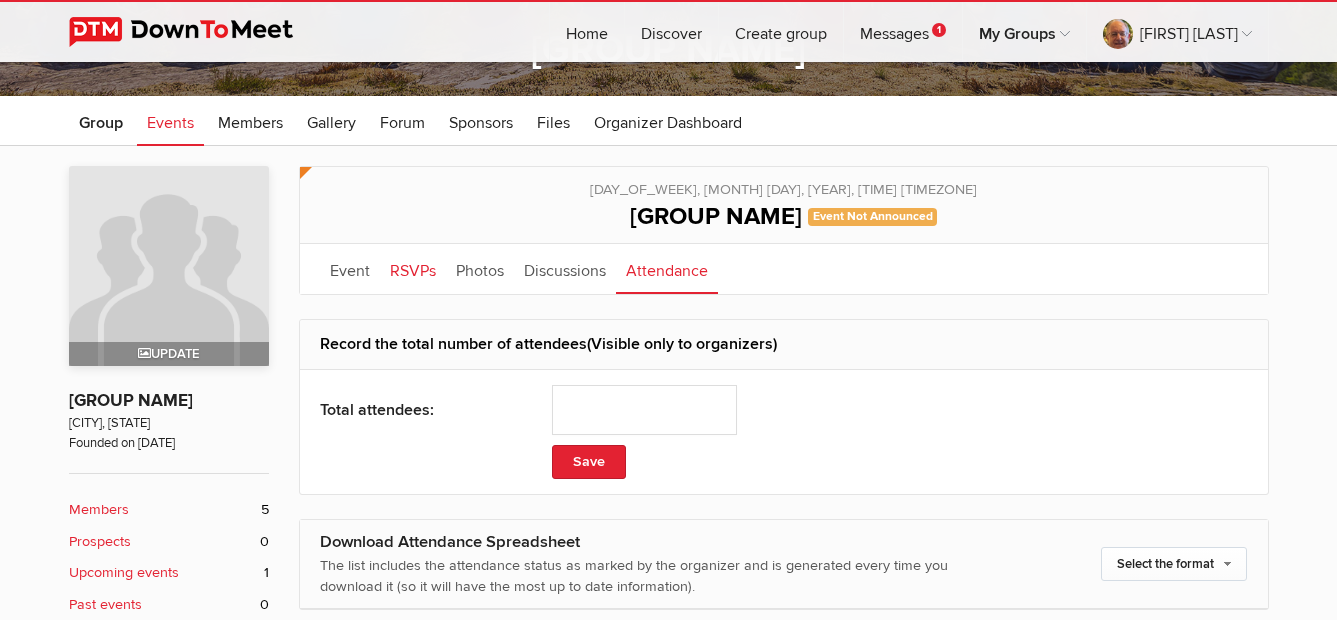 click on "RSVPs" 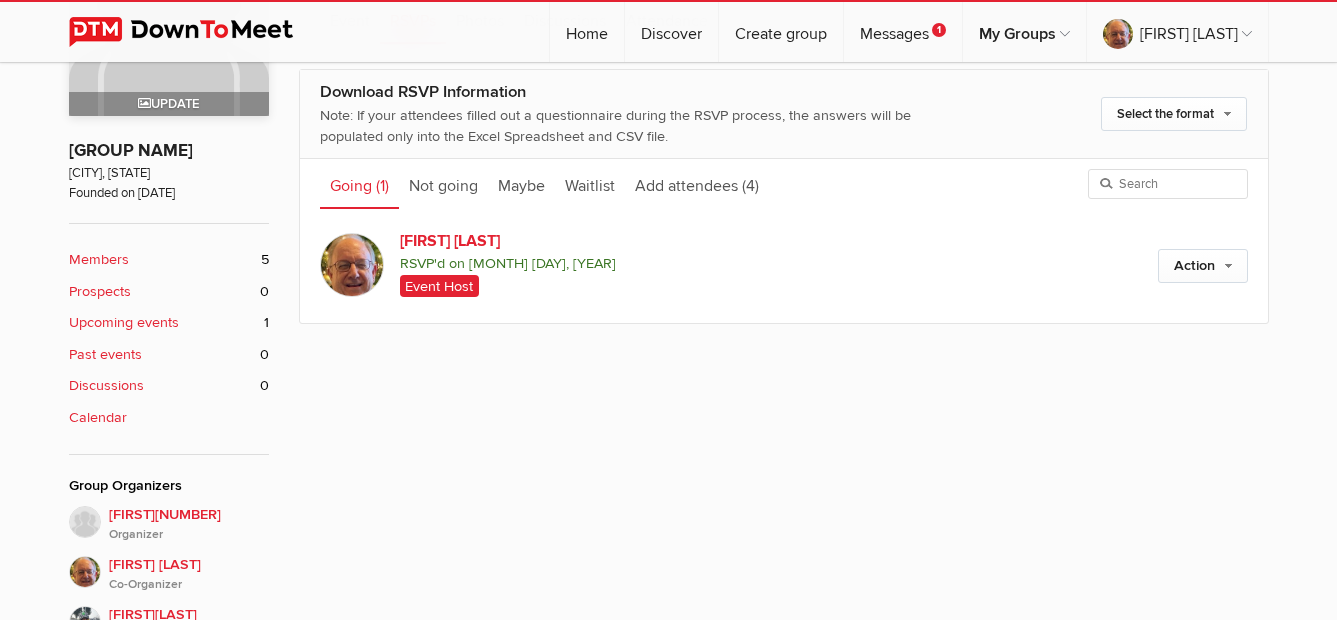 scroll, scrollTop: 500, scrollLeft: 0, axis: vertical 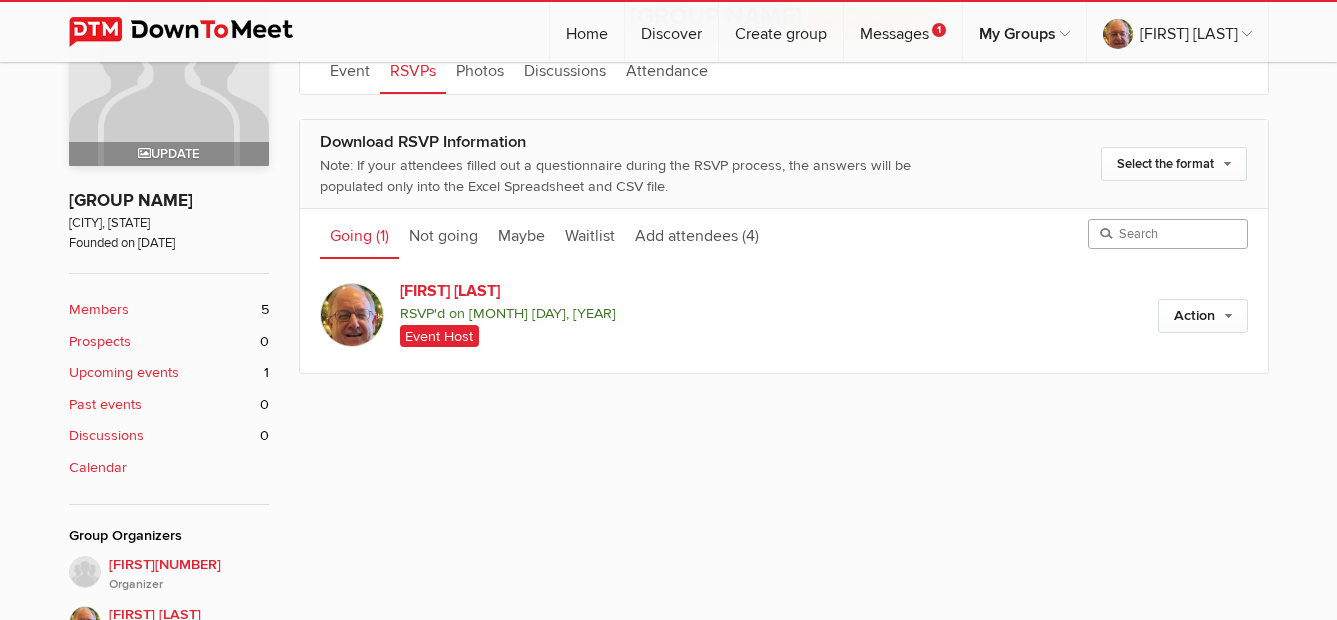 click 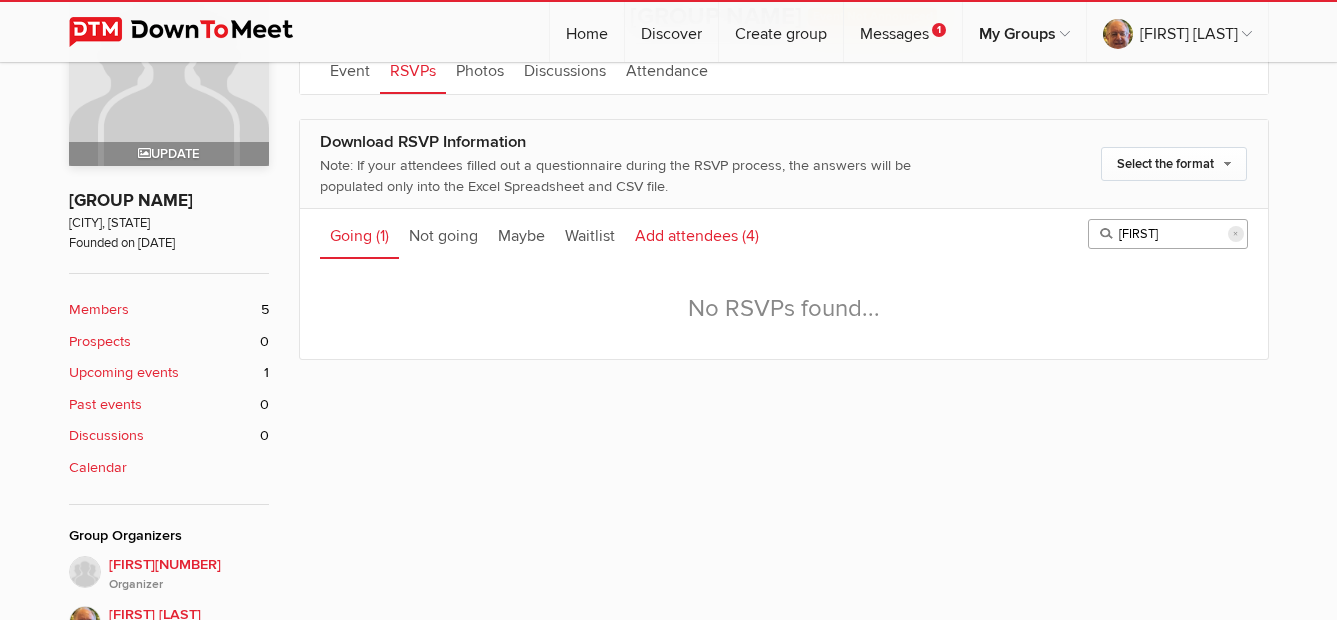 type on "Vicki" 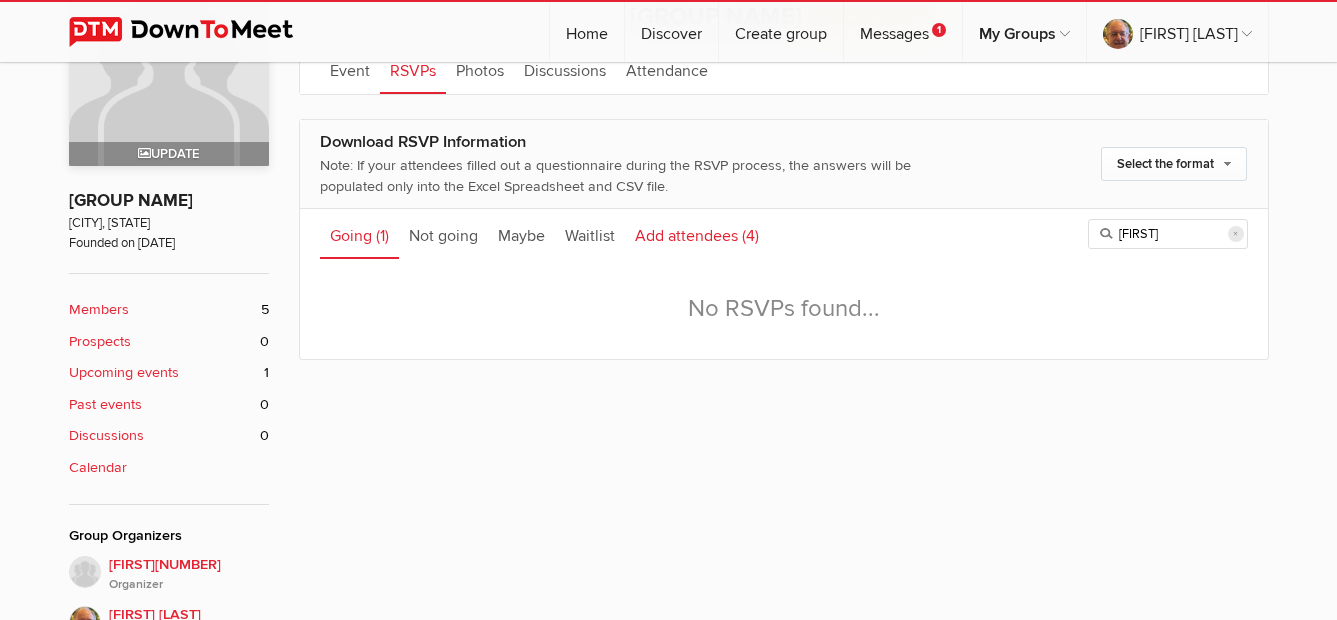 click on "Add attendees
(4)" 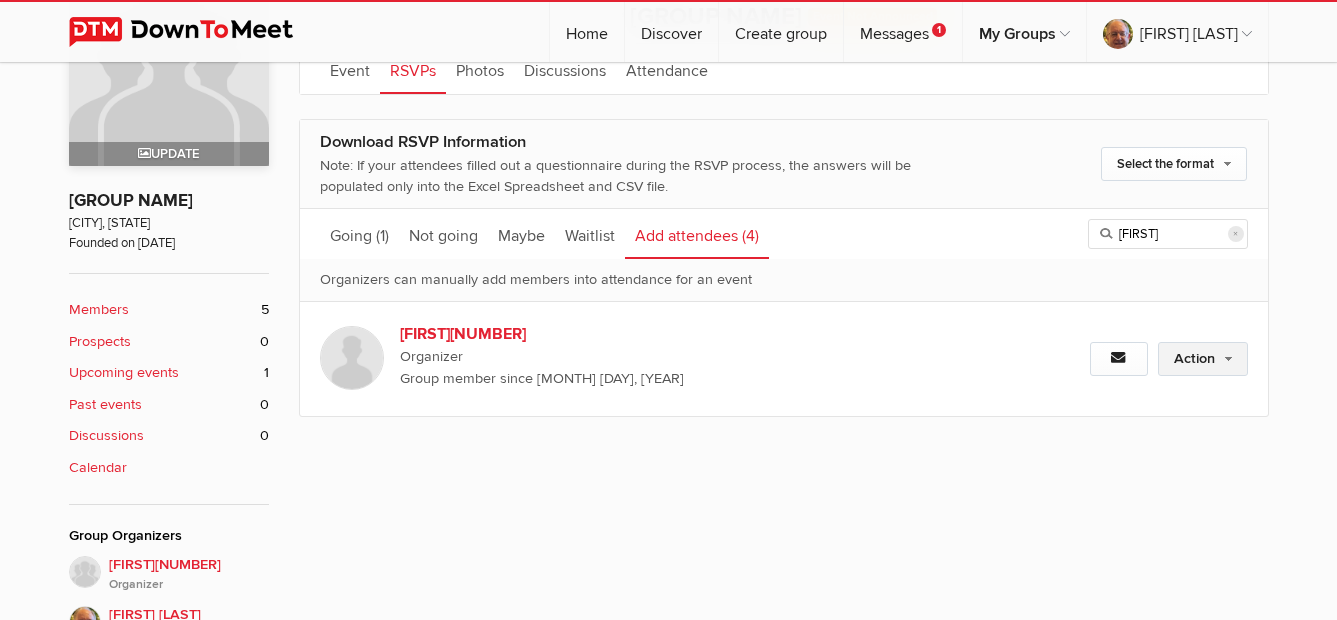 click on "Action" 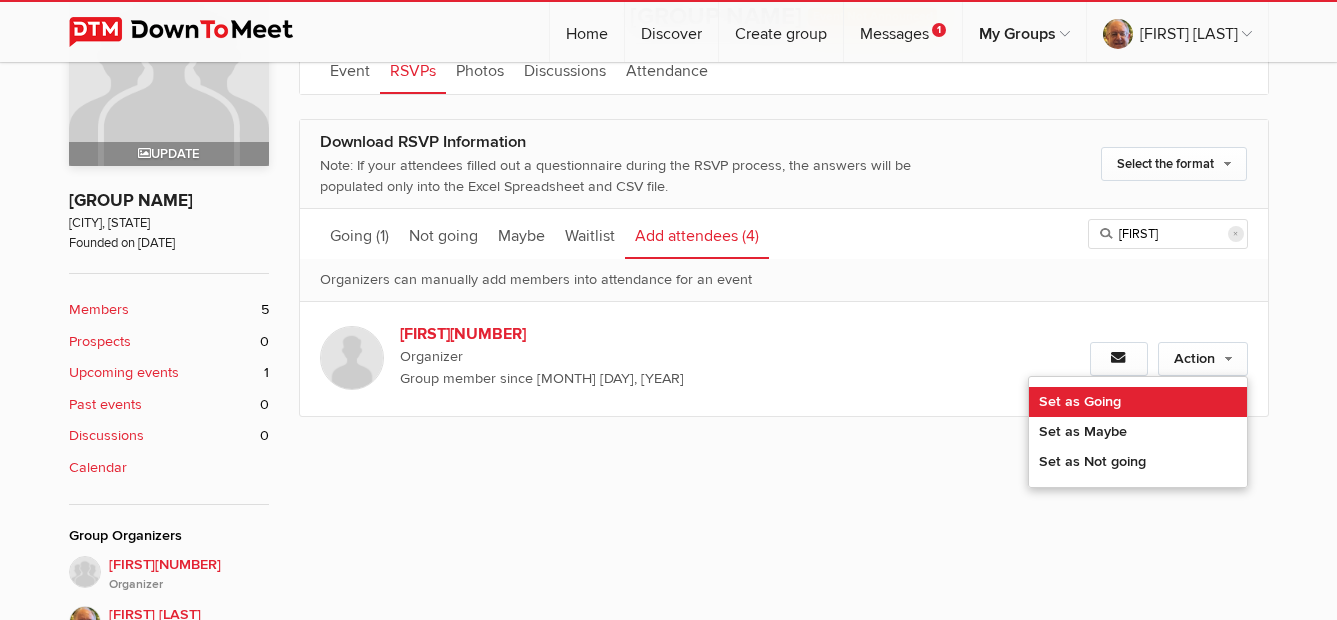 click on "Set as Going" 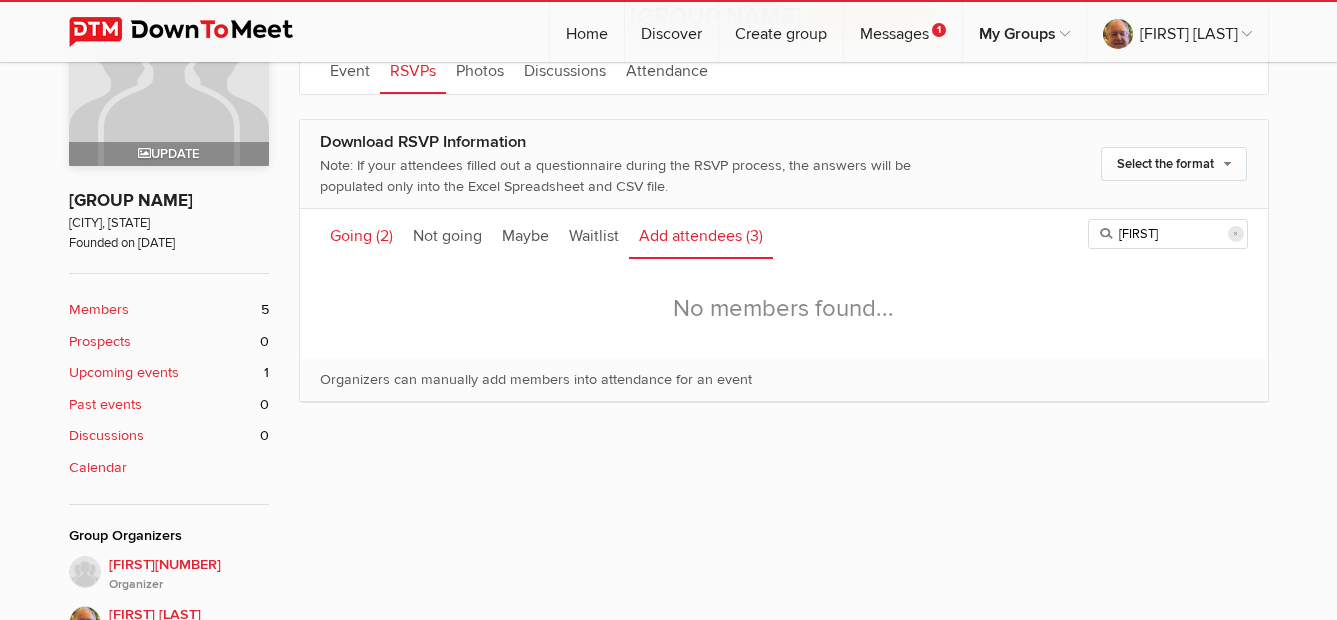 click on "Going
(2)" 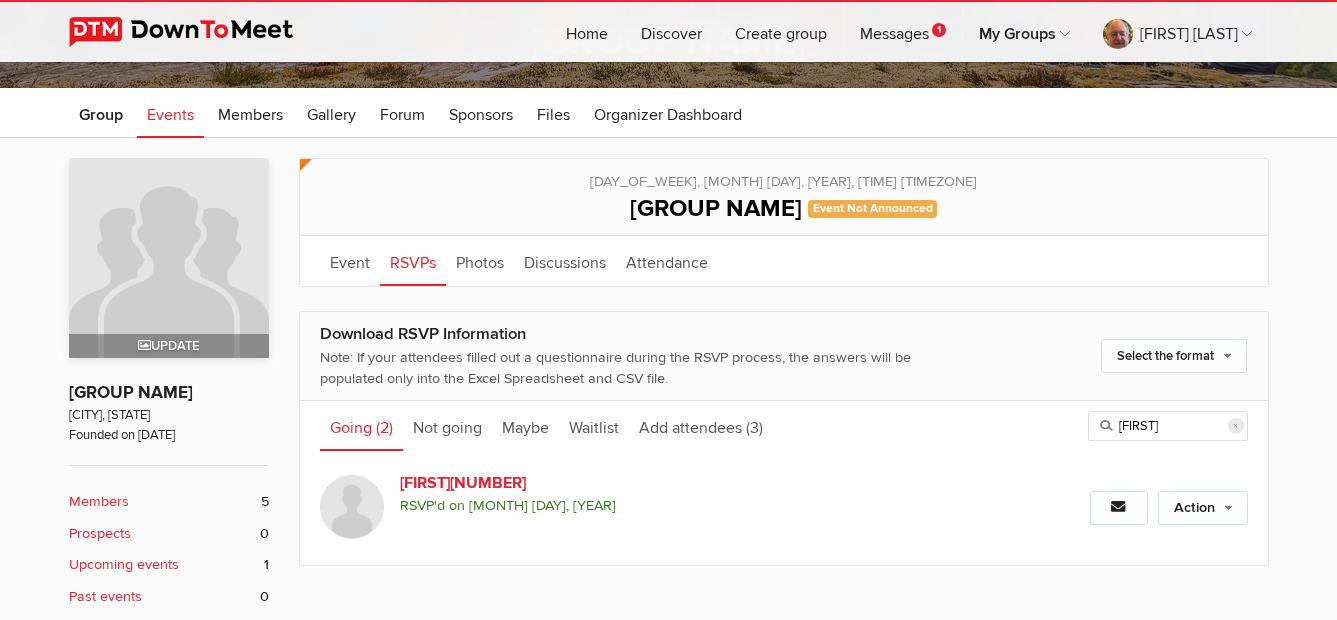 scroll, scrollTop: 300, scrollLeft: 0, axis: vertical 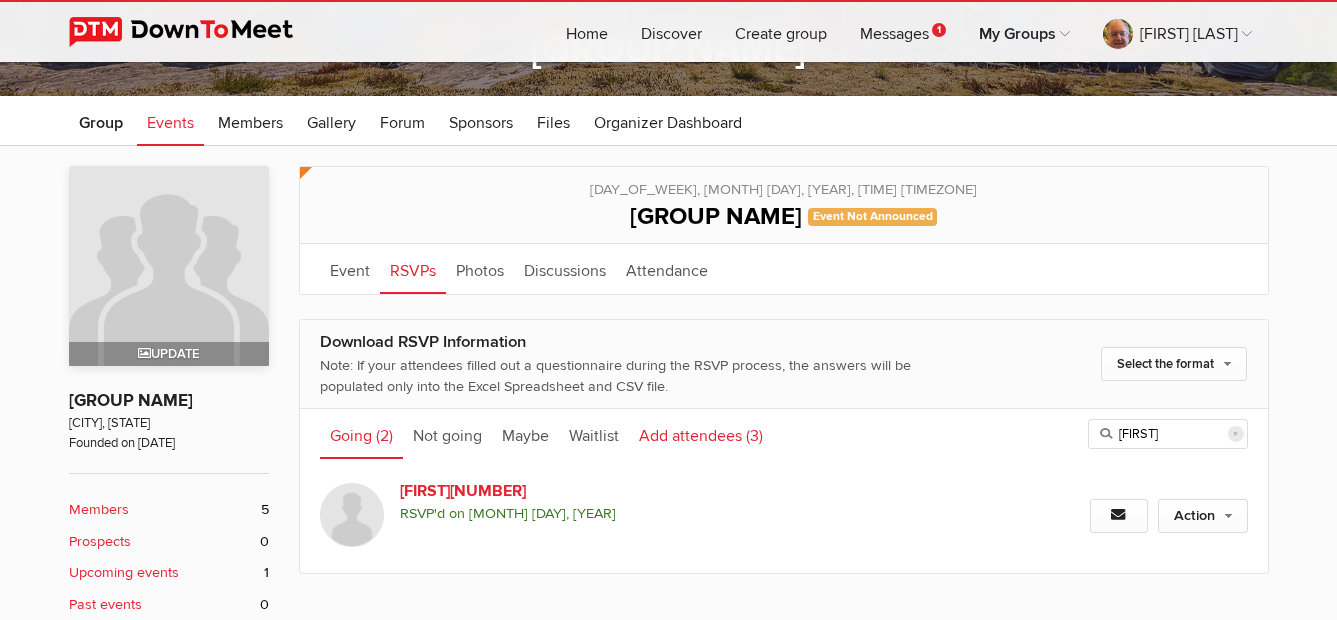 click on "Add attendees
(3)" 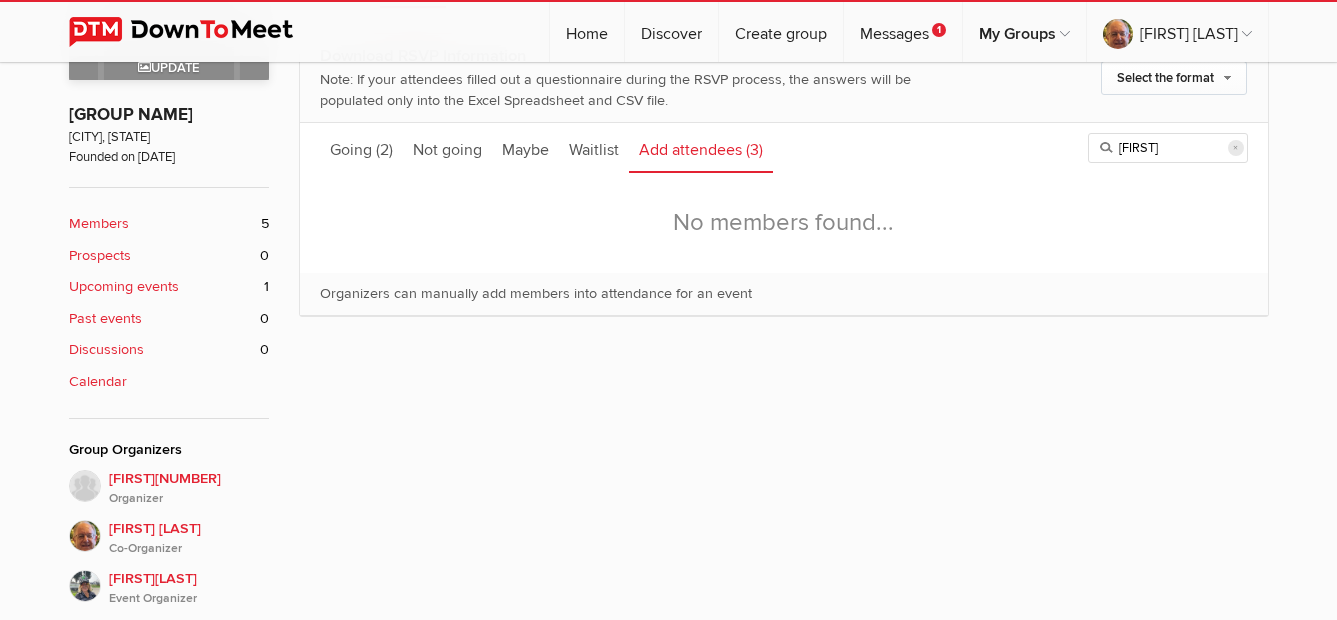 scroll, scrollTop: 600, scrollLeft: 0, axis: vertical 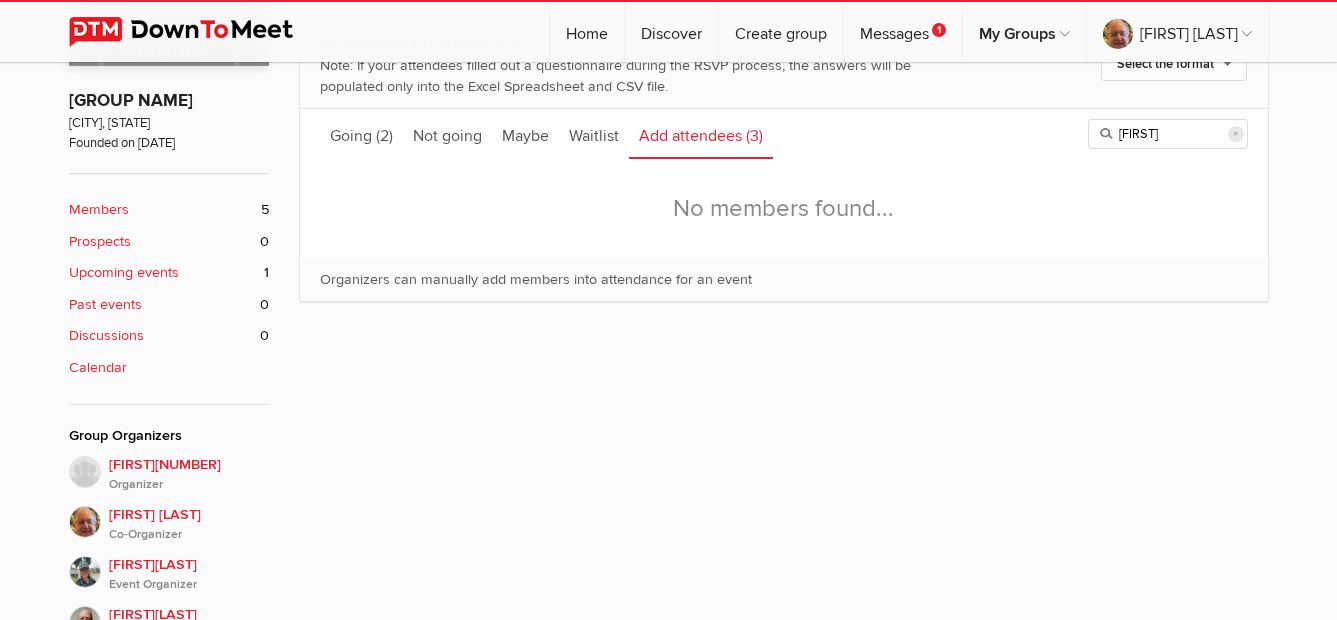 click on "reset" 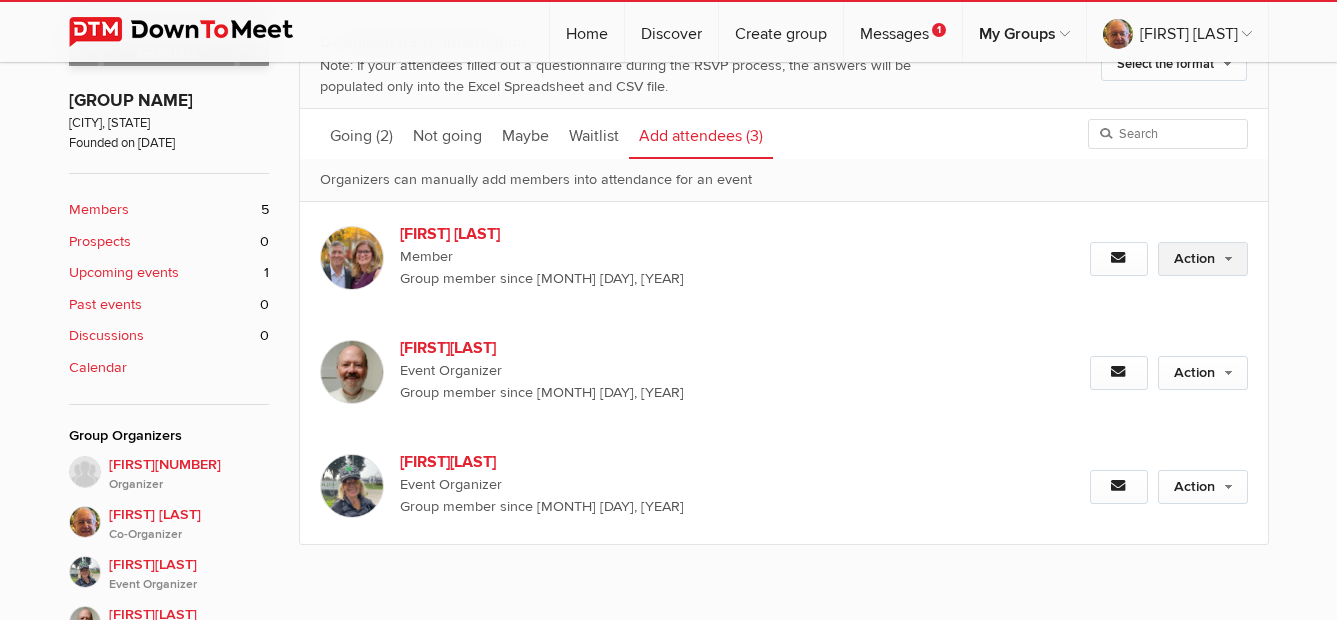 click on "Action" 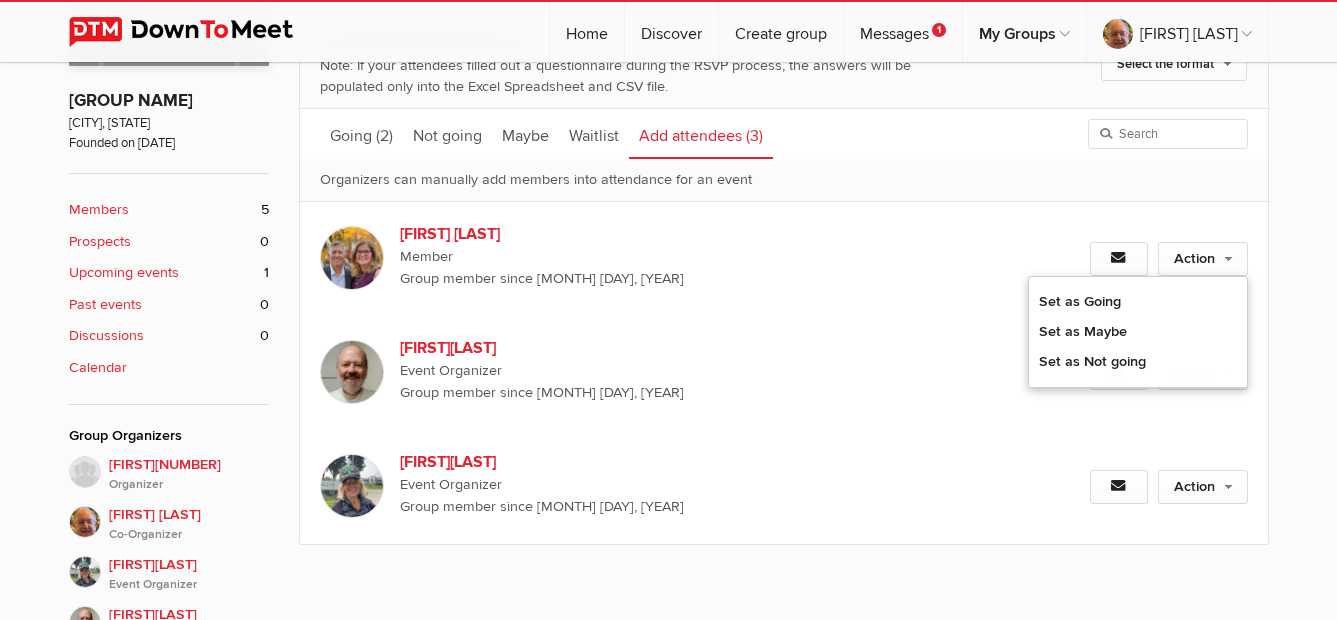 click on "Action
Set as Going
Set as Maybe
Set as Not going" 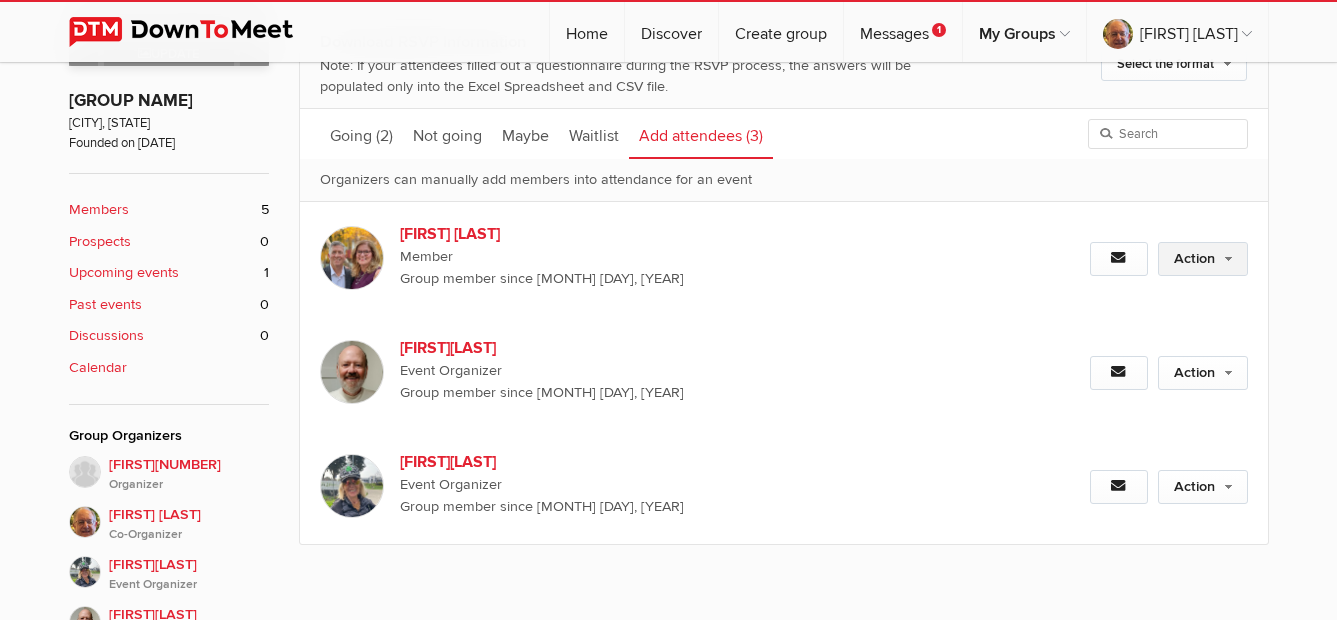 click on "Action" 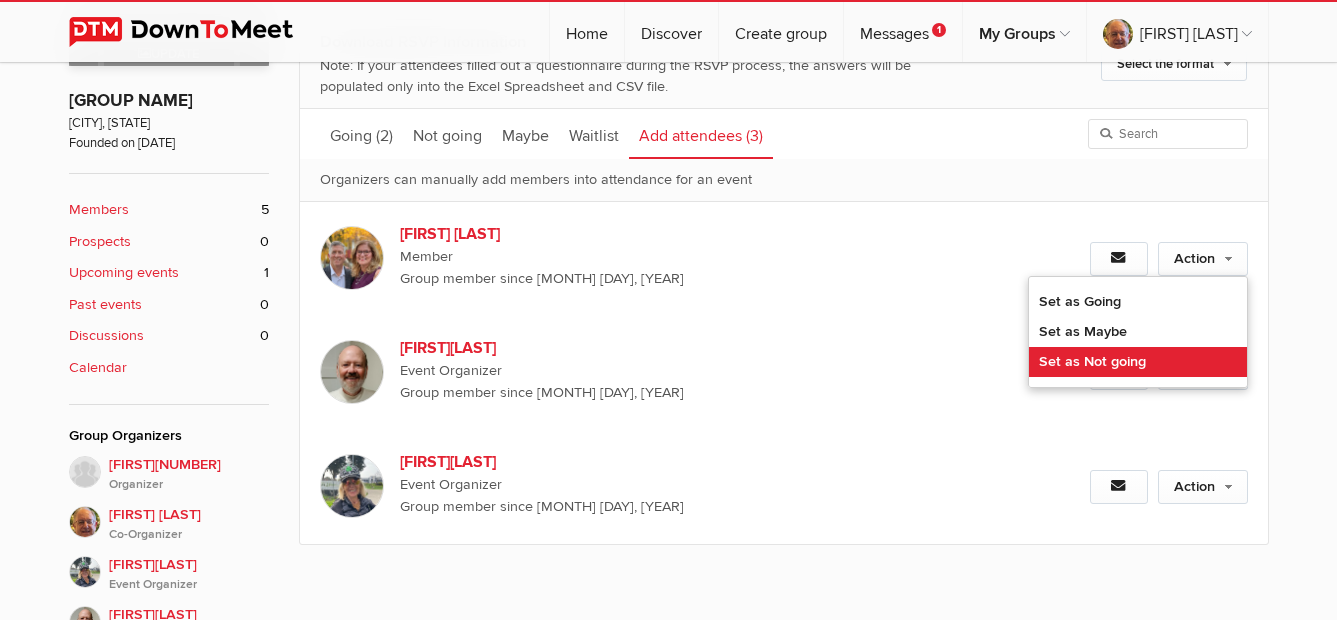 click on "Set as Not going" 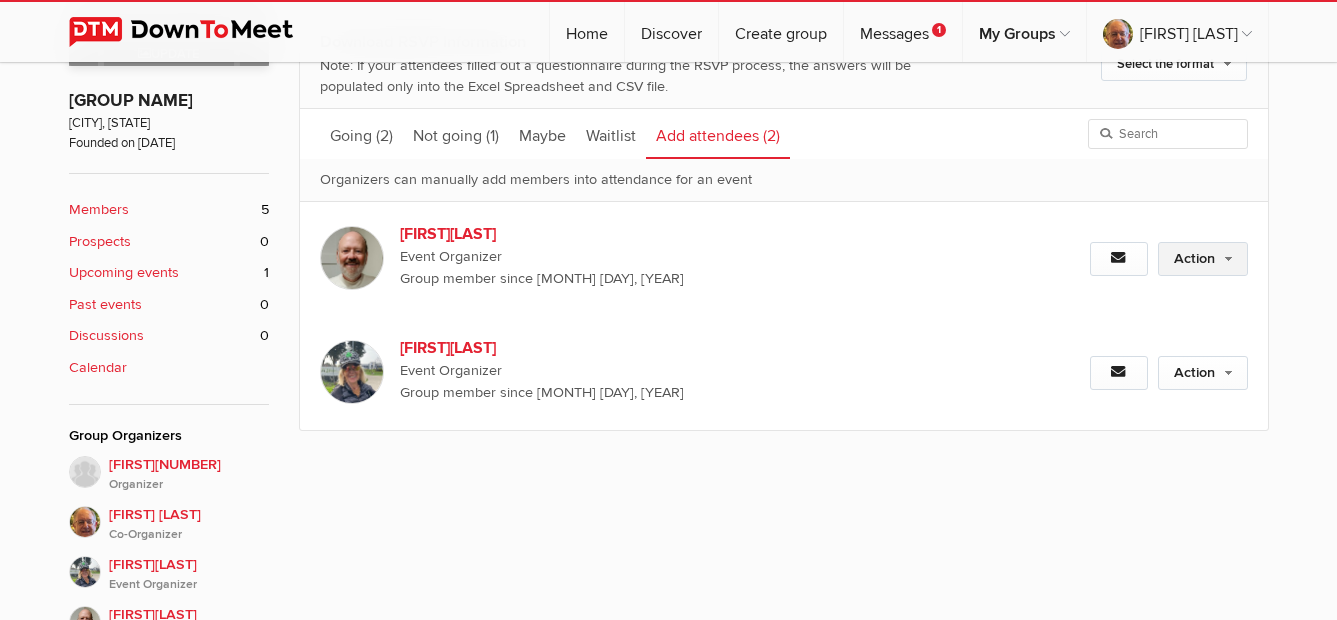 click on "Action" 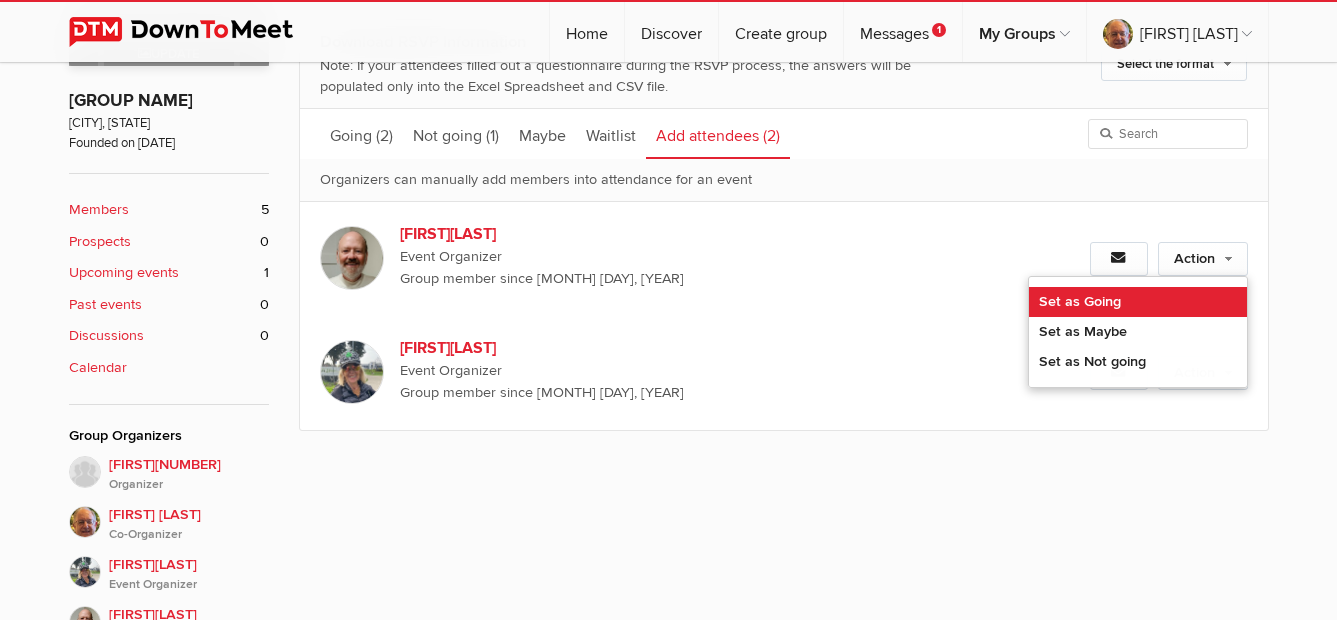 click on "Set as Going" 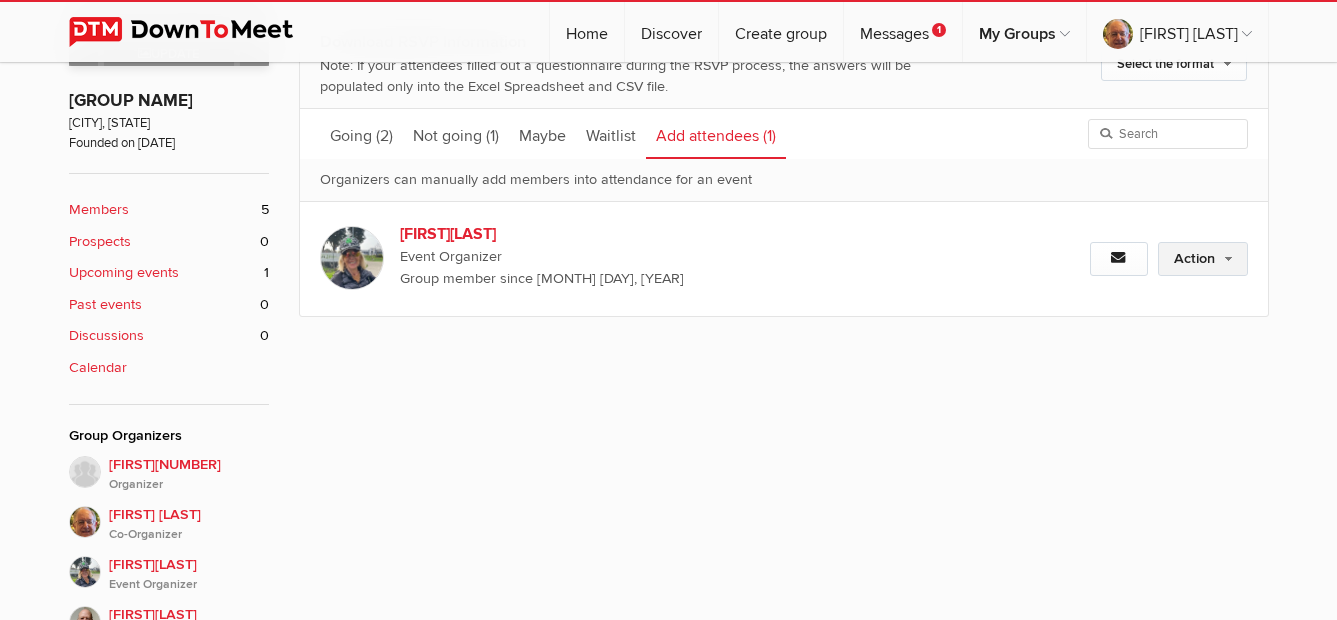 click on "Action" 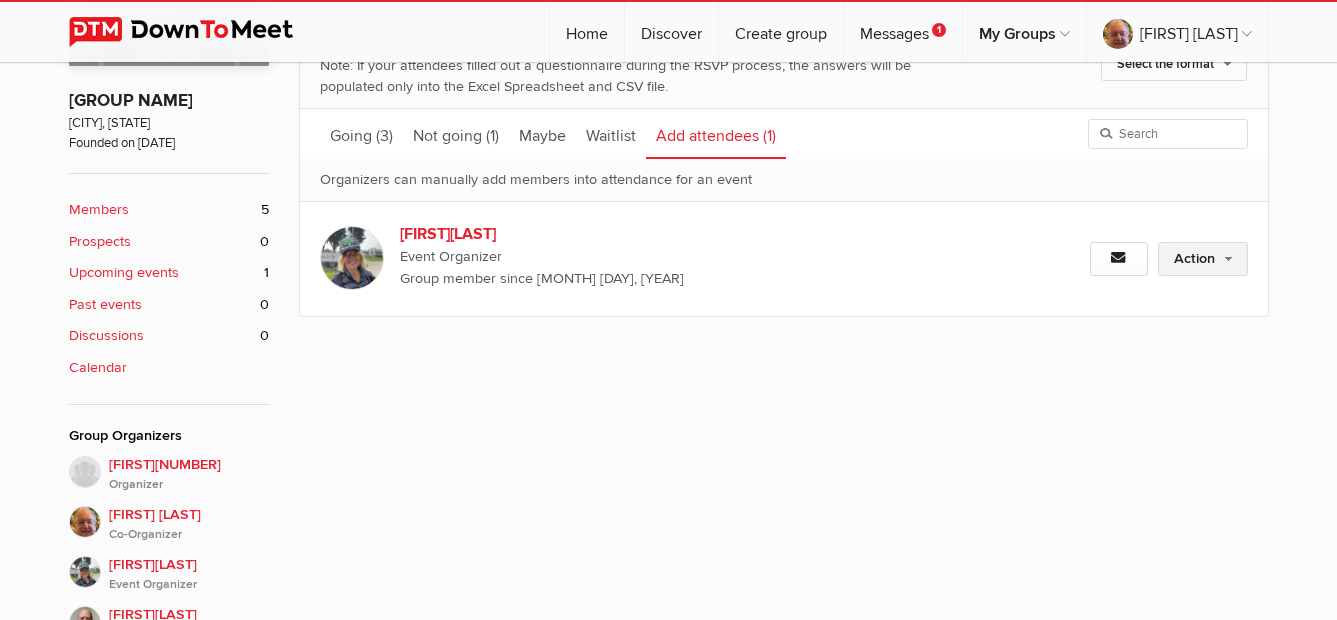 click on "Action" 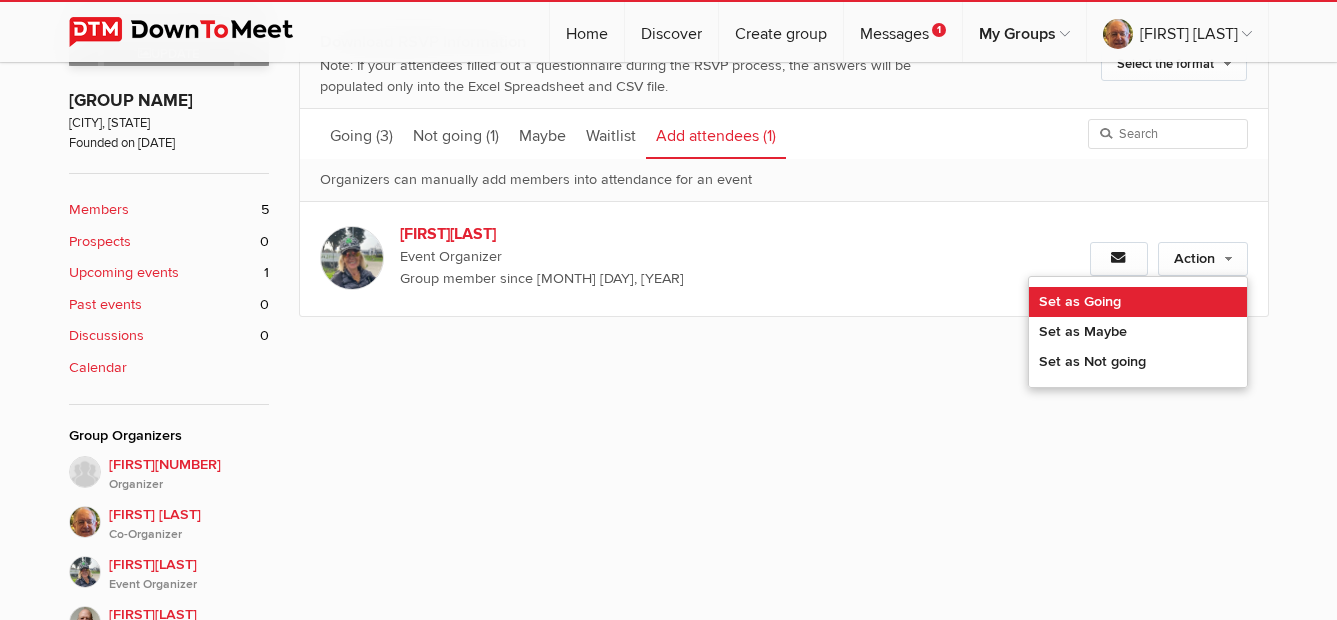 click on "Set as Going" 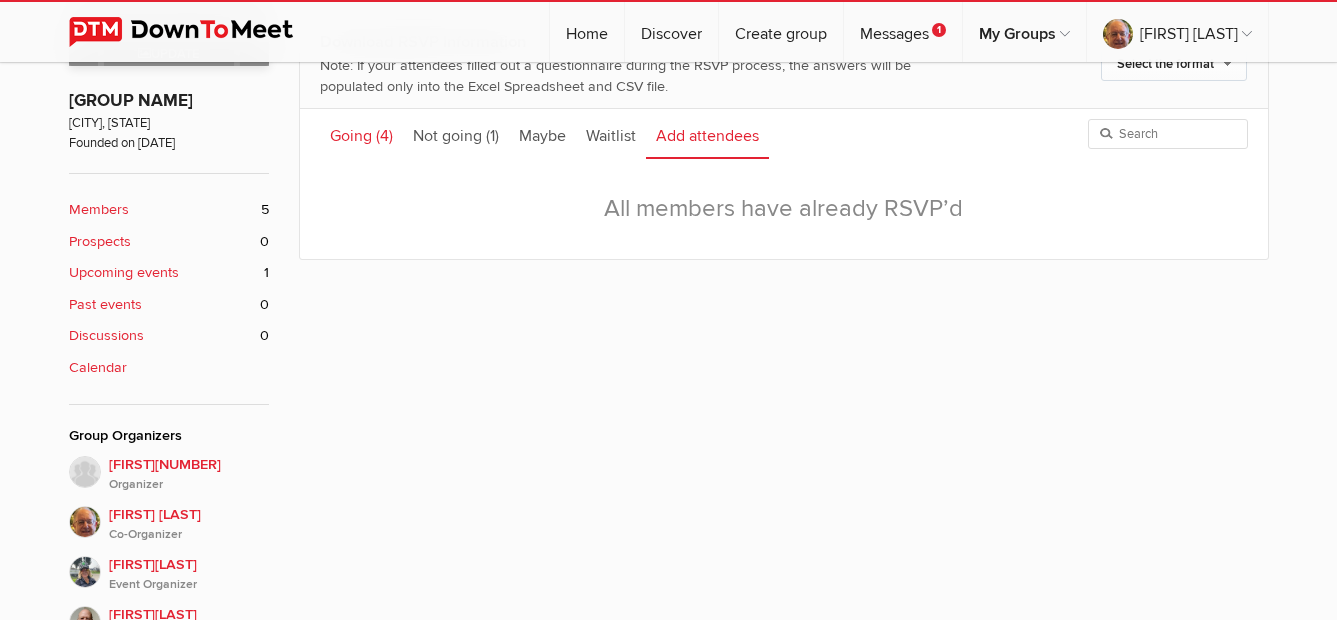 click on "Going
(4)" 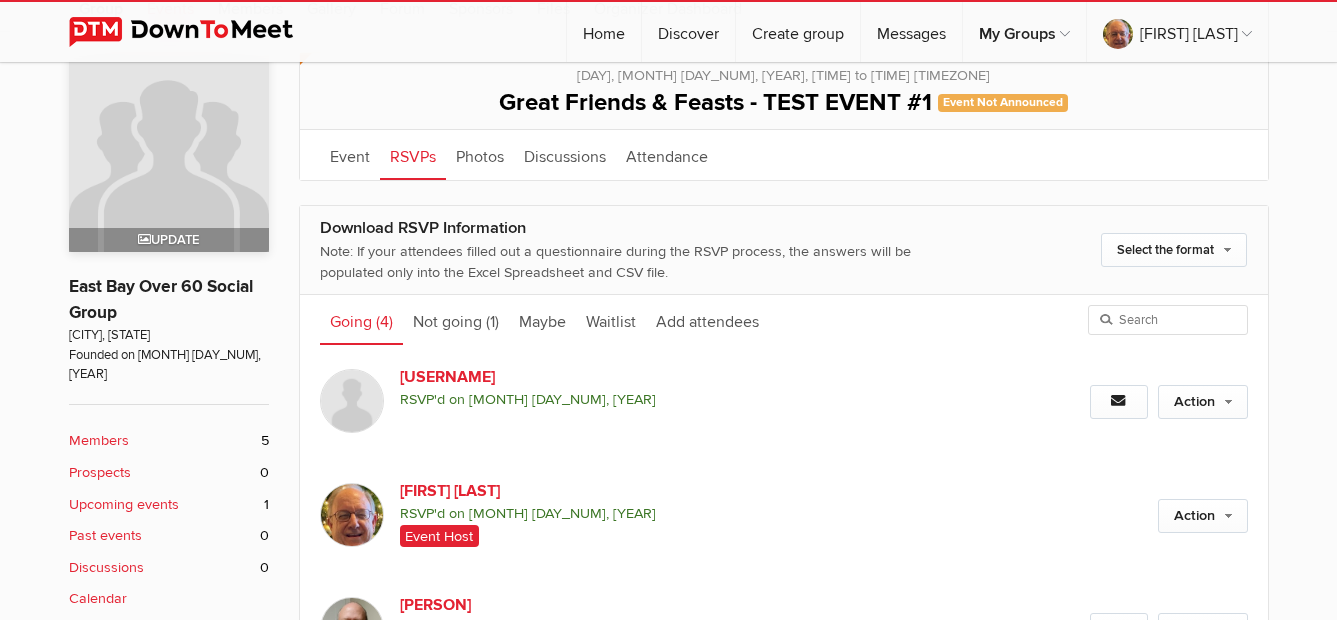 scroll, scrollTop: 388, scrollLeft: 0, axis: vertical 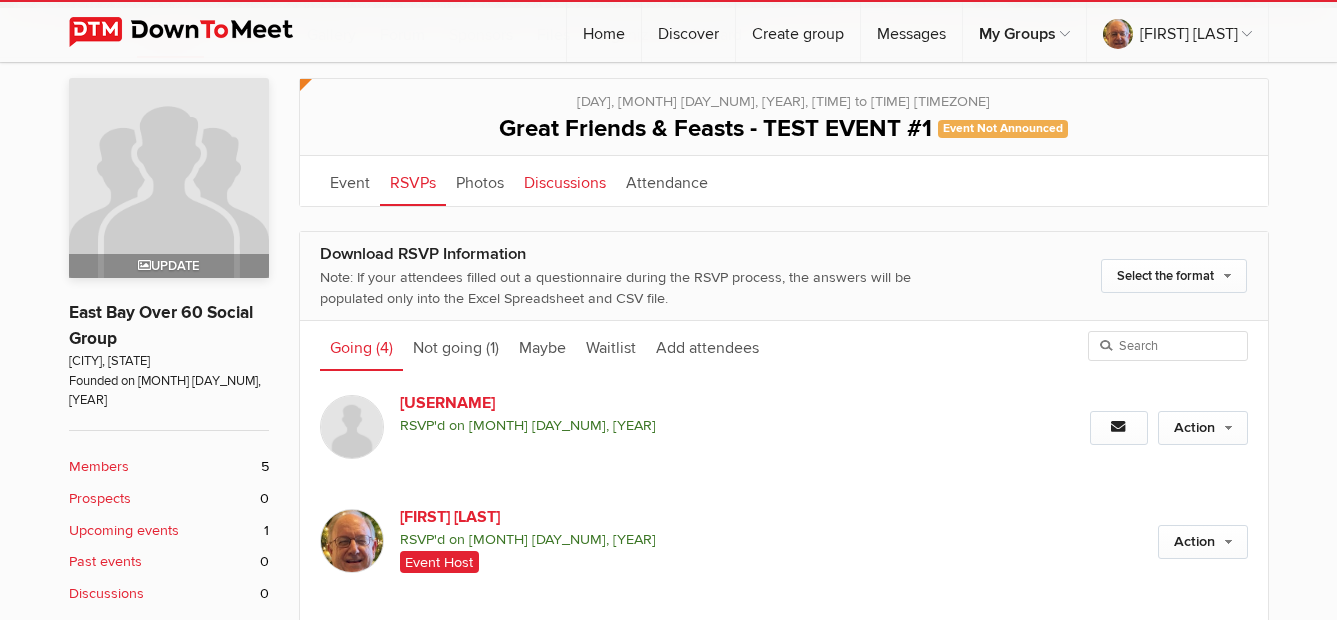 click on "Discussions" 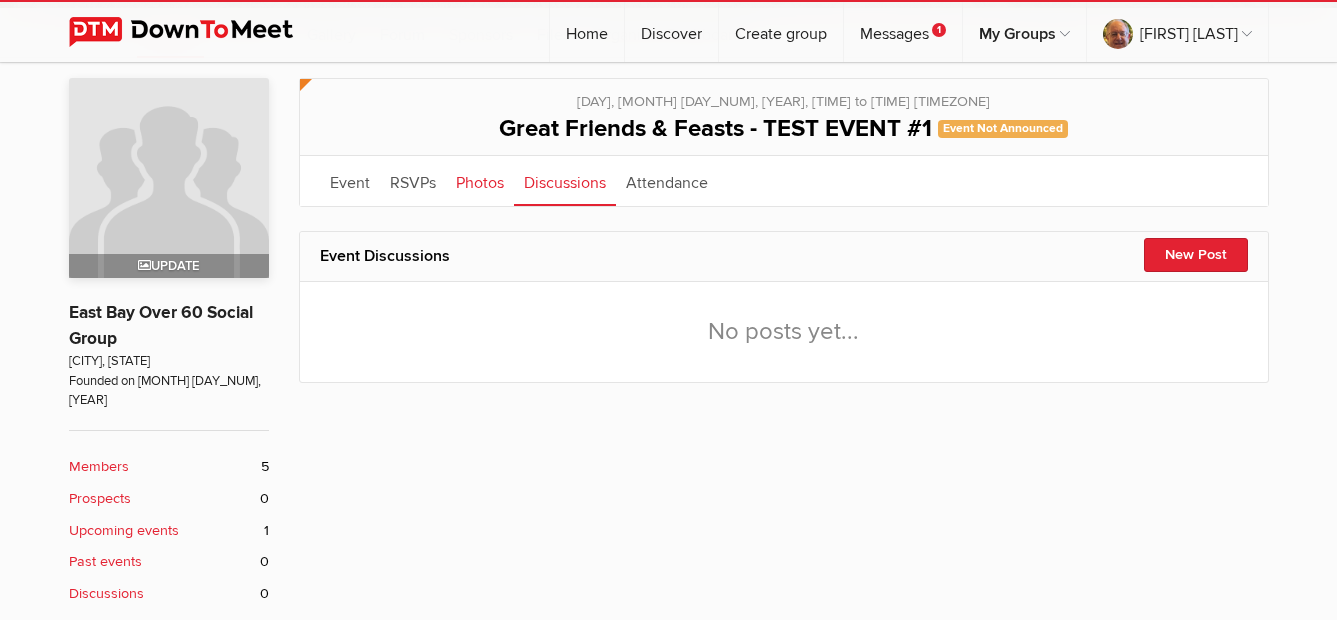 click on "Photos" 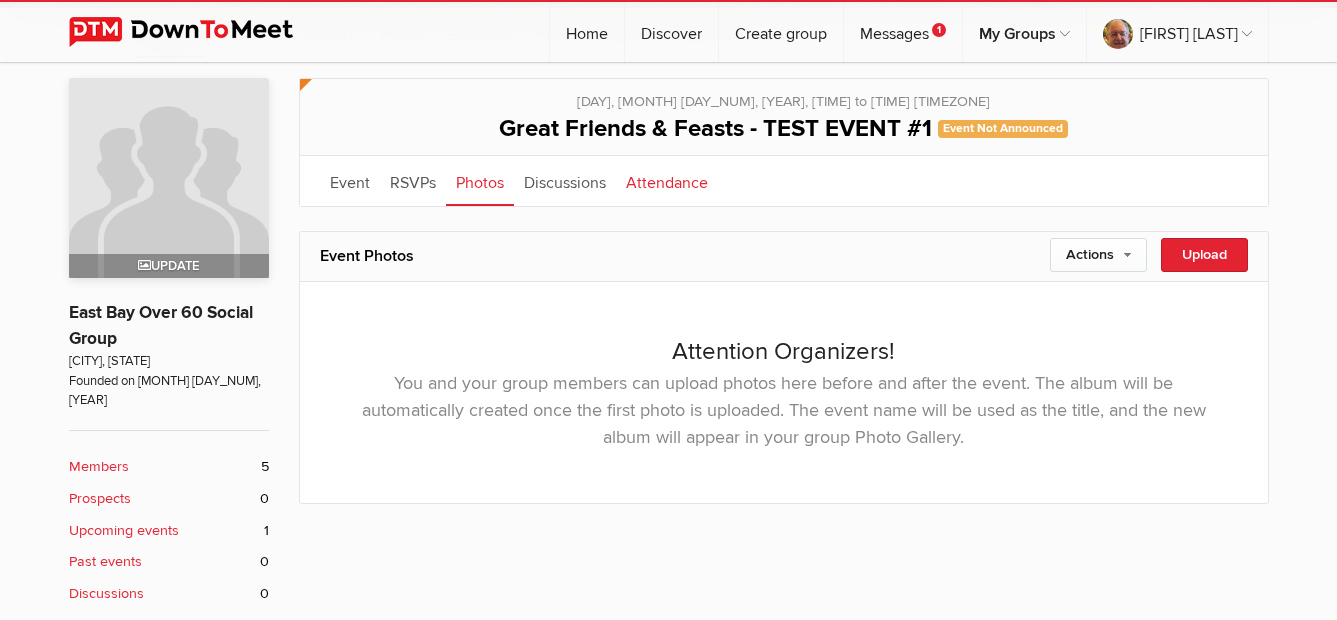 click on "Attendance" 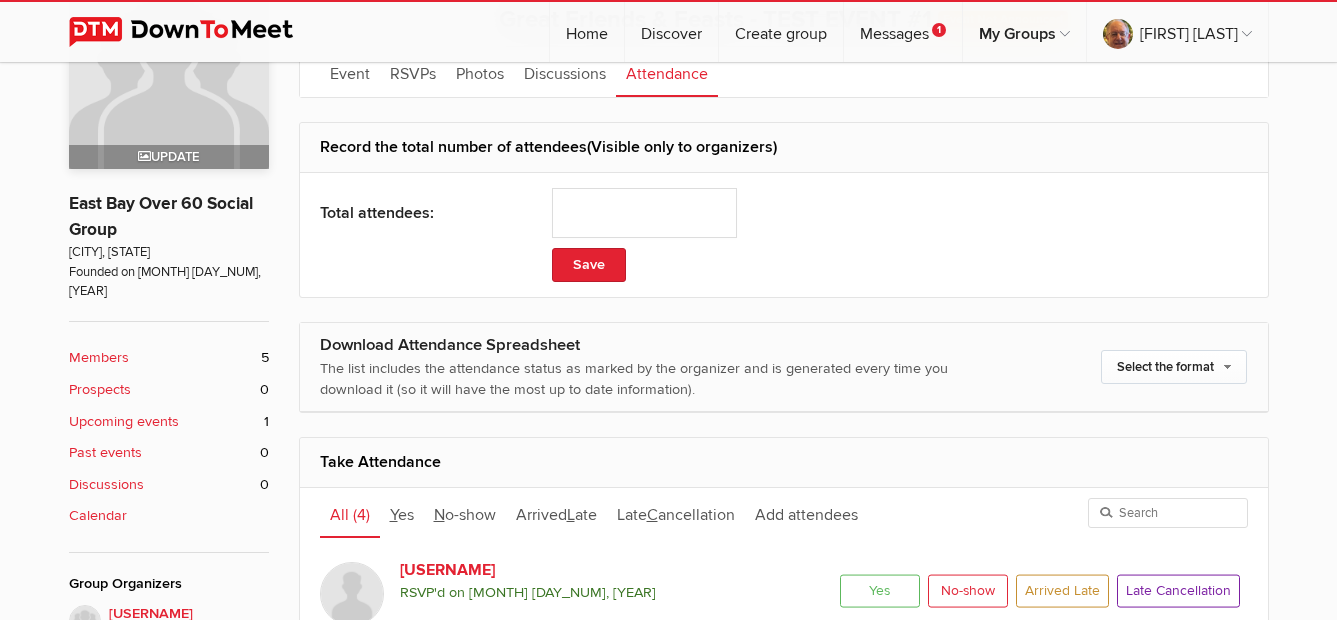 scroll, scrollTop: 388, scrollLeft: 0, axis: vertical 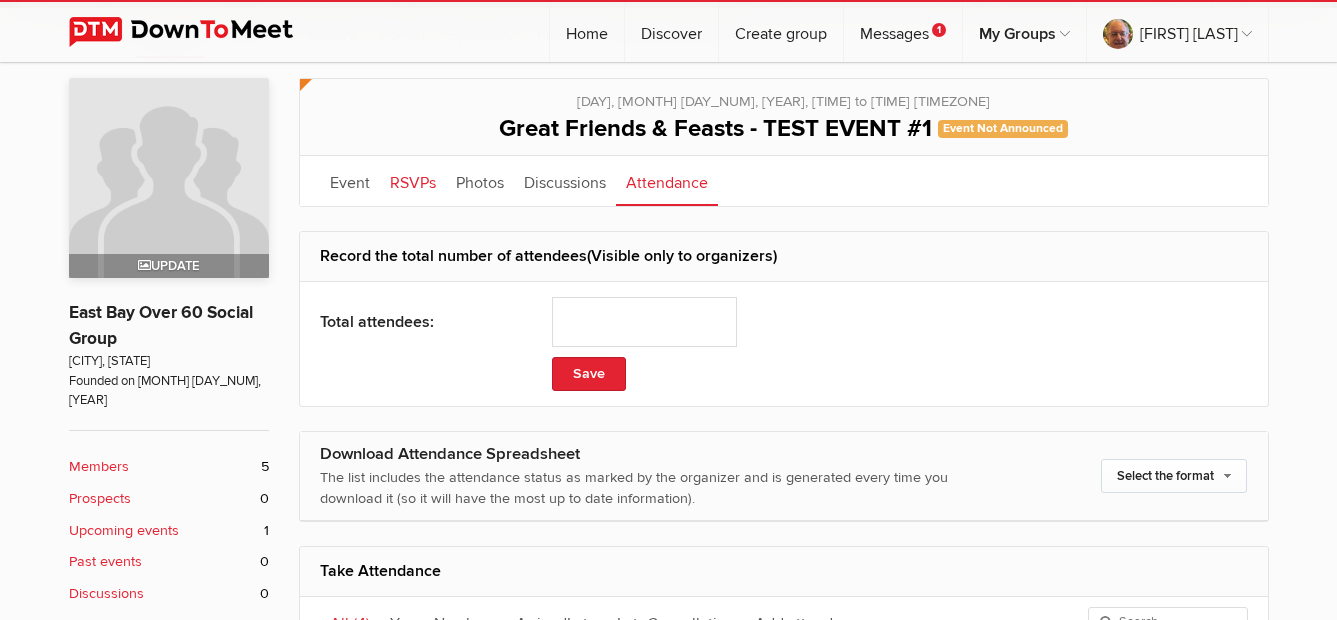 click on "RSVPs" 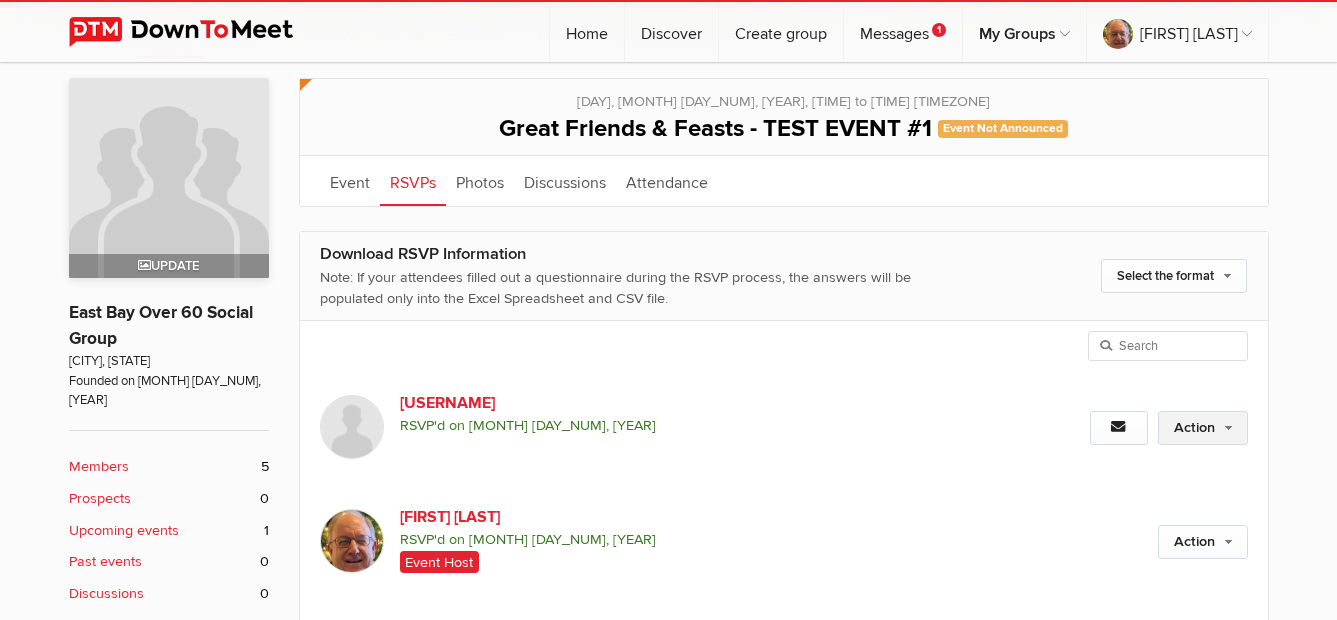 click on "Action" 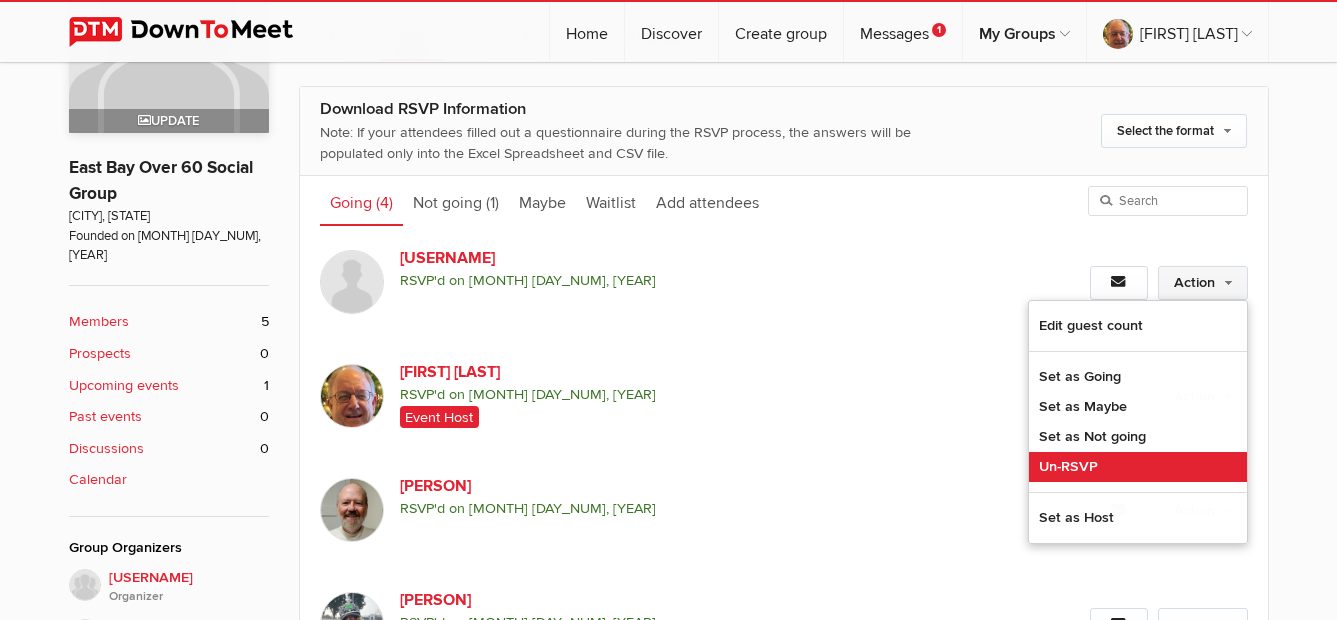 scroll, scrollTop: 588, scrollLeft: 0, axis: vertical 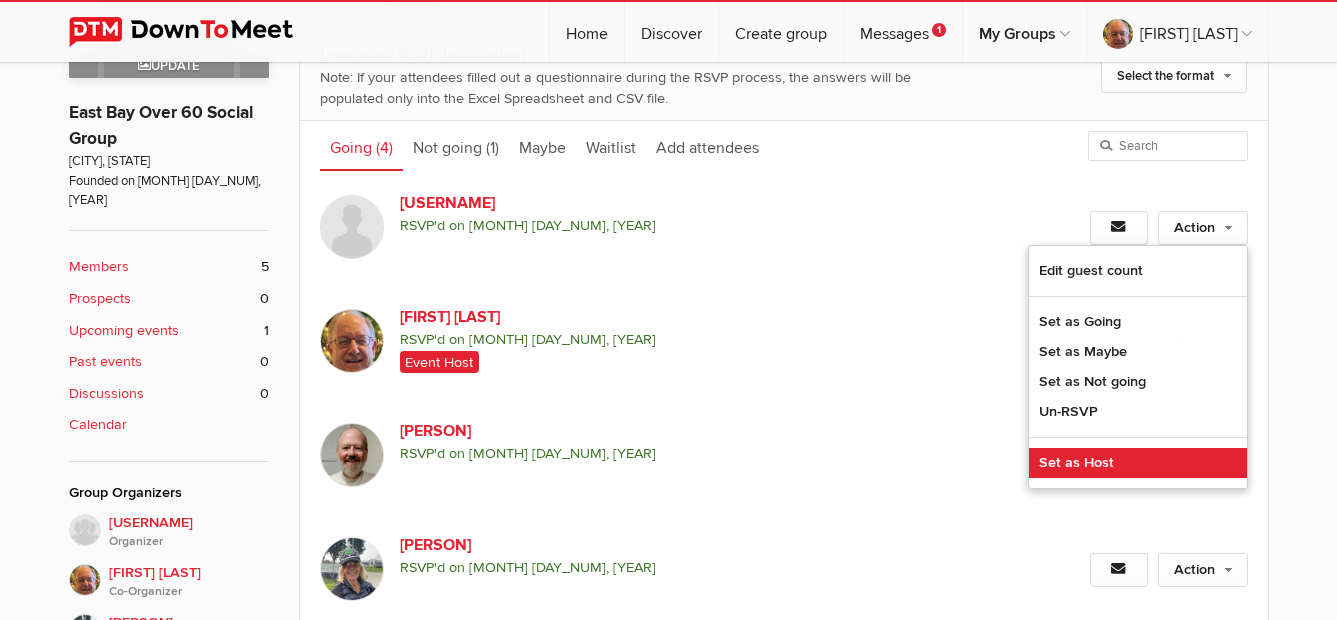 click on "Set as Host" 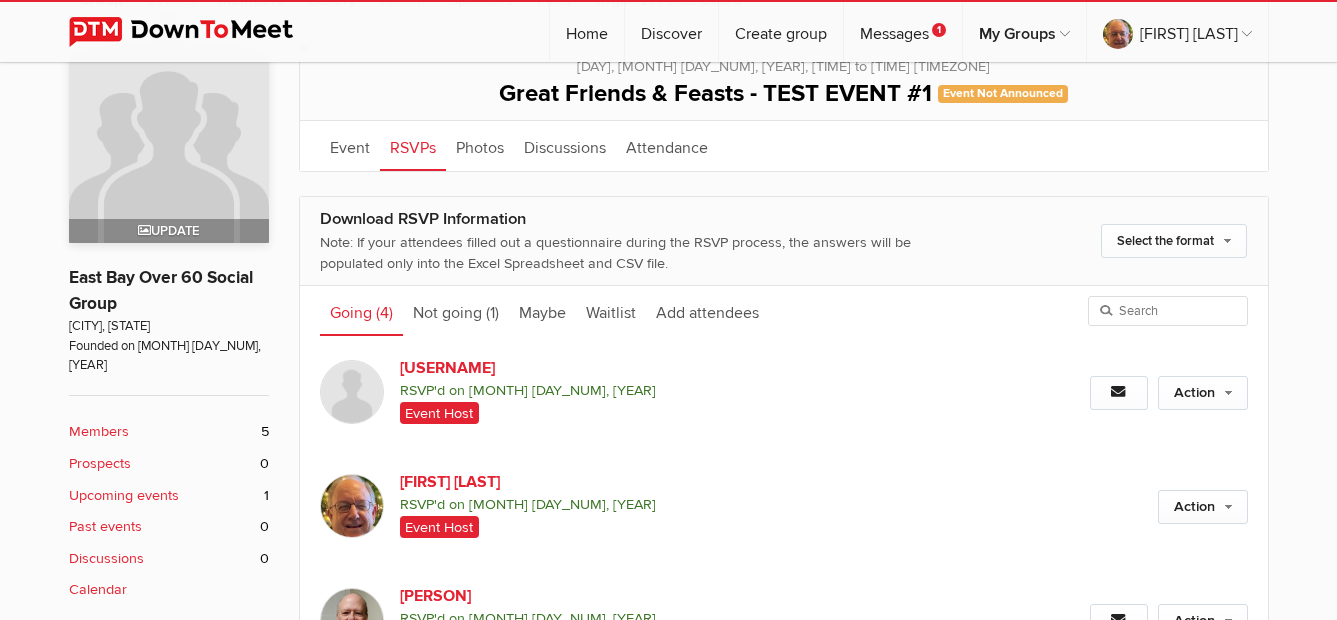 scroll, scrollTop: 388, scrollLeft: 0, axis: vertical 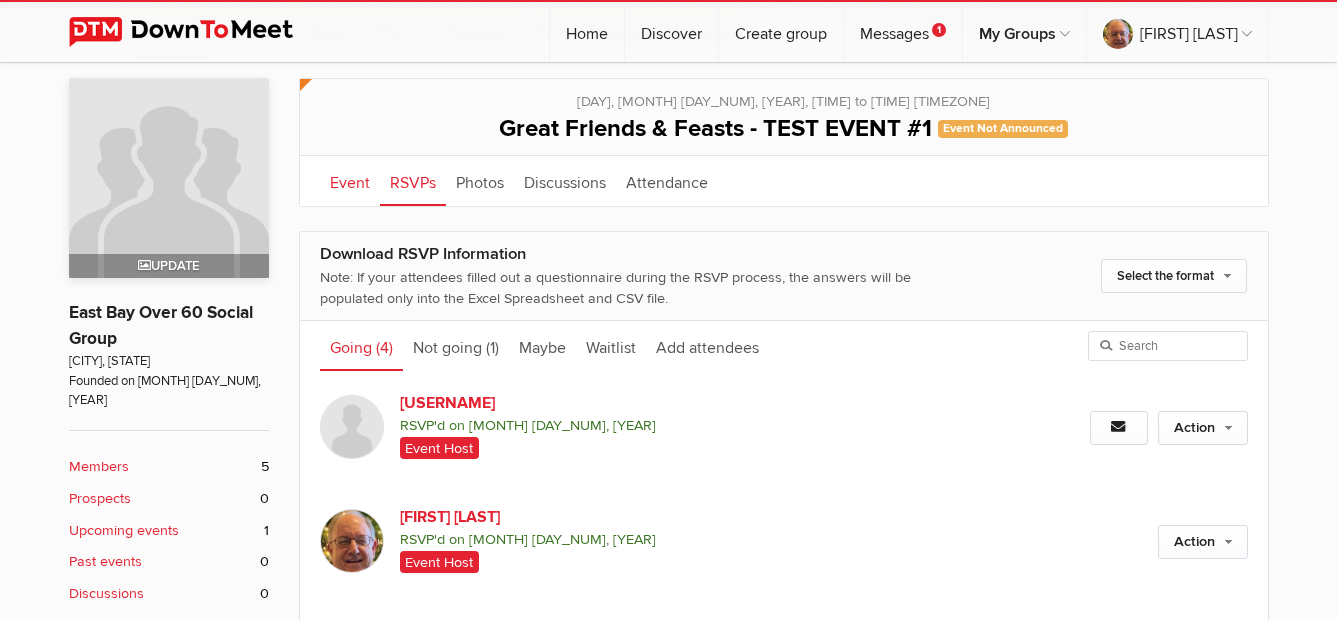click on "Event" 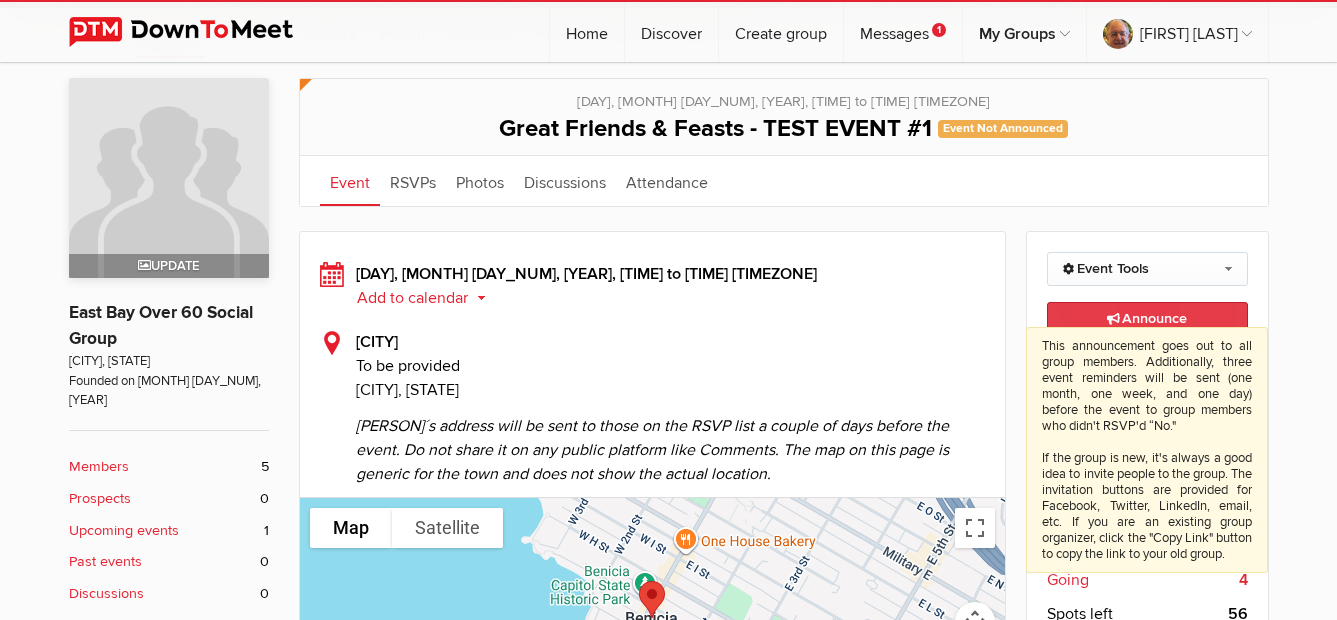 click on "Announce
This announcement goes out to all group members. Additionally, three event reminders will be sent (one month, one week, and one day) before the event to group members who didn't RSVP'd “No."
If the group is new, it's always a good idea to invite people to the group. The invitation buttons are provided for Facebook, Twitter, LinkedIn, email, etc. If you are an existing group organizer, click the "Copy Link" button to copy the link to your old group." 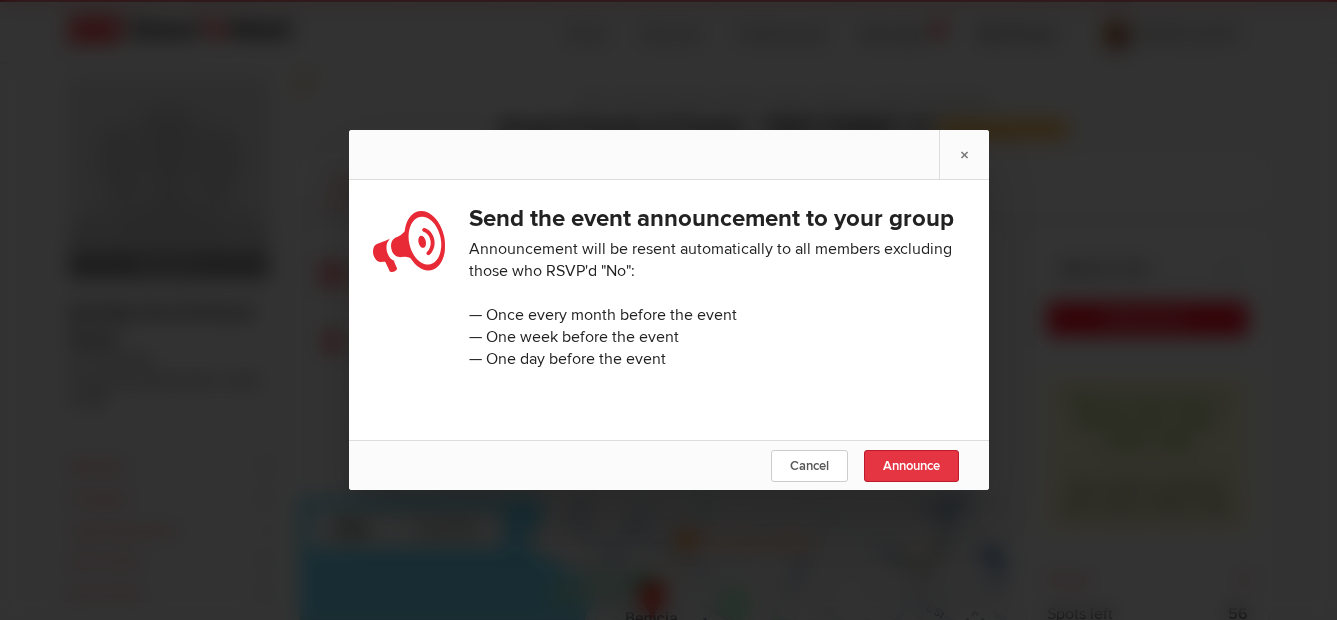 click on "Announce" 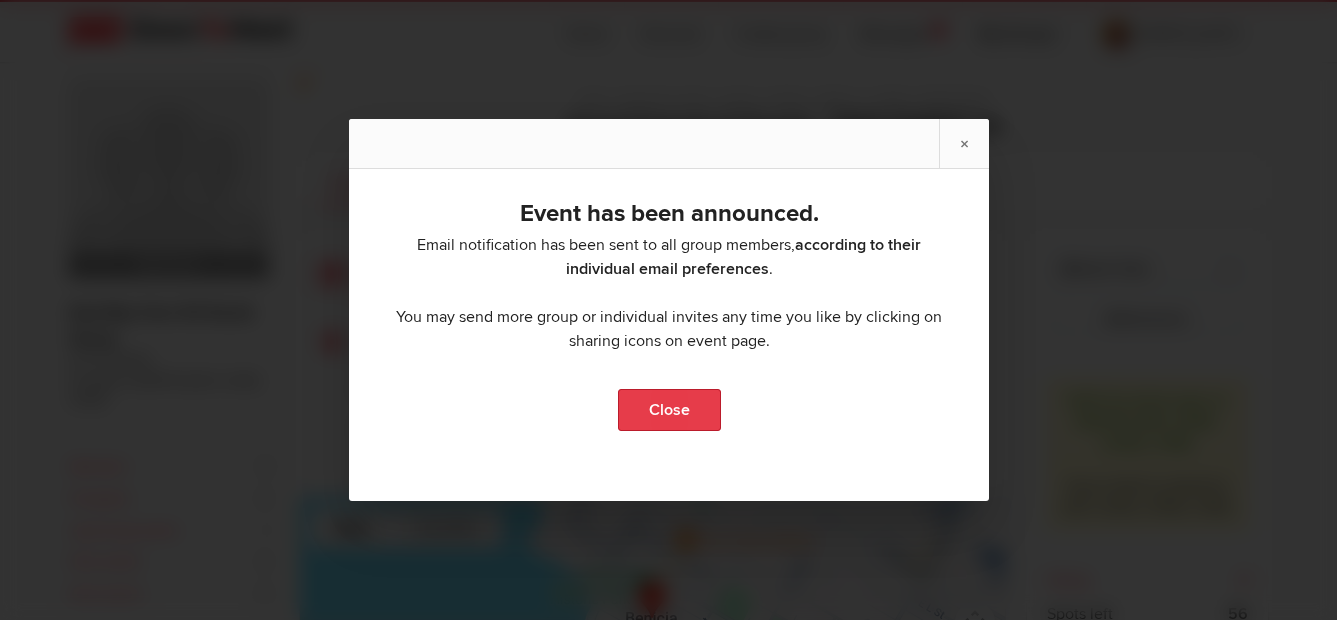 click on "Close" 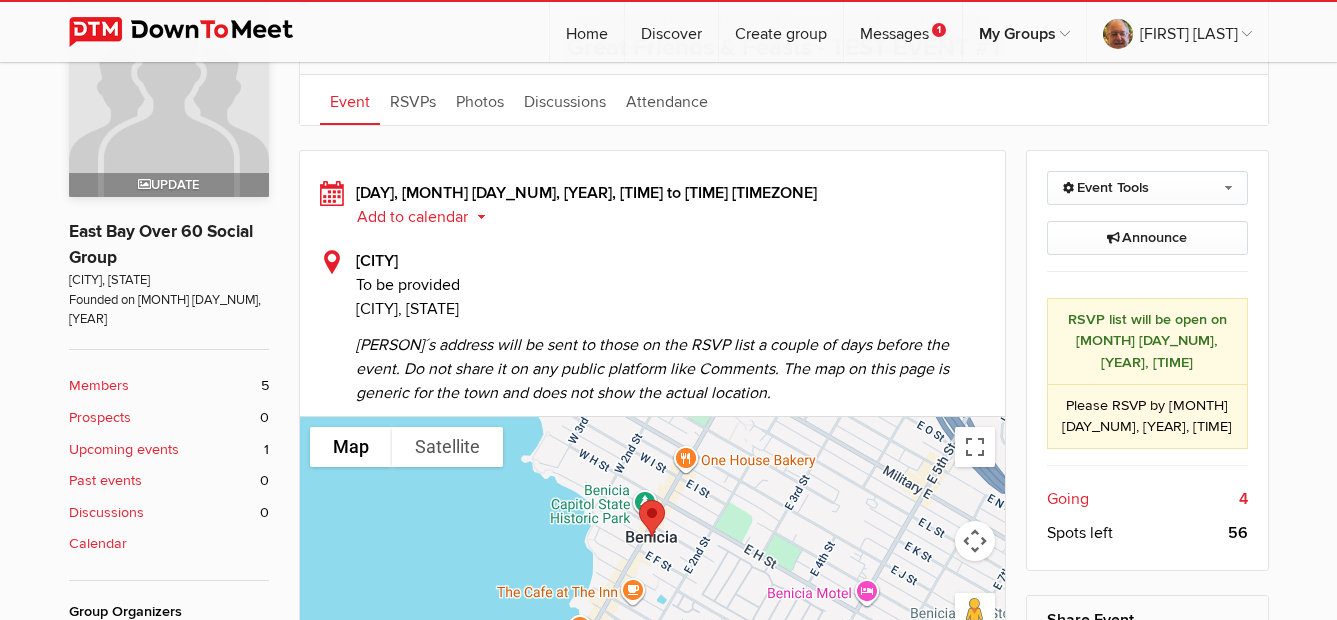 scroll, scrollTop: 388, scrollLeft: 0, axis: vertical 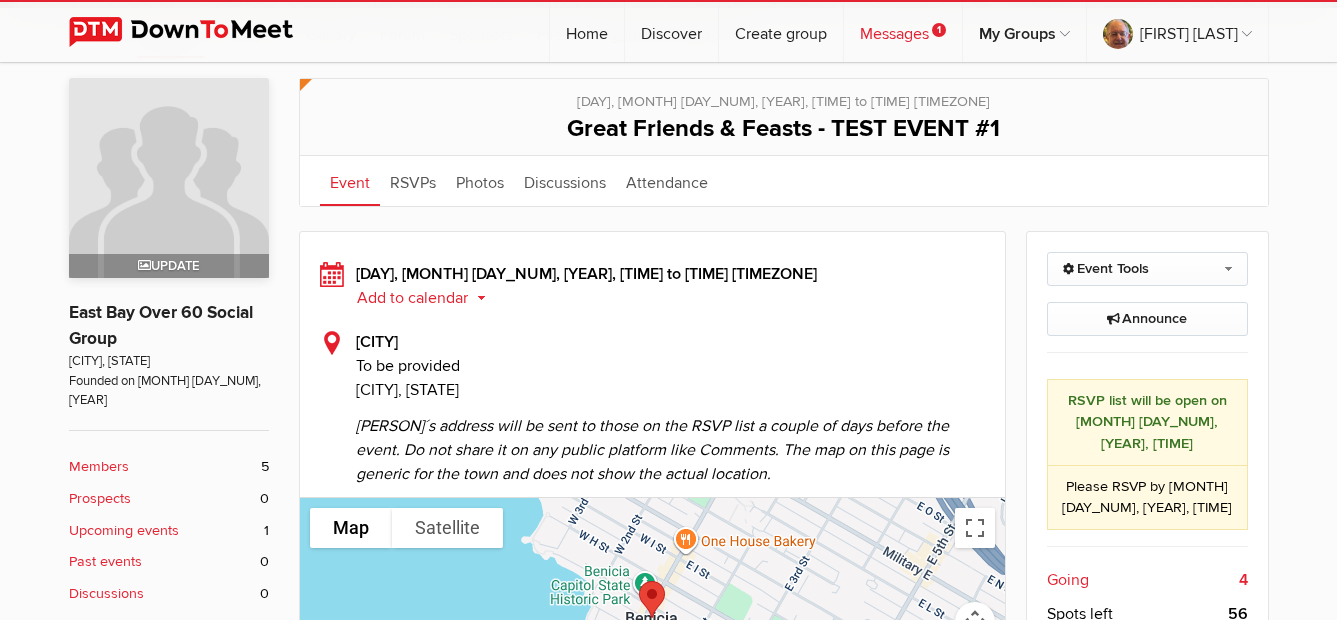 click on "Messages
1" 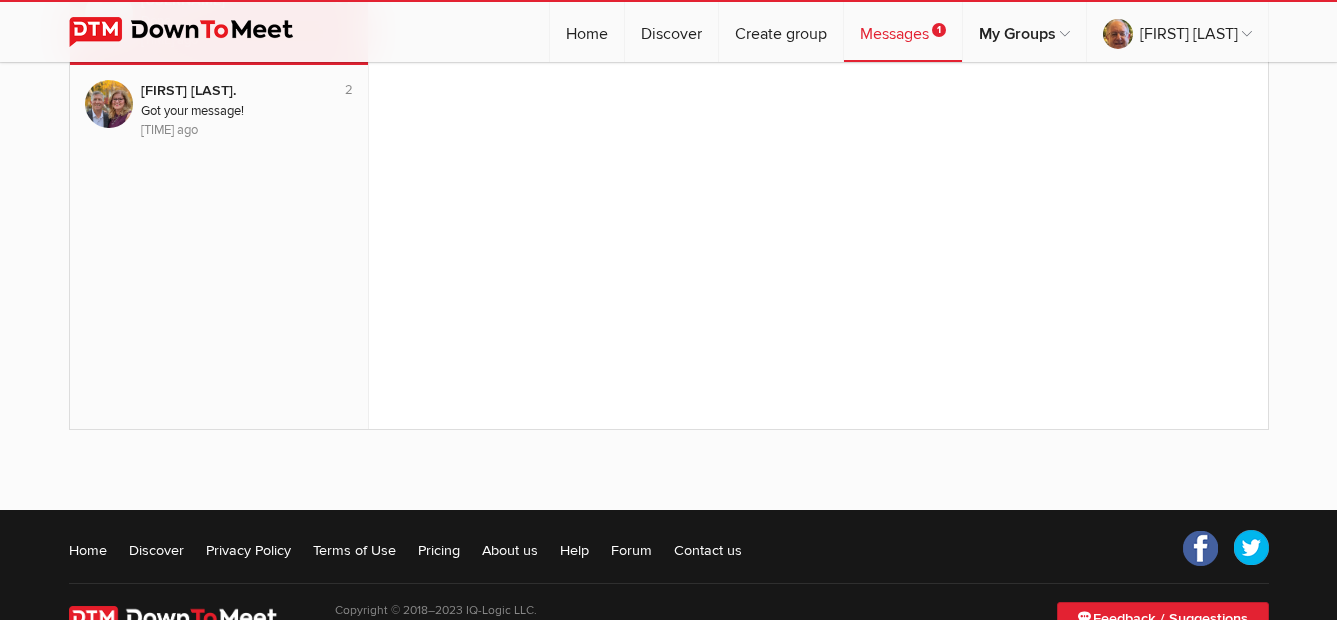 scroll, scrollTop: 246, scrollLeft: 0, axis: vertical 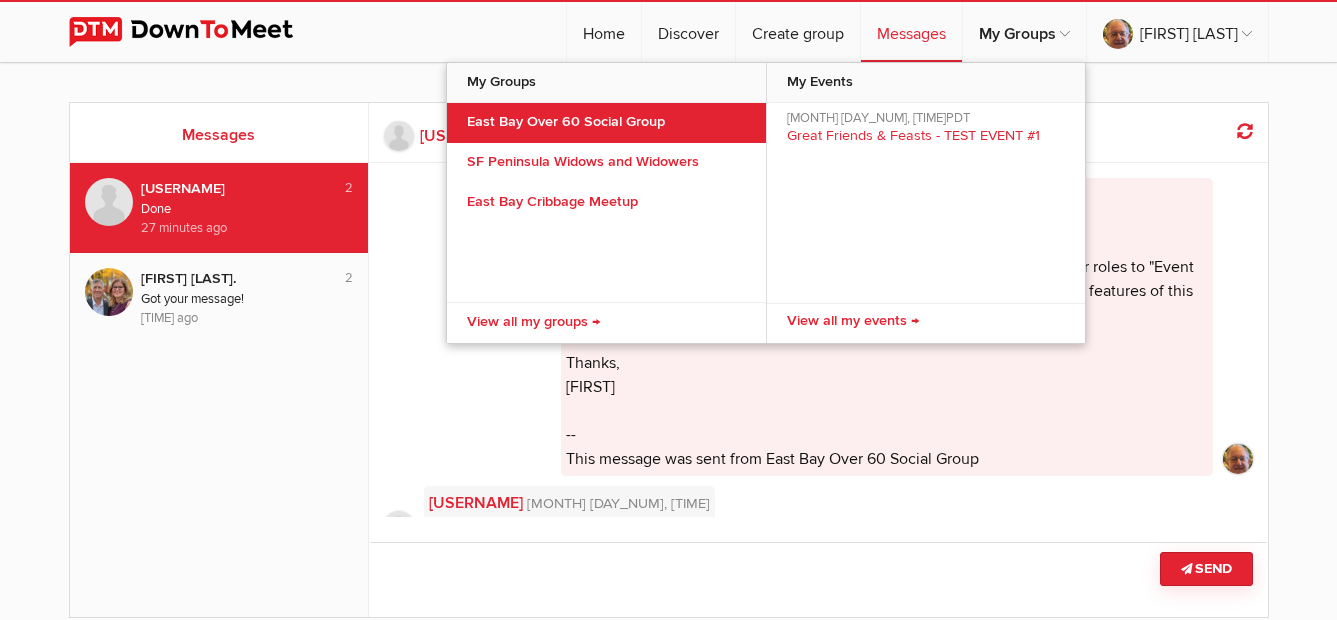 click on "[GROUP_NAME]" 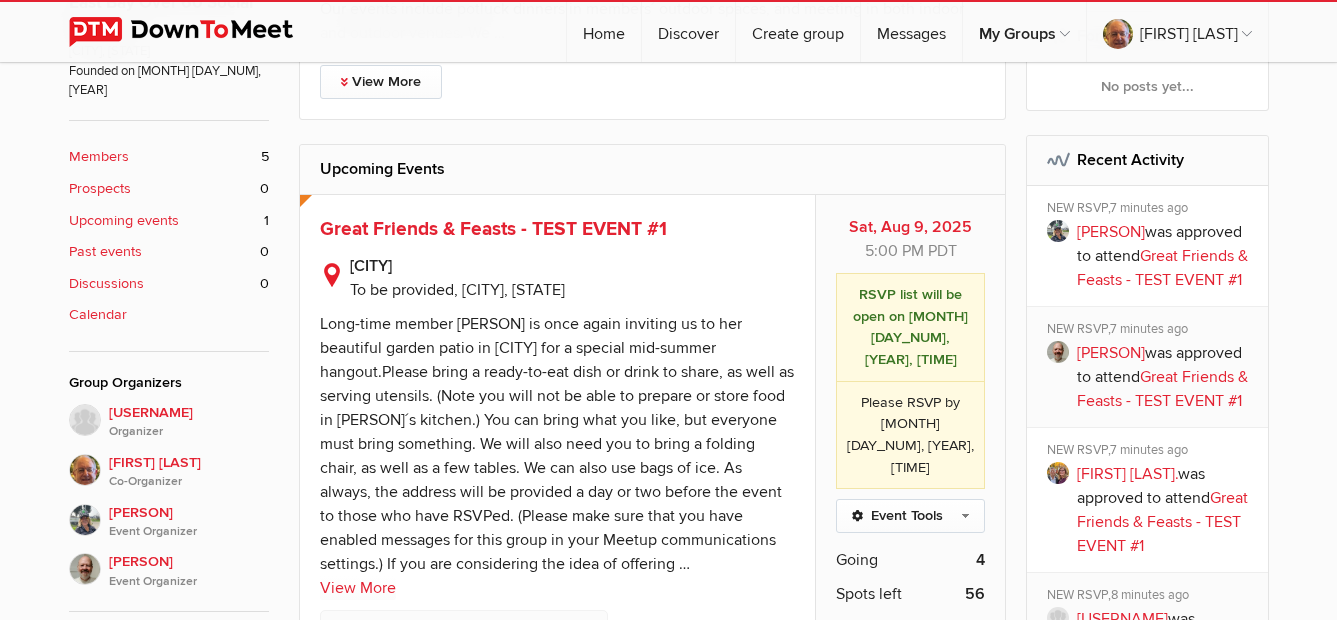 scroll, scrollTop: 700, scrollLeft: 0, axis: vertical 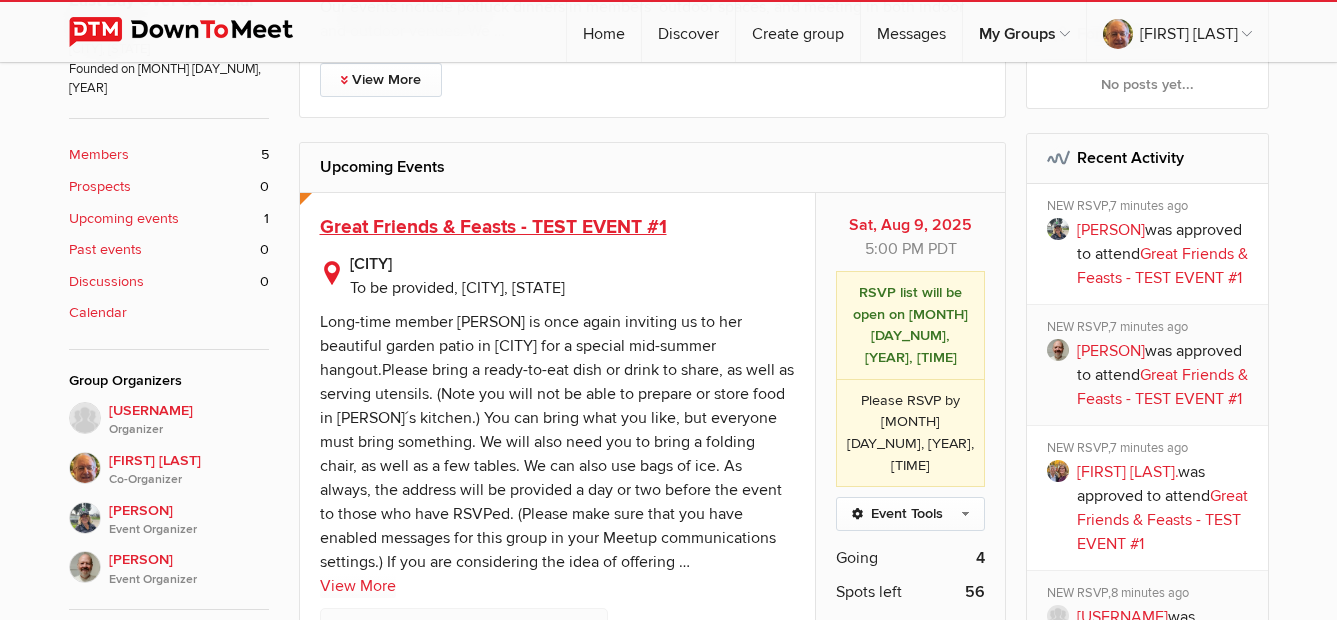 click on "Great Friends & Feasts - TEST EVENT #1" 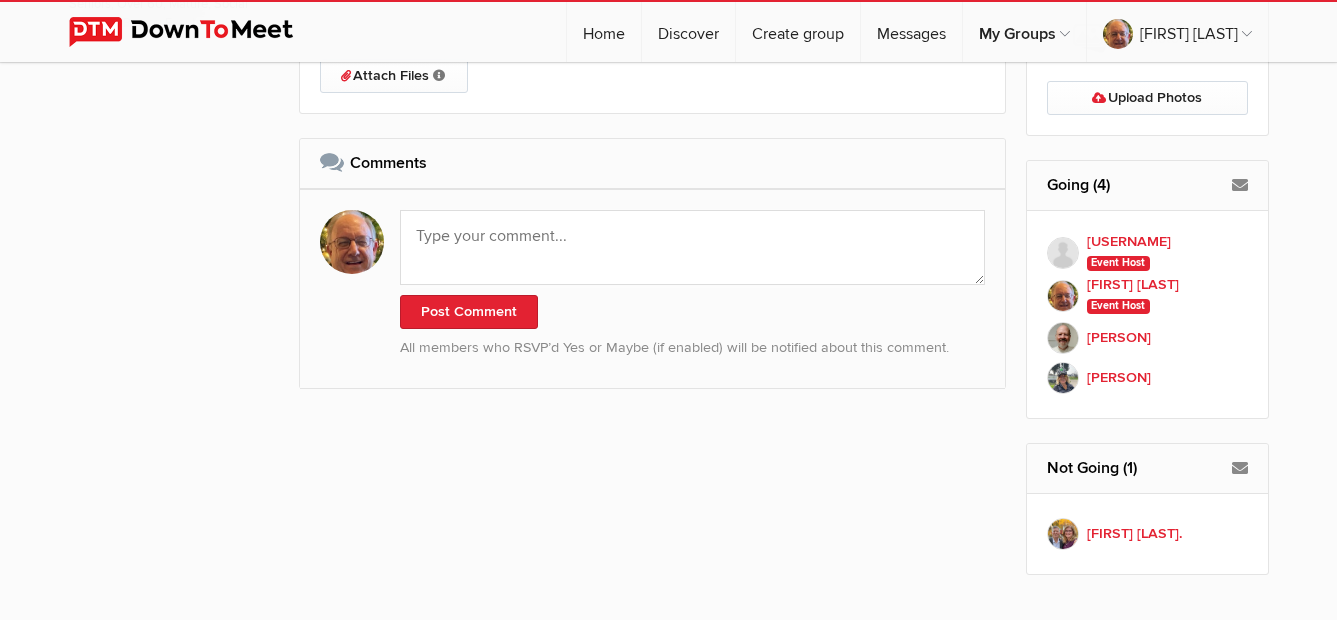 scroll, scrollTop: 1500, scrollLeft: 0, axis: vertical 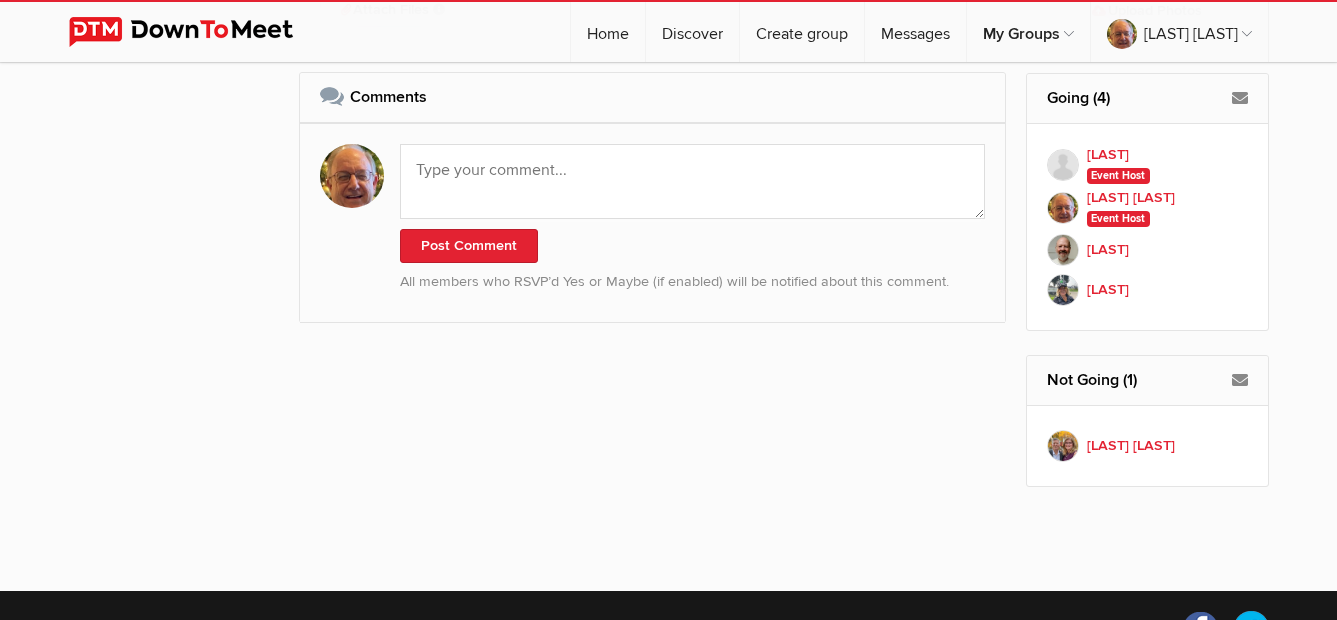 click on "Event is visible to members only This event is listed for members only; only members can see all event details.
[DAY], [DATE], [TIME] to [TIME] [TIMEZONE]
Great Friends & Feasts - TEST EVENT #1
Event
RSVPs
Photos
Discussions
Reviews
Attendance
Event
RSVPs
Photos
More
Discussions Reviews Attendance" 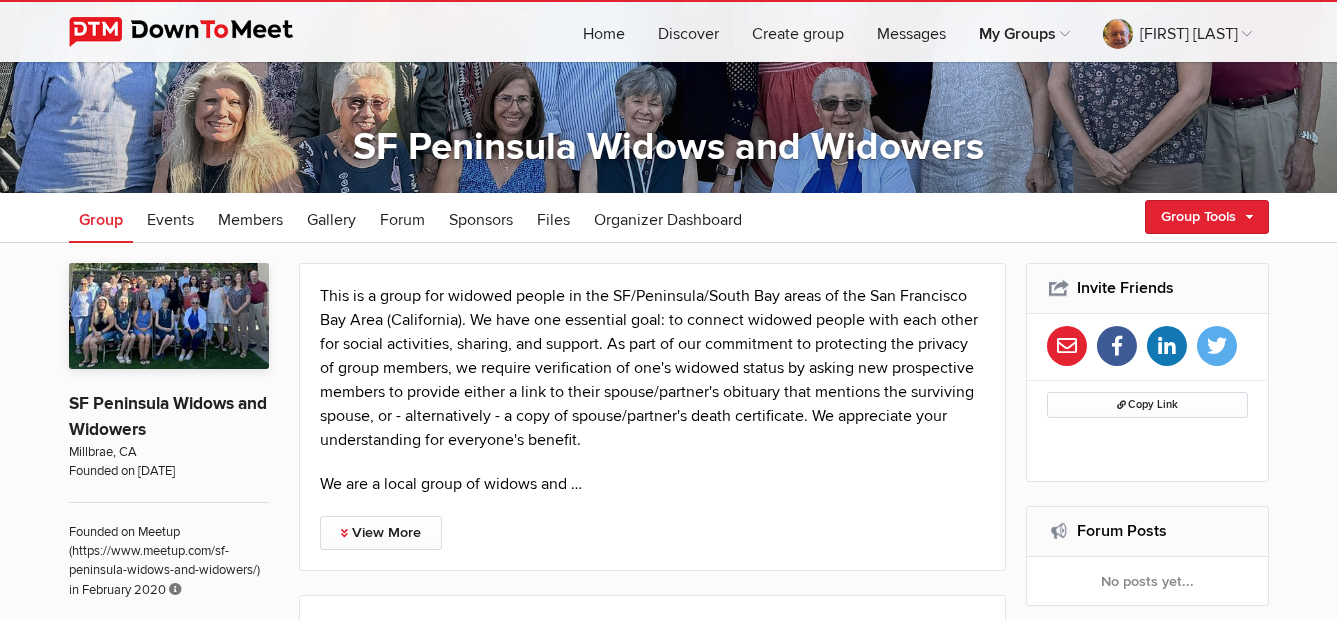 scroll, scrollTop: 200, scrollLeft: 0, axis: vertical 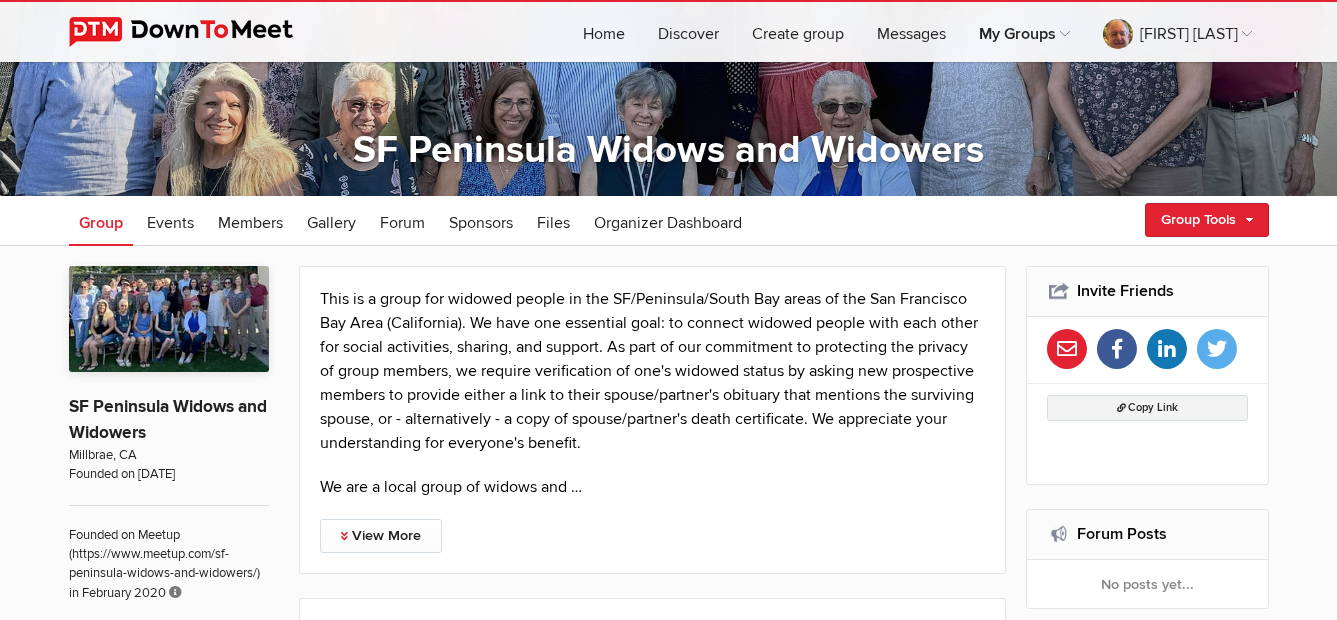 click on "Copy Link" 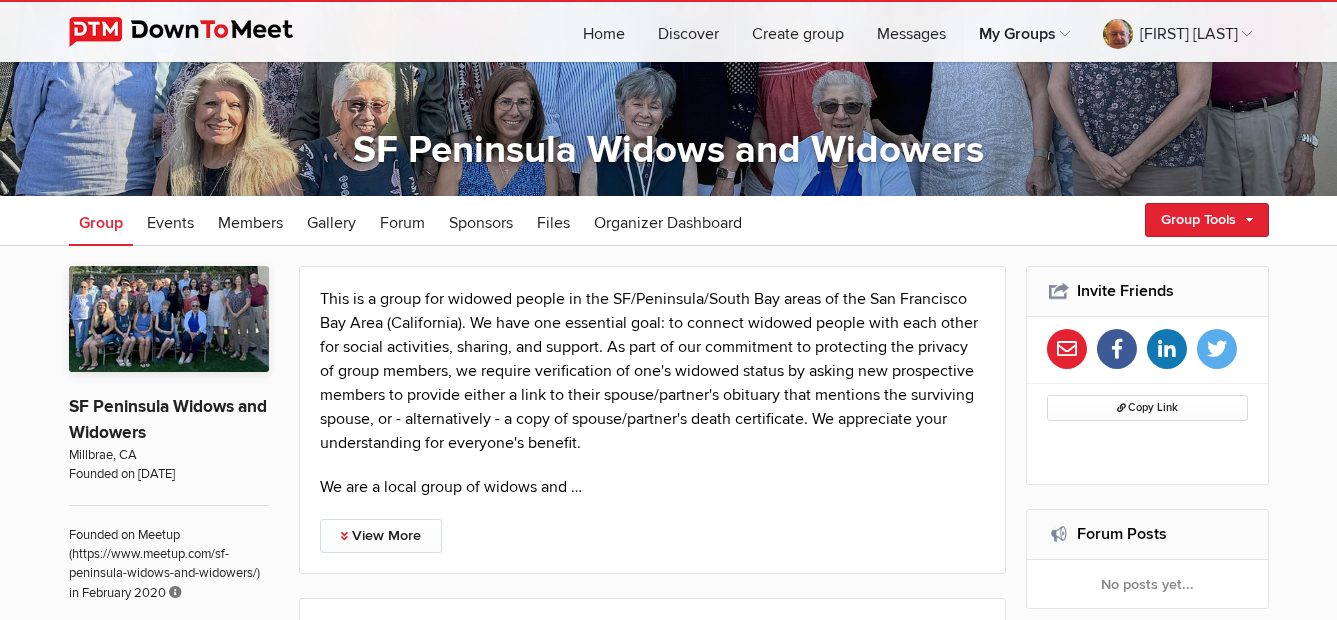 click 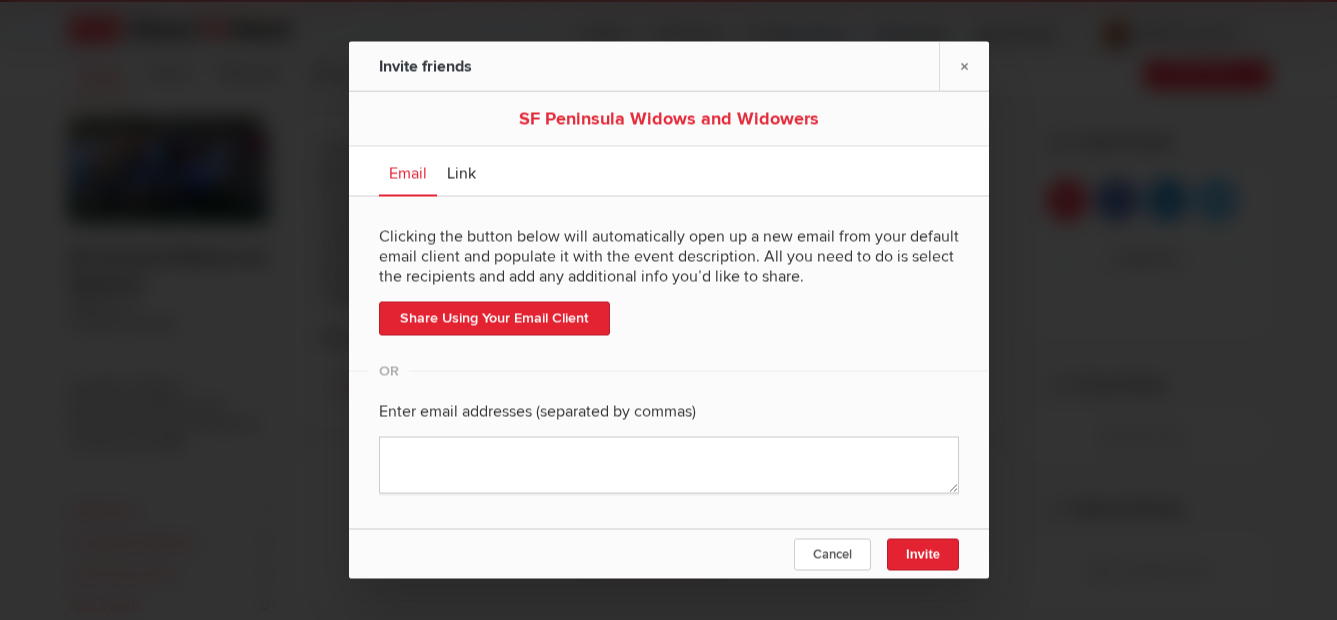scroll, scrollTop: 300, scrollLeft: 0, axis: vertical 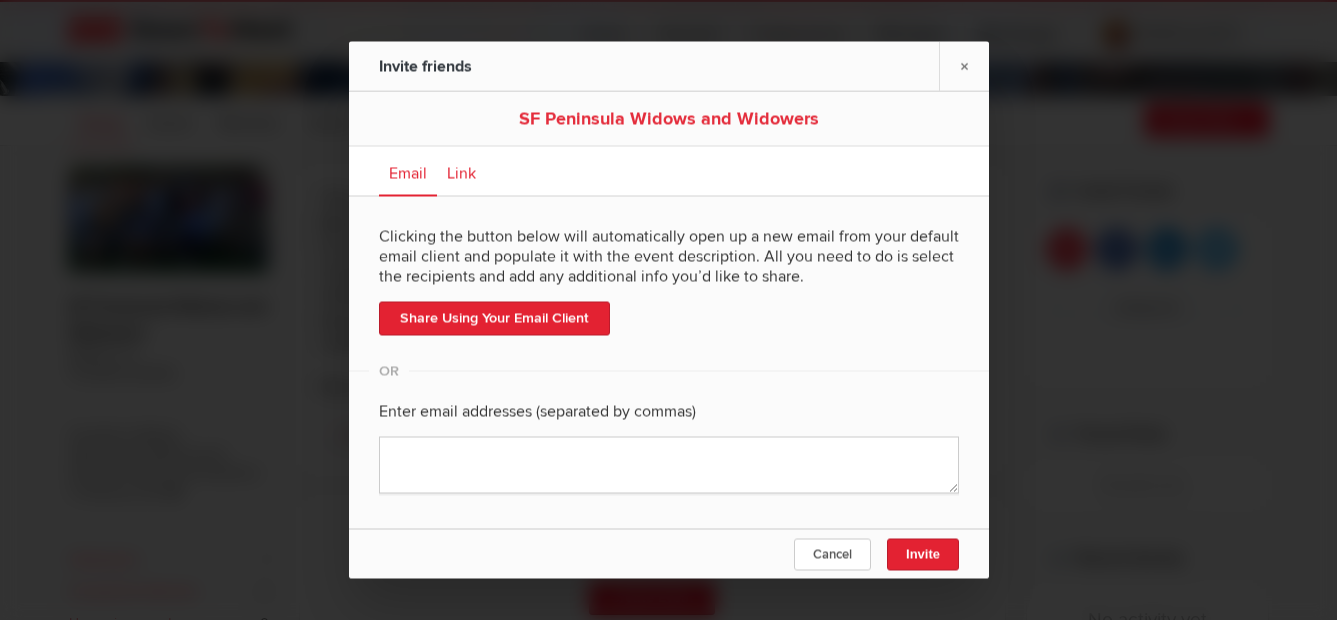 click on "Link" 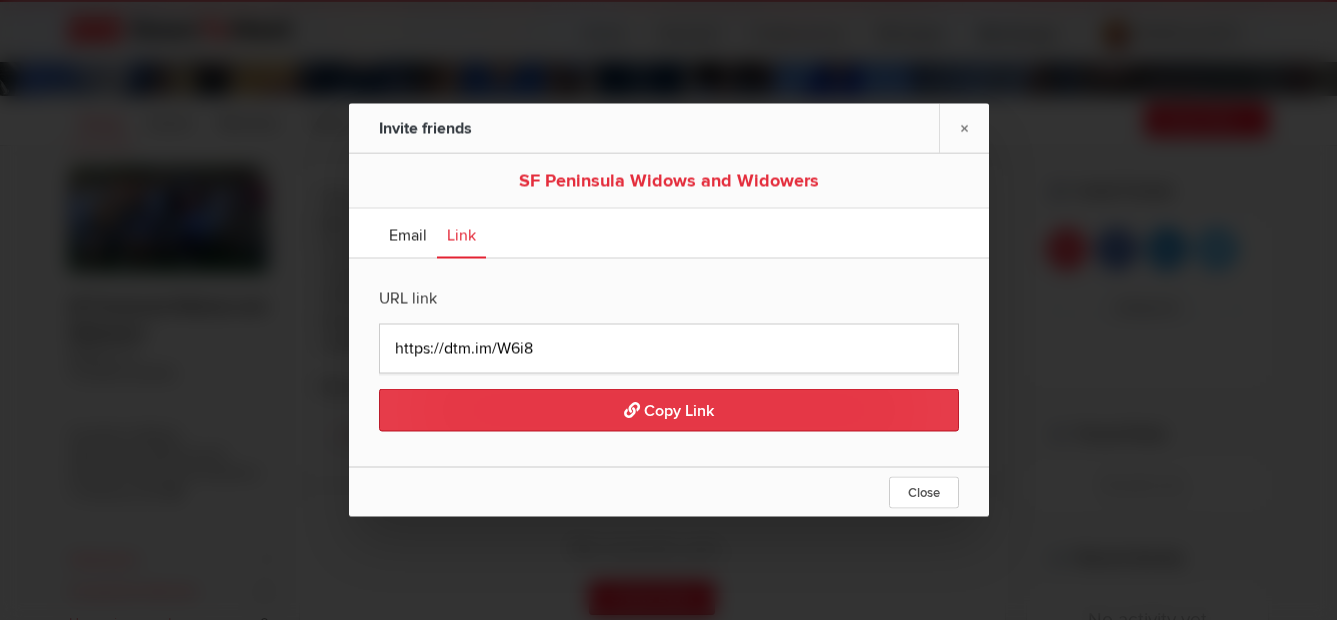 click on "Copy Link" 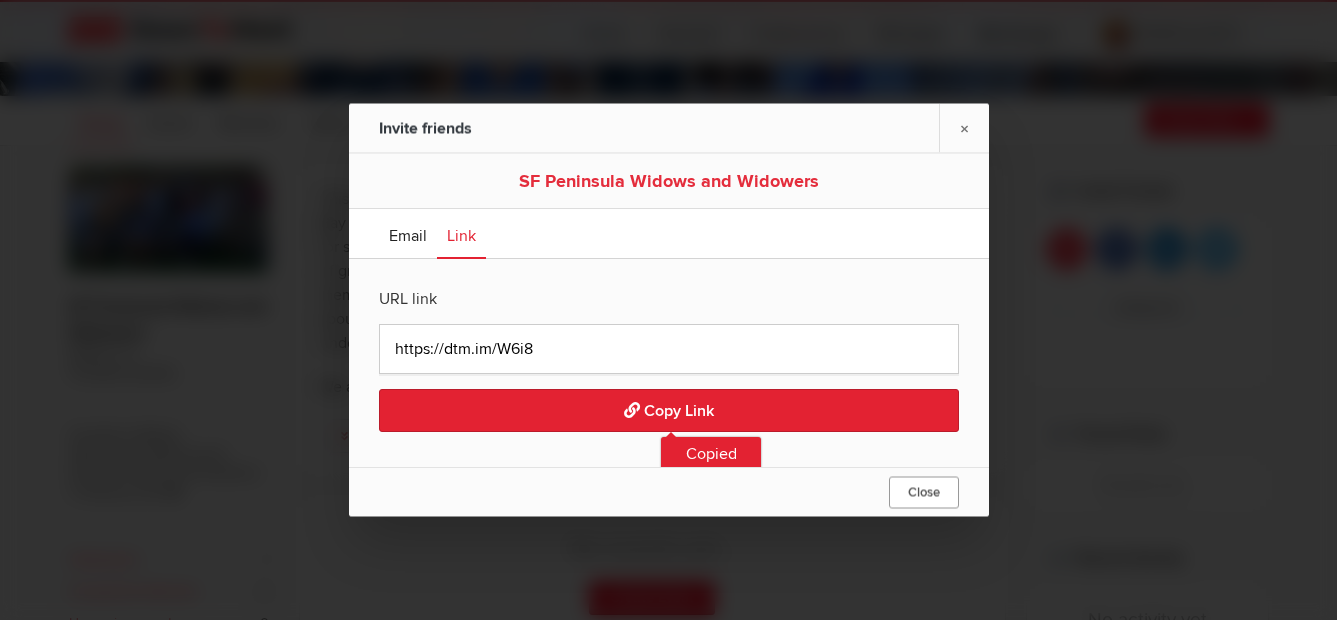 click on "Close" 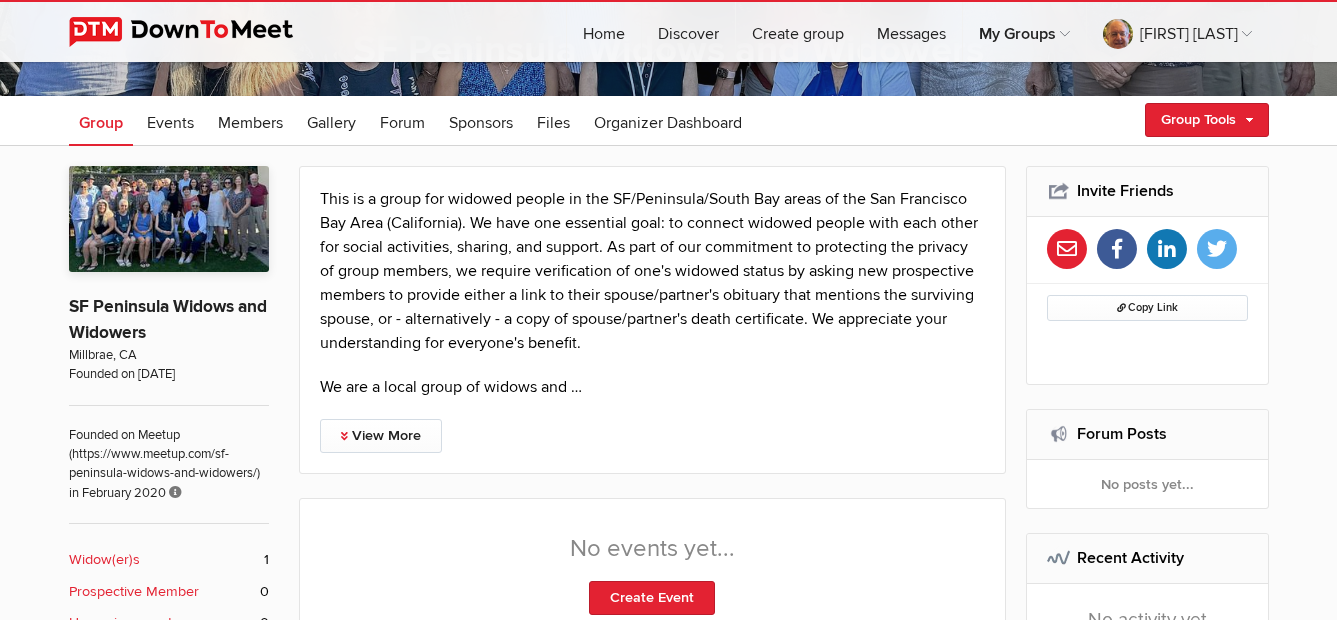 click on "Group
Events
Members
Gallery
More
Forum
Sponsors
Files
Organizer Dashboard
Forum
Sponsors
Files
Organizer Dashboard" 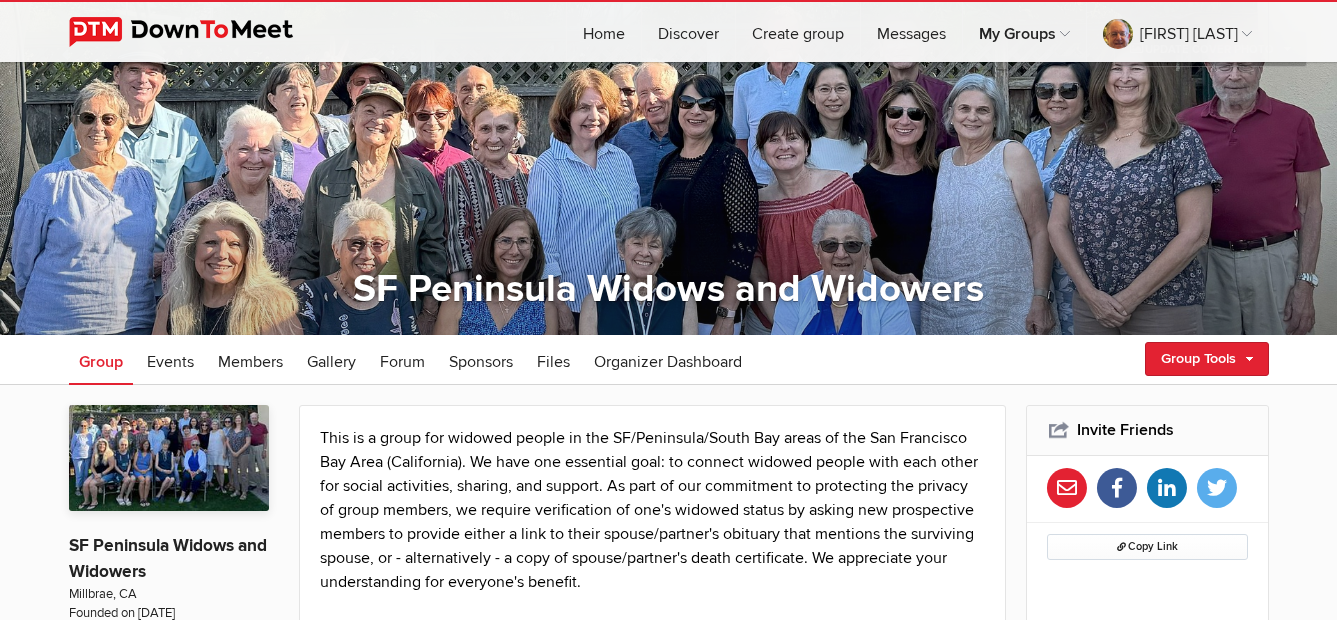 scroll, scrollTop: 0, scrollLeft: 0, axis: both 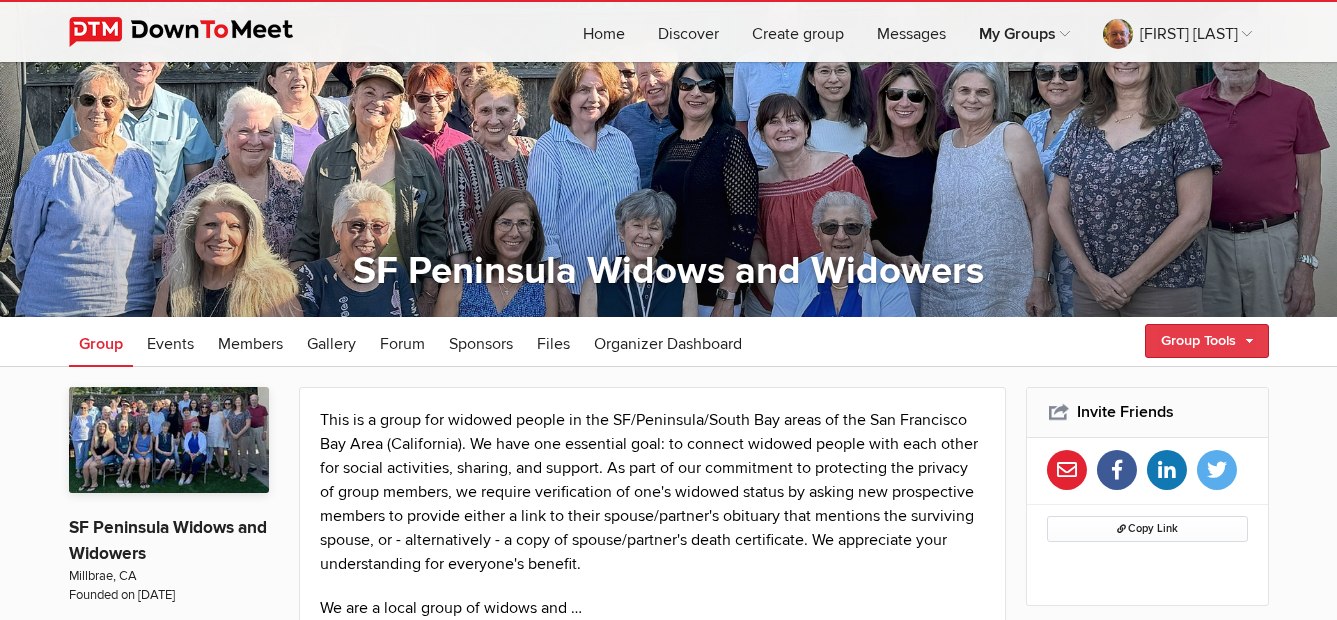 click on "Group Tools" 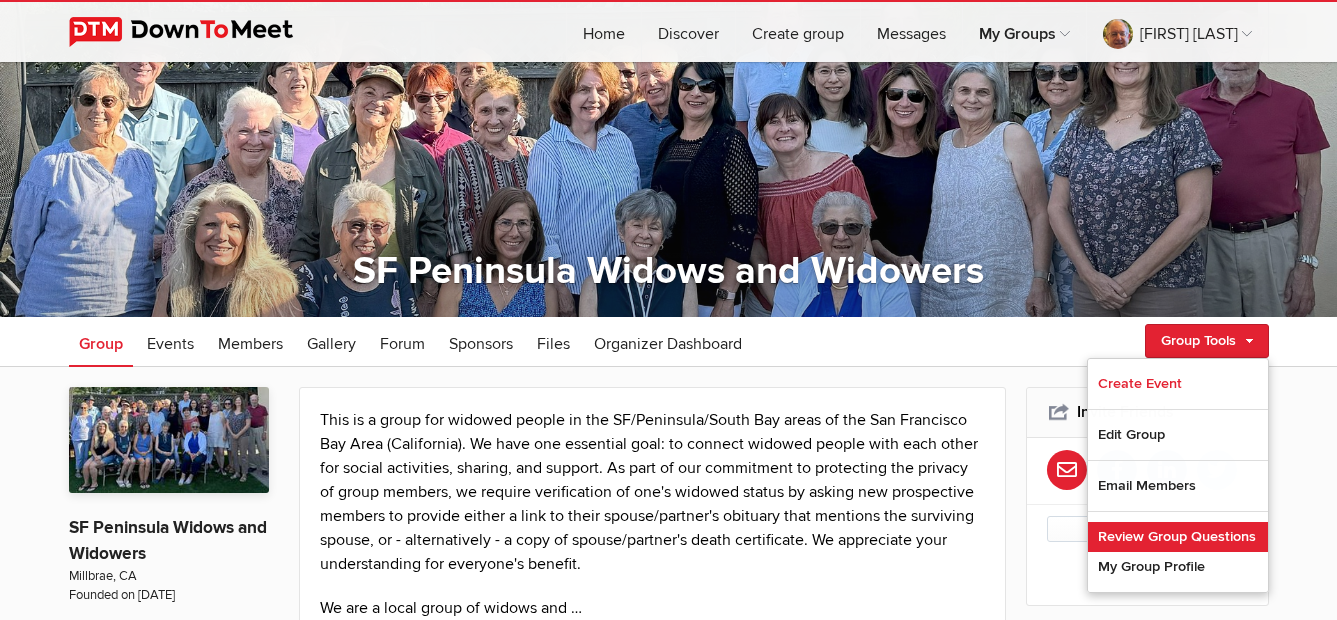 click on "Review Group Questions" 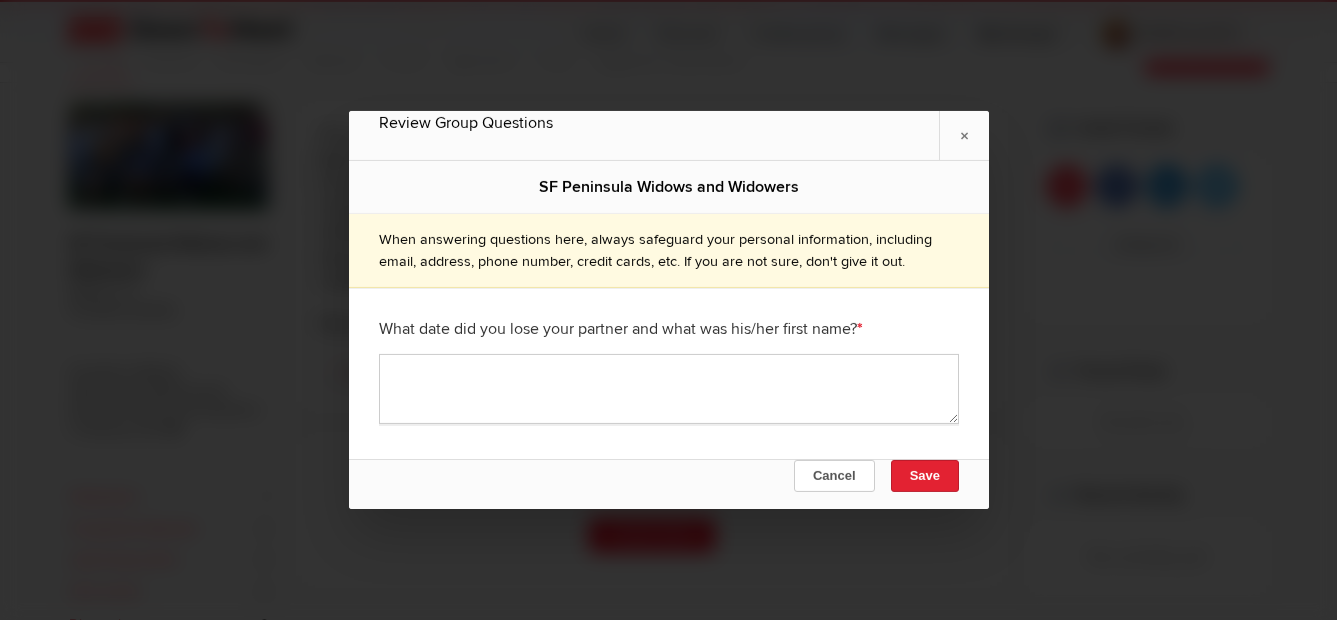 scroll, scrollTop: 479, scrollLeft: 0, axis: vertical 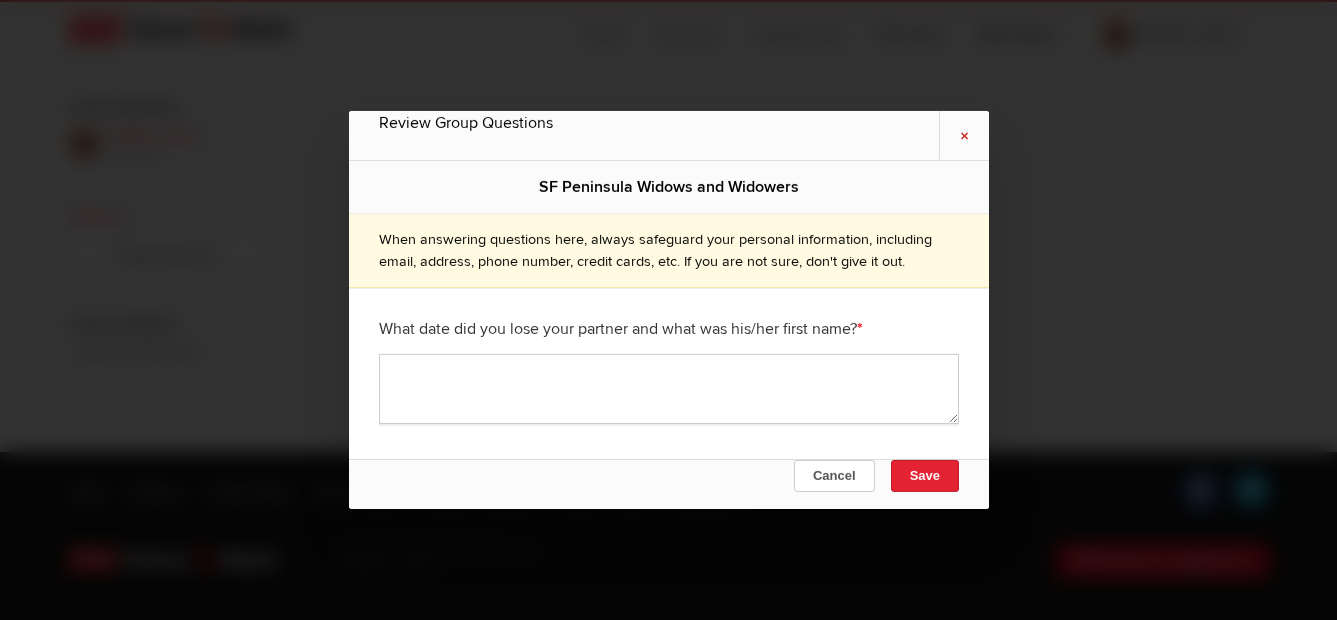 click on "×" 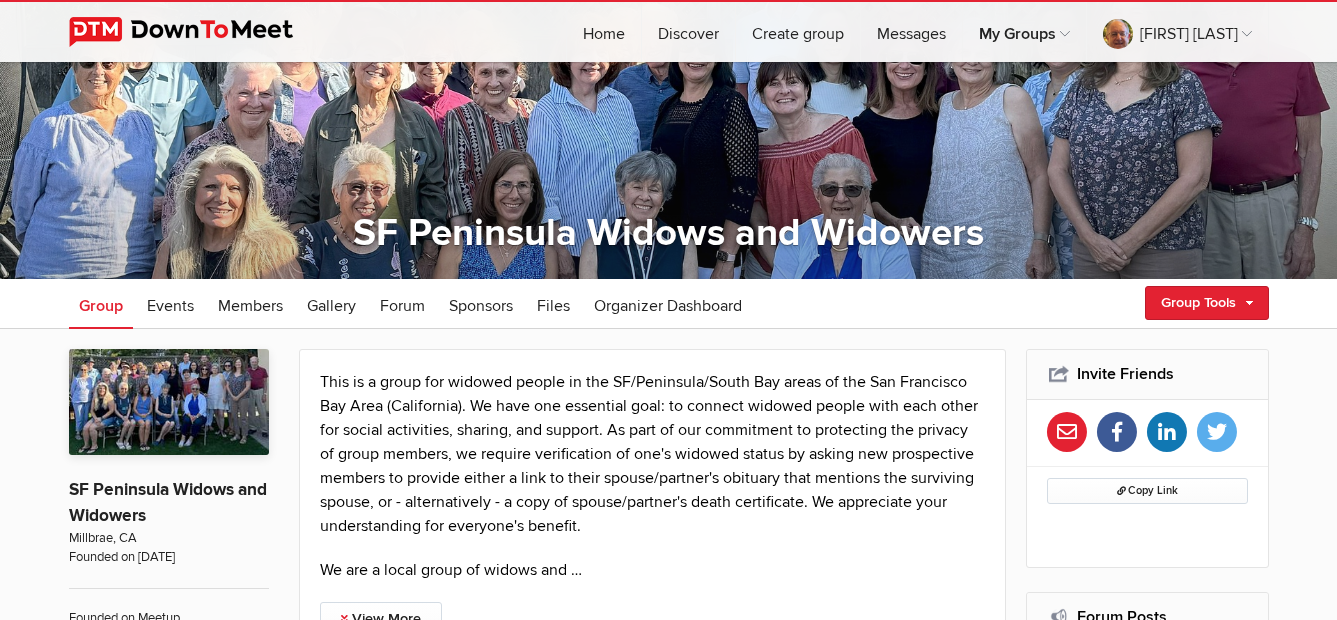 scroll, scrollTop: 79, scrollLeft: 0, axis: vertical 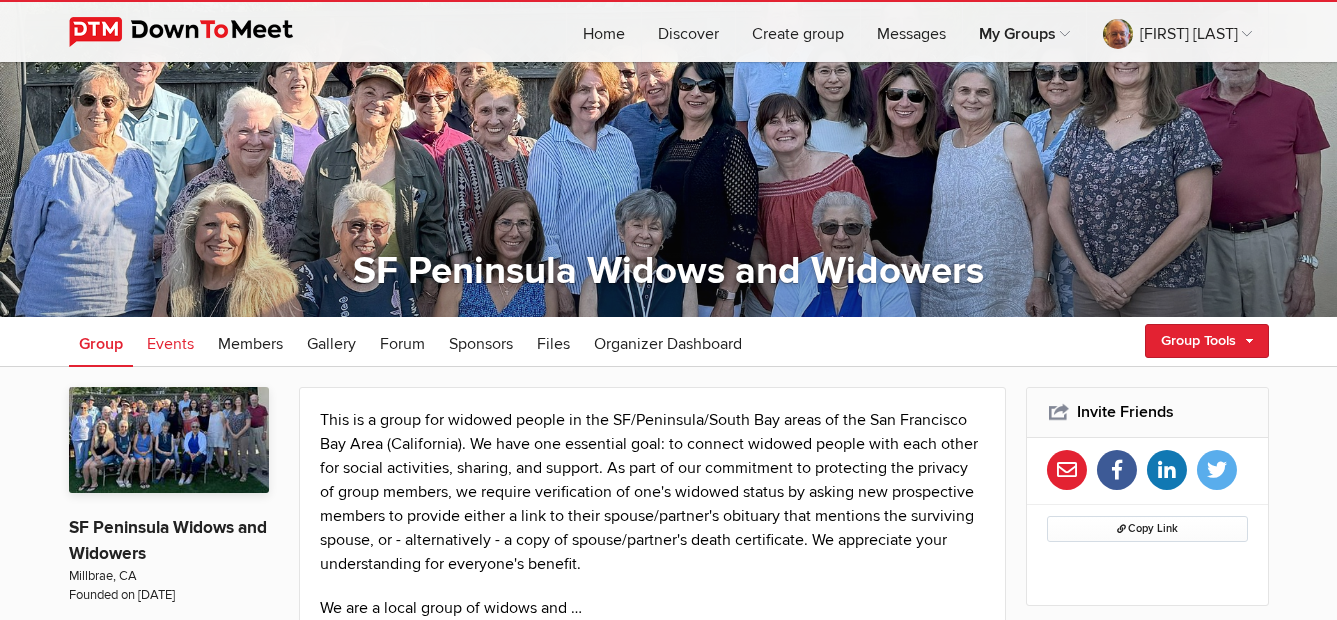 click on "Events" 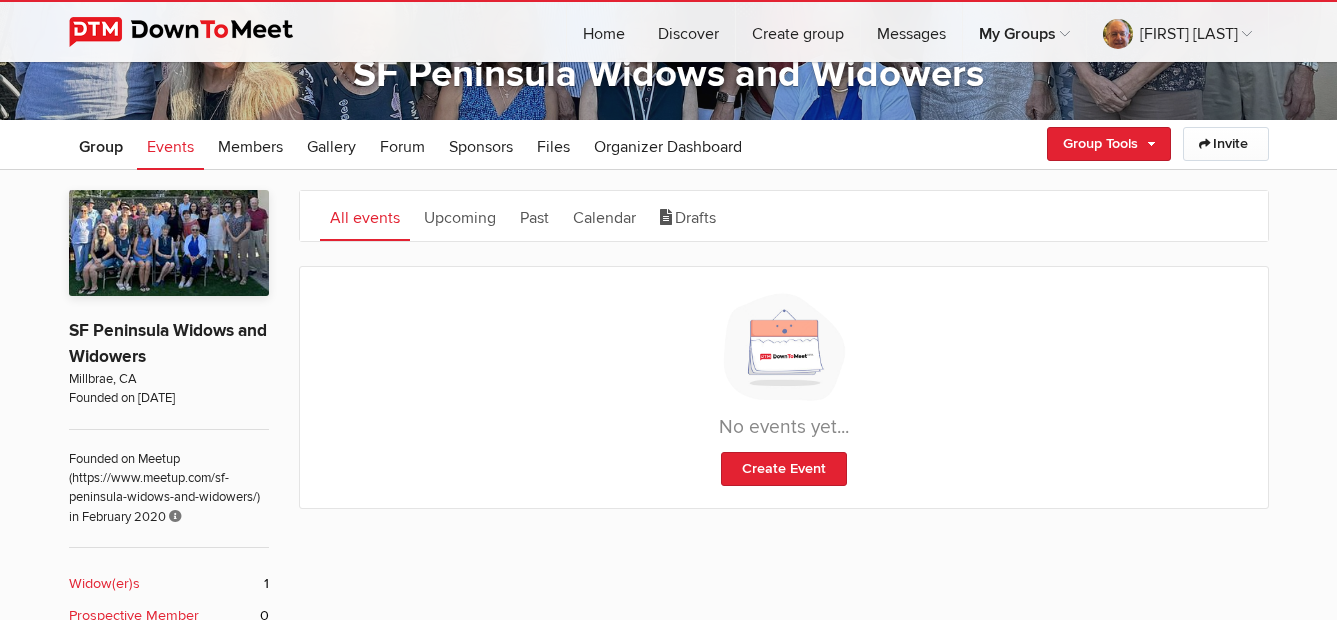 scroll, scrollTop: 279, scrollLeft: 0, axis: vertical 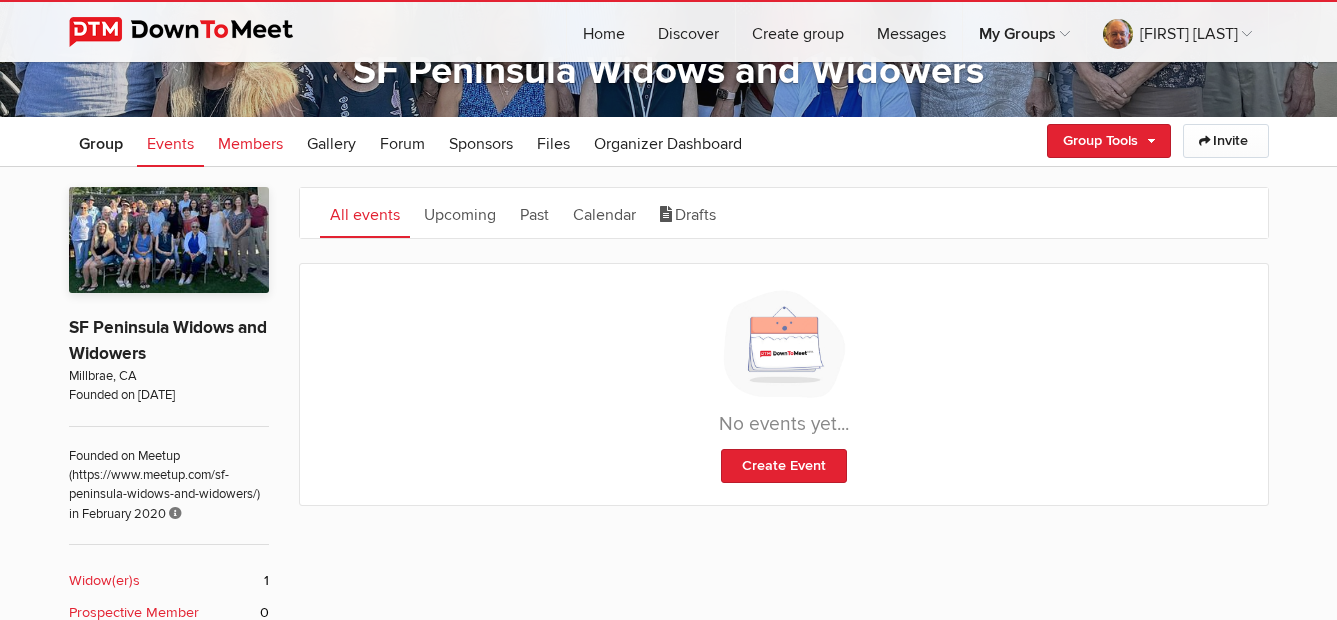 click on "Members" 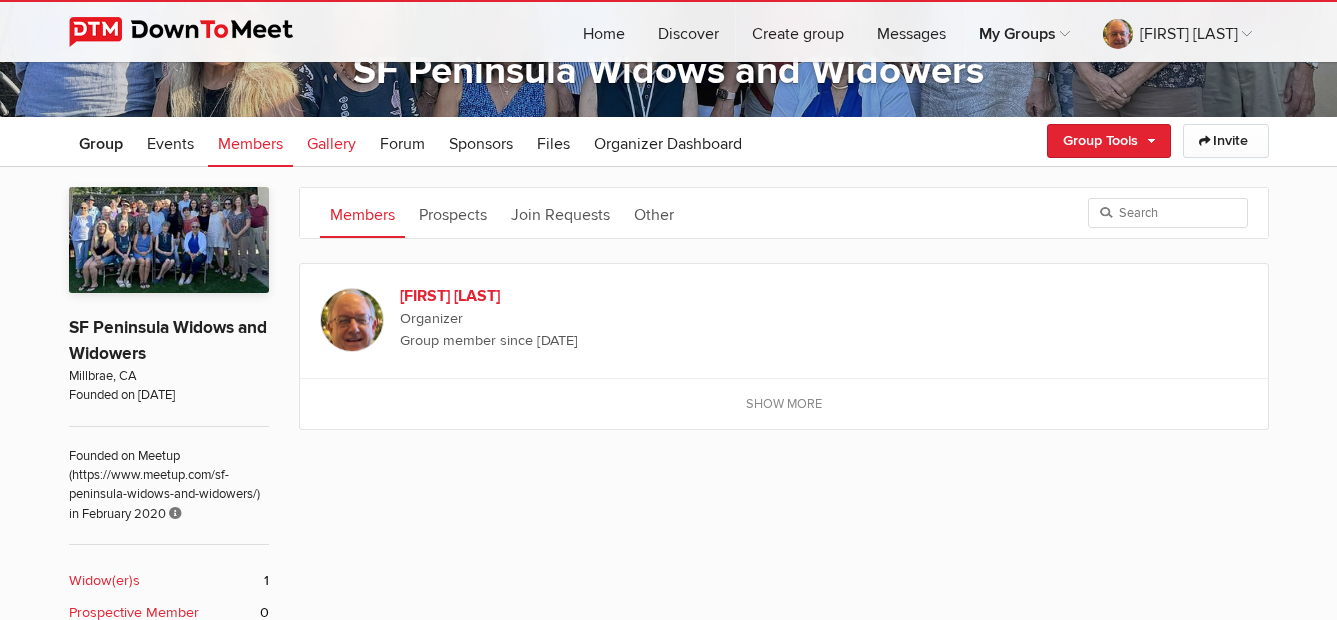 click on "Gallery" 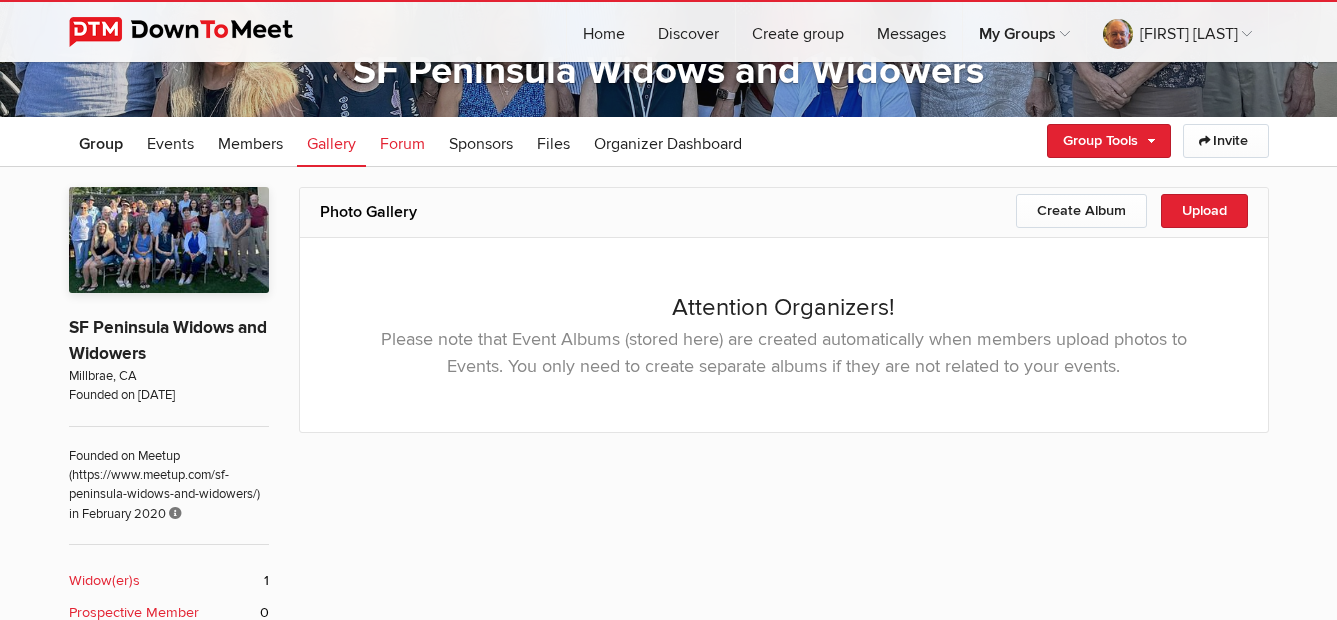 click on "Forum" 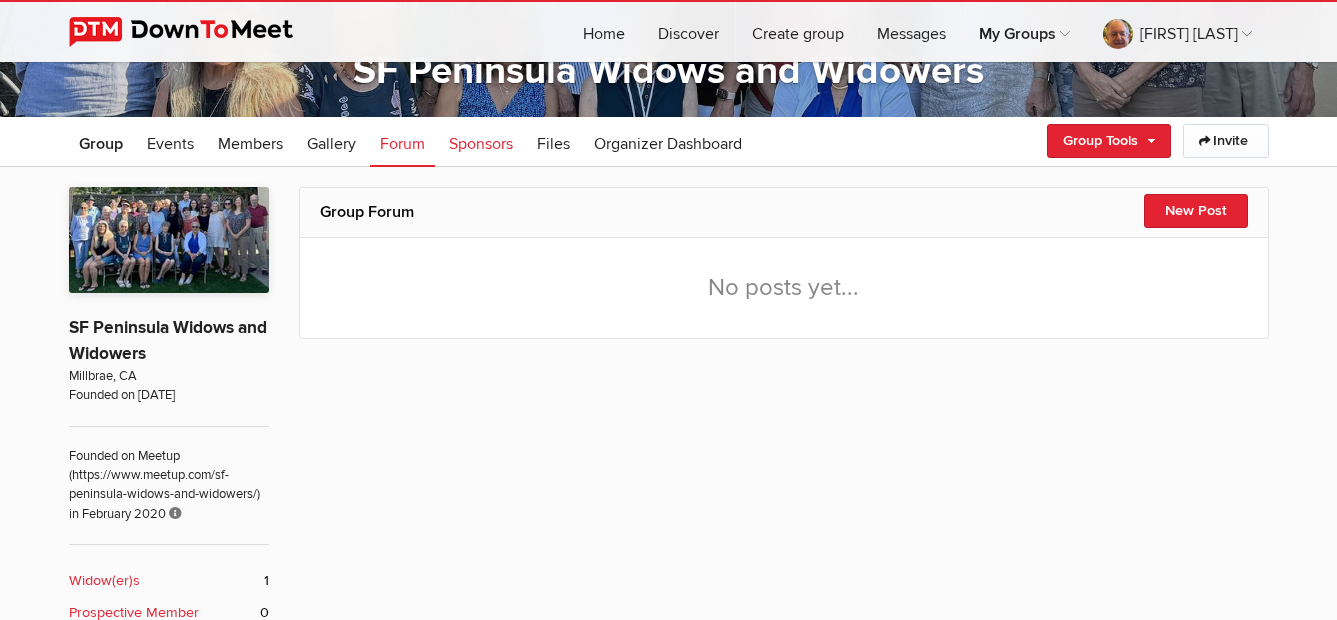 click on "Sponsors" 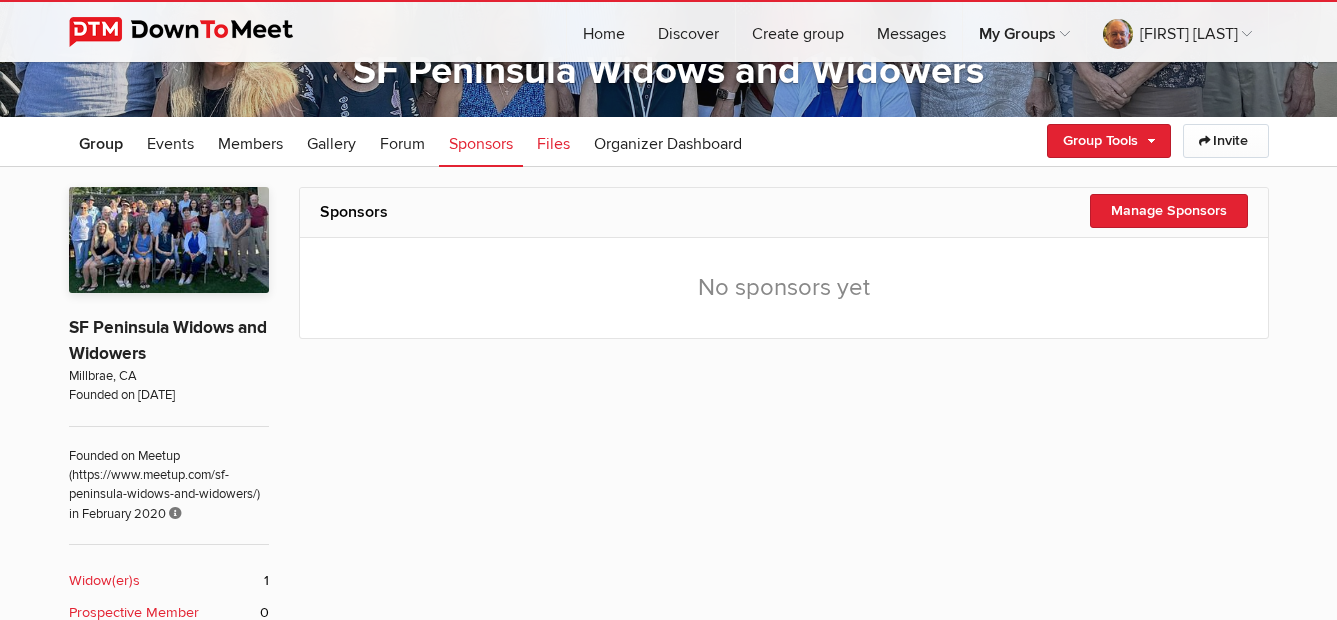 click on "Files" 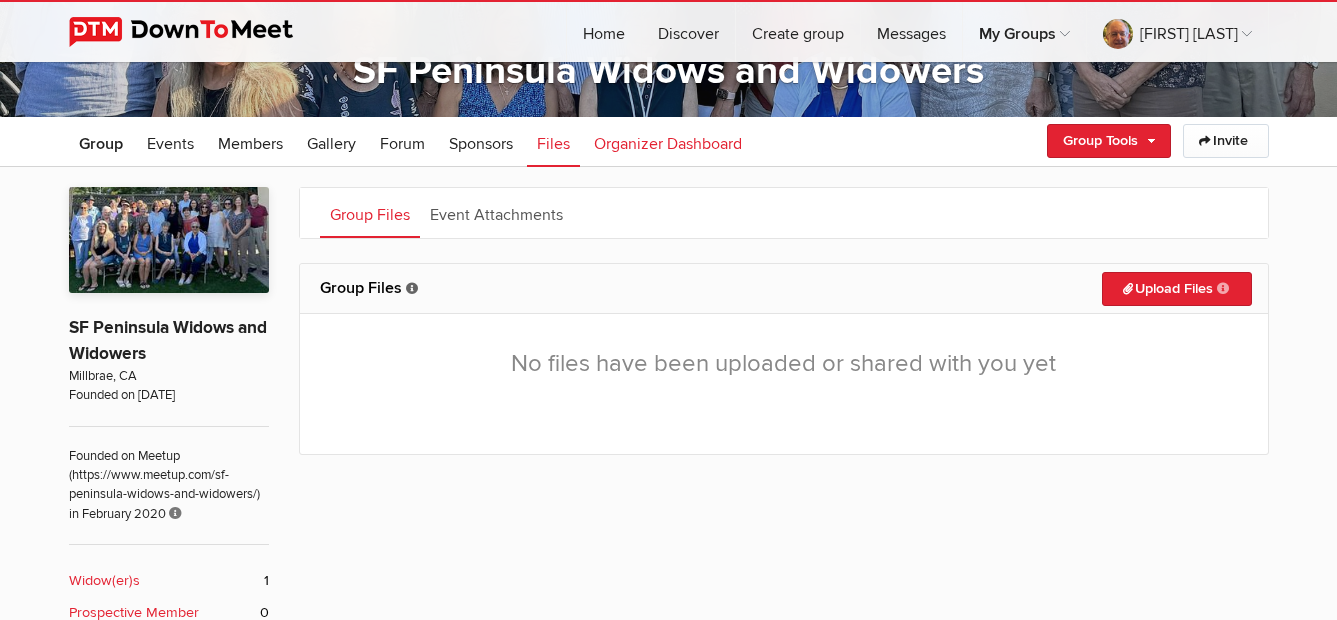 click on "Organizer Dashboard" 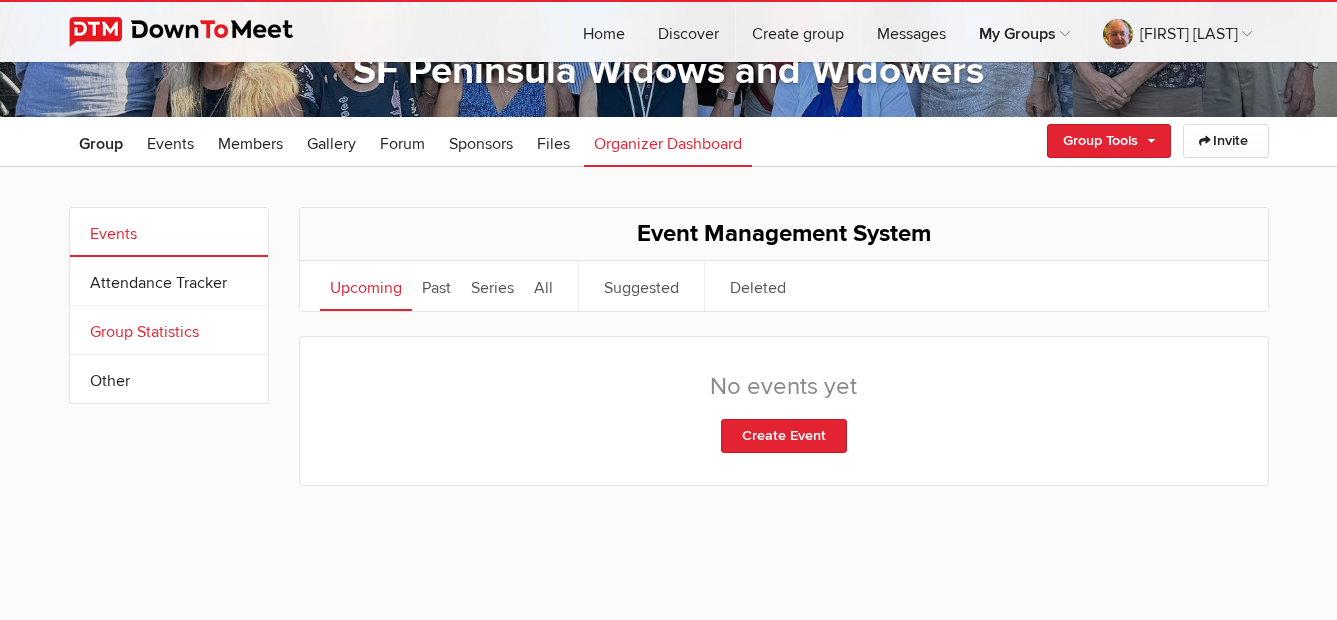 click on "Group Statistics" 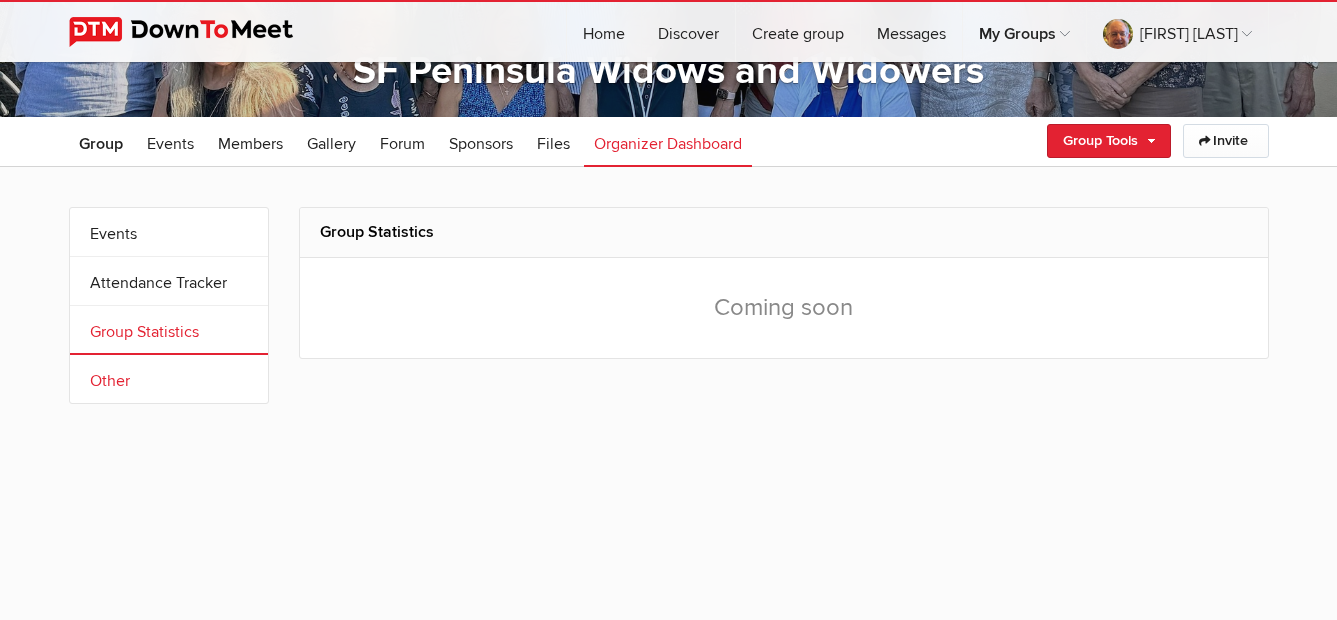 click on "Other" 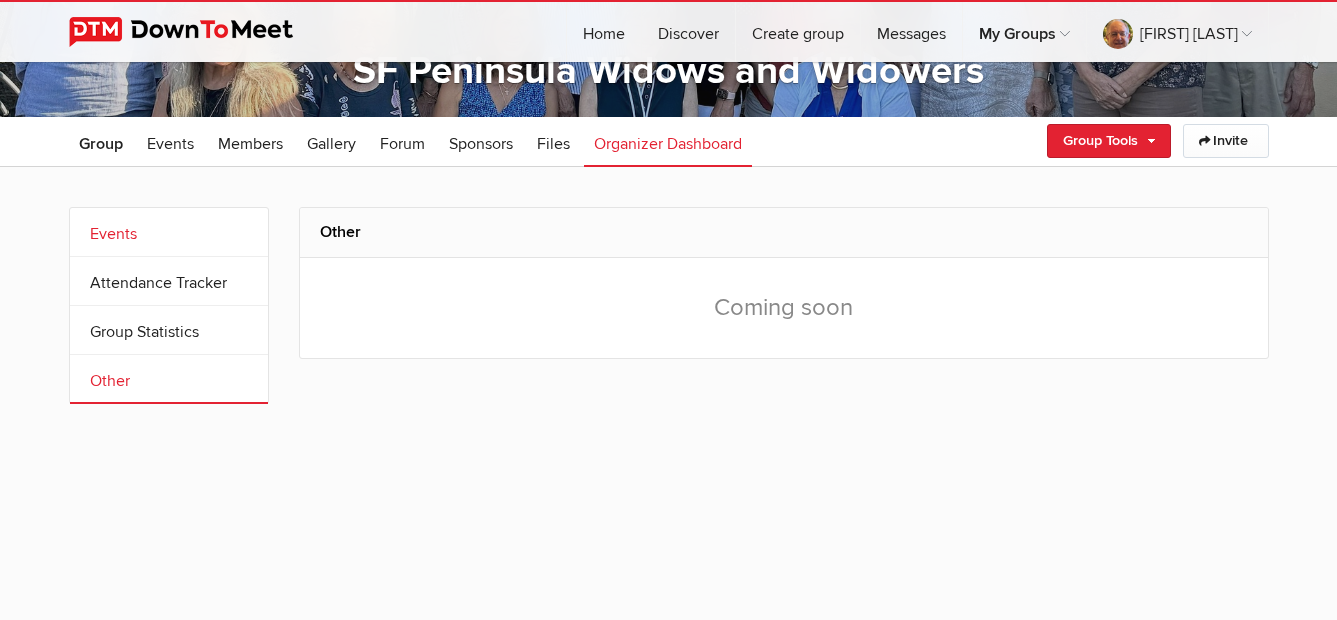 click on "Events" 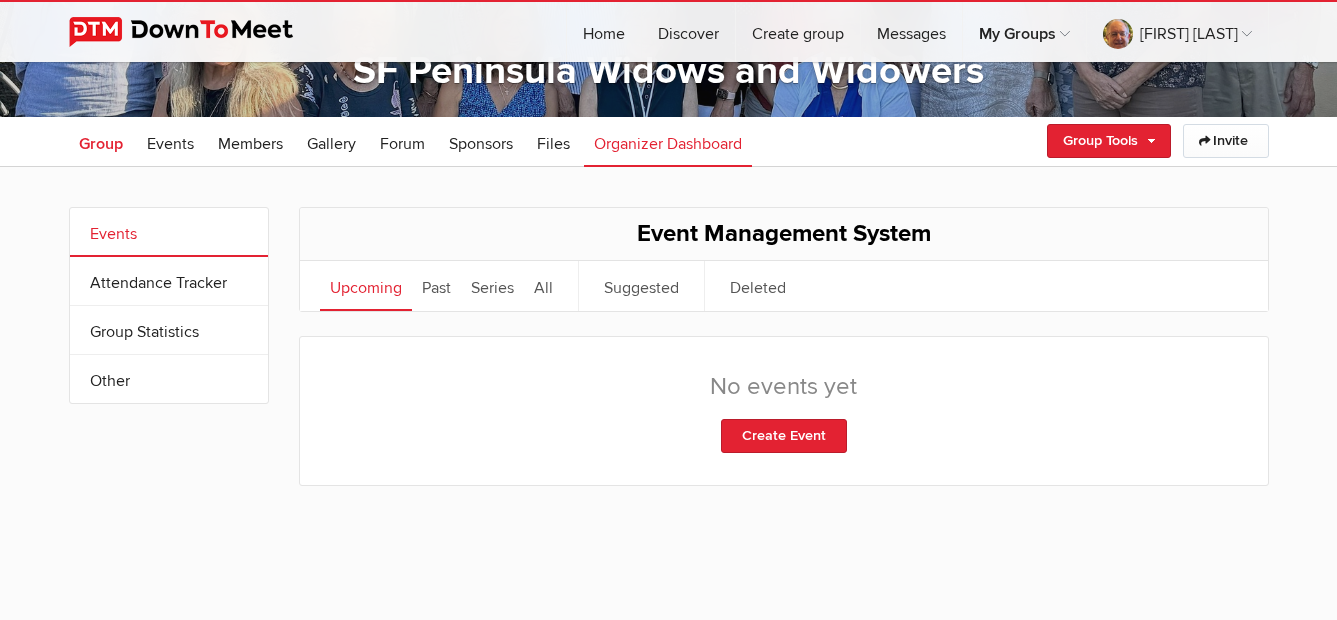 click on "Group" 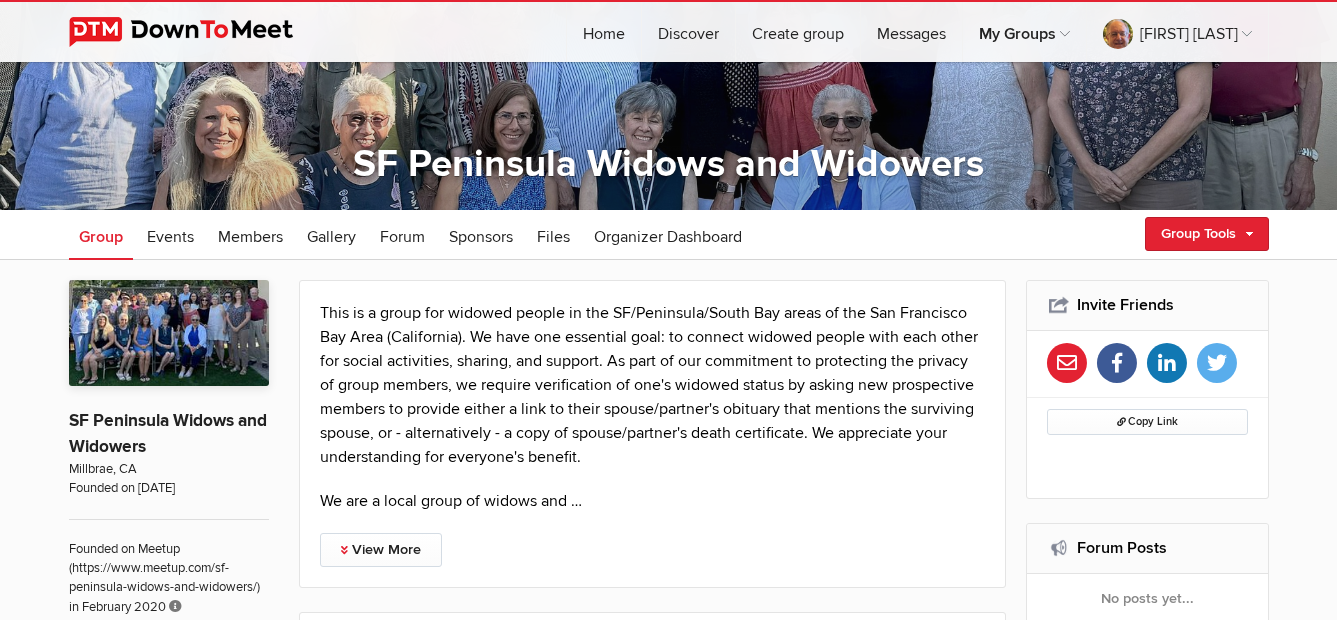 scroll, scrollTop: 179, scrollLeft: 0, axis: vertical 